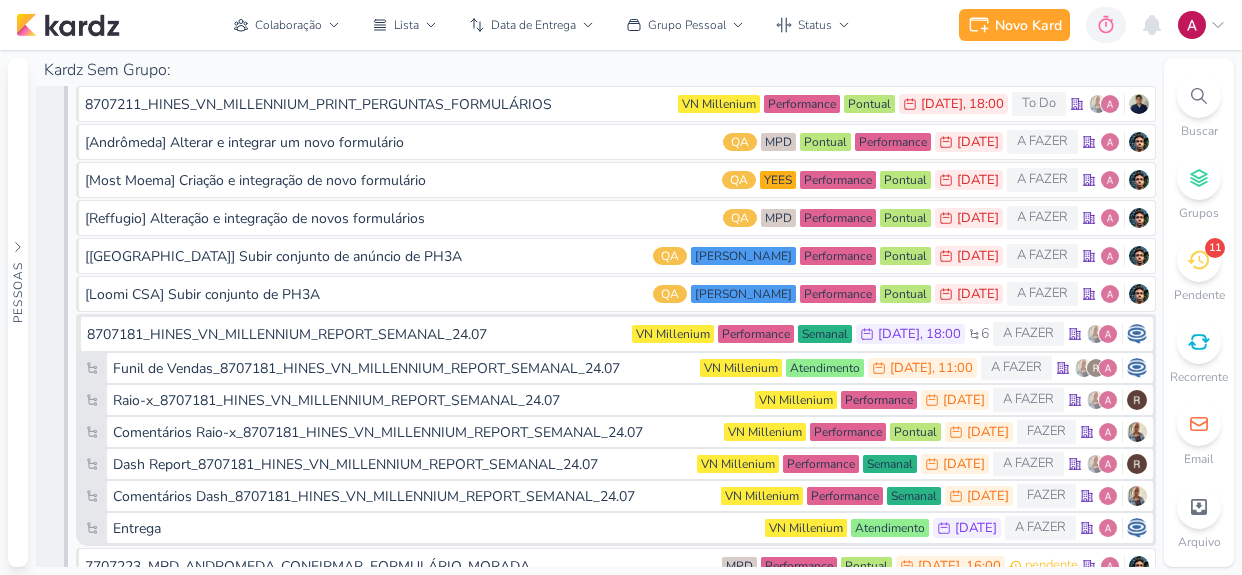 scroll, scrollTop: 0, scrollLeft: 0, axis: both 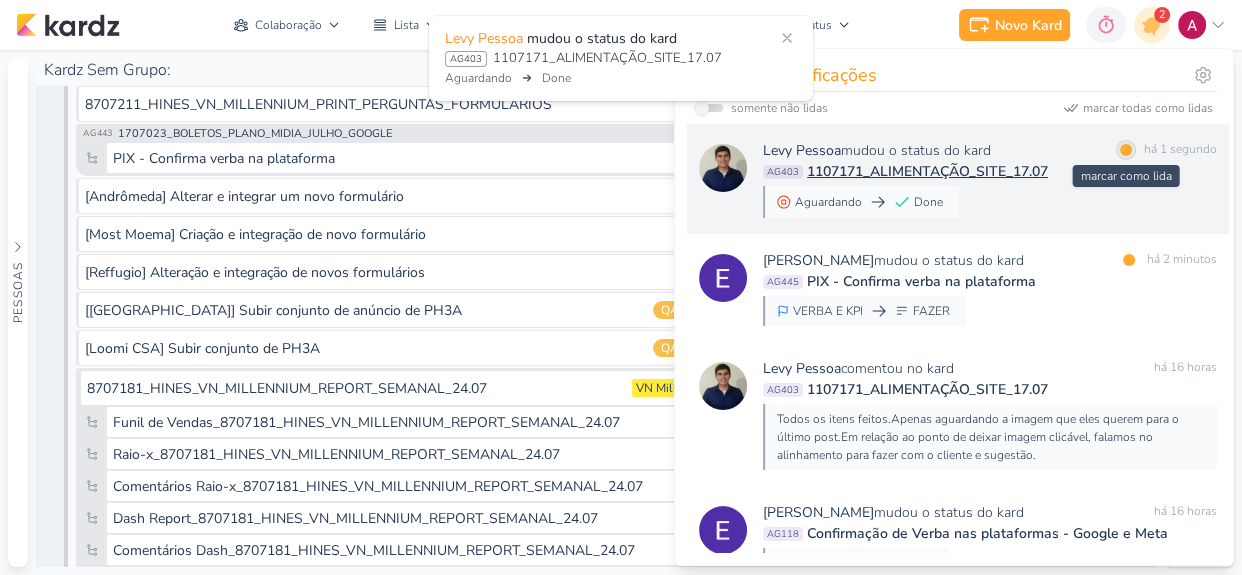 click at bounding box center [1126, 150] 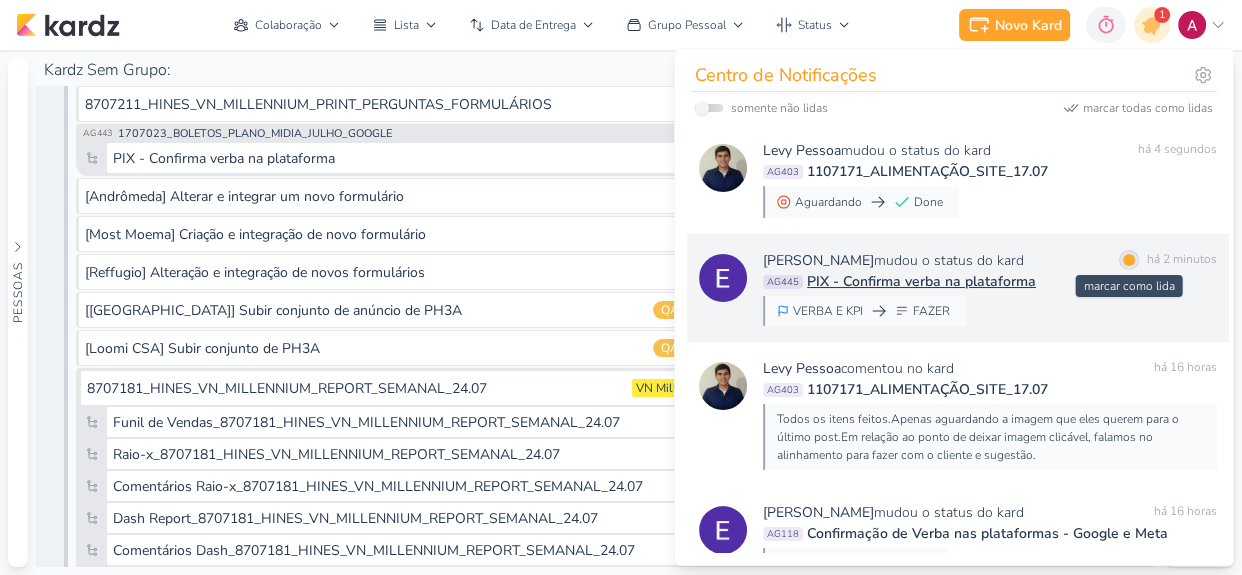 click on "marcar como lida" at bounding box center [1129, 260] 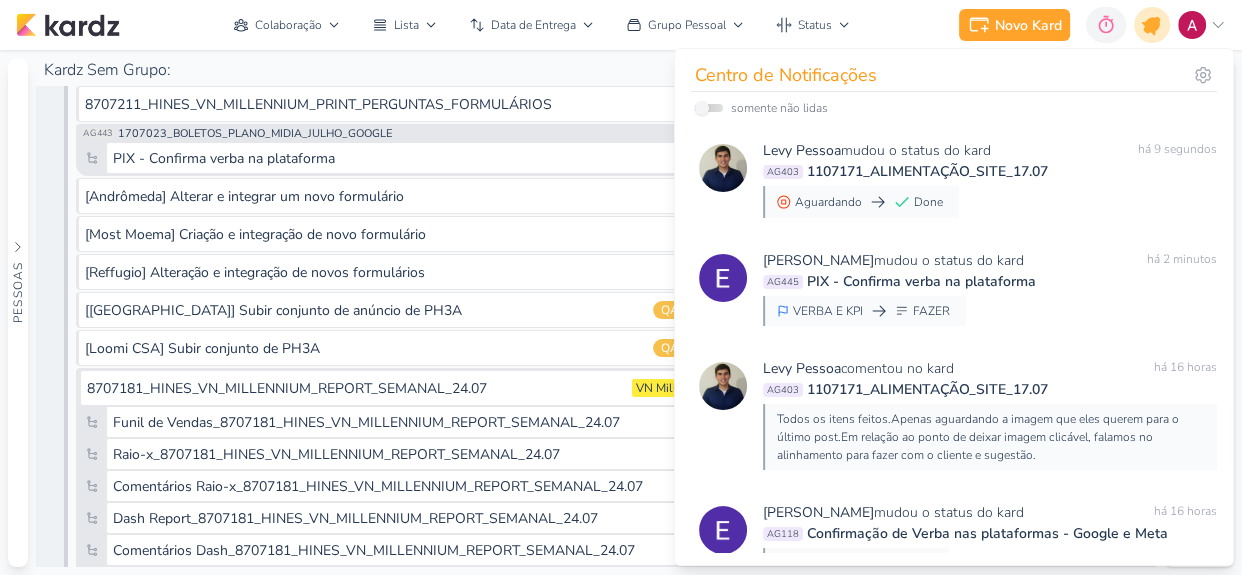click 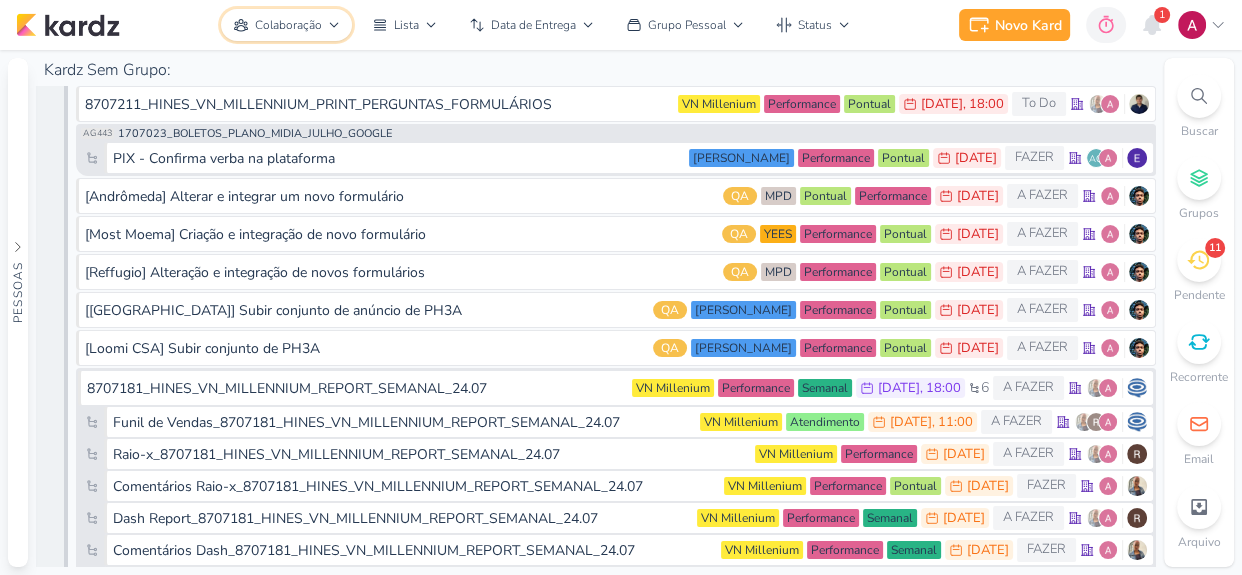 click on "Colaboração" at bounding box center [288, 25] 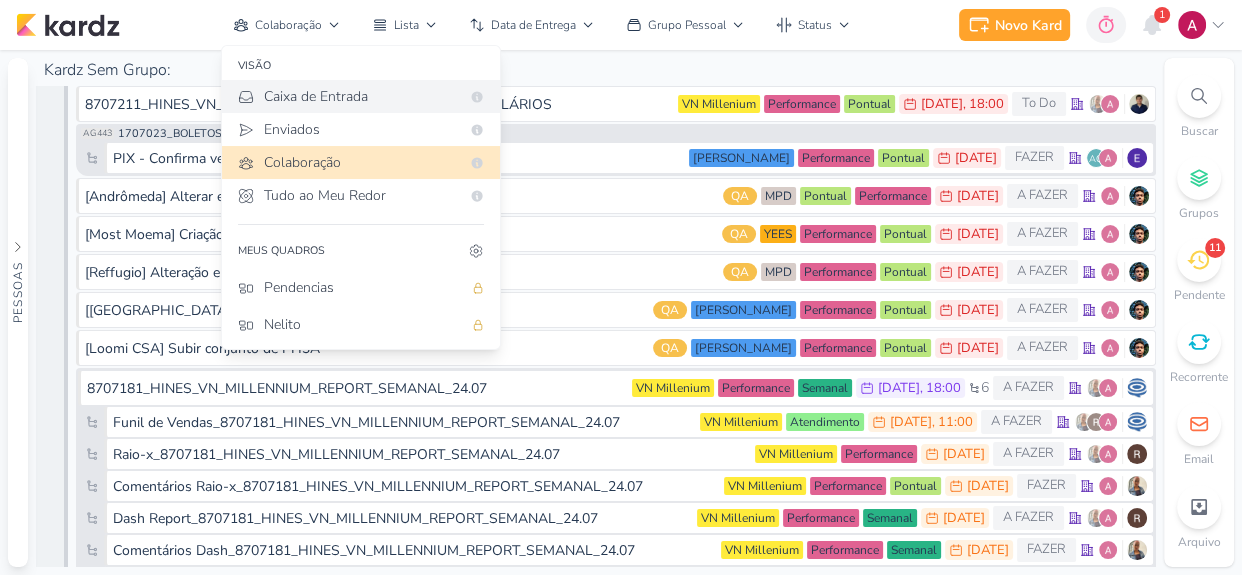 click on "Caixa de Entrada" at bounding box center (362, 96) 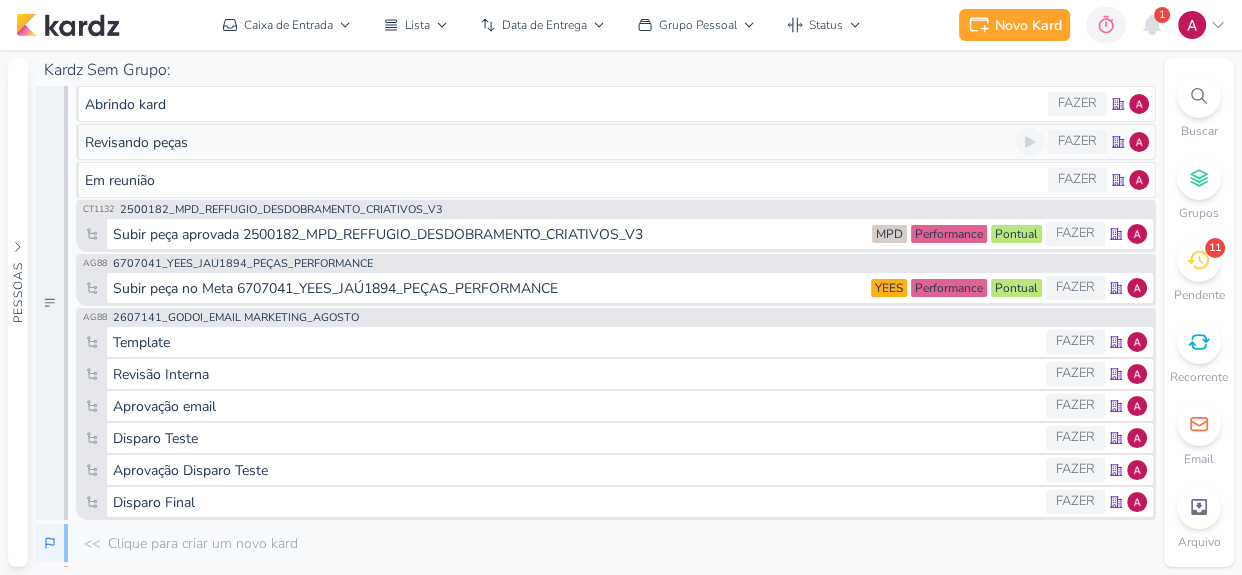 scroll, scrollTop: 0, scrollLeft: 0, axis: both 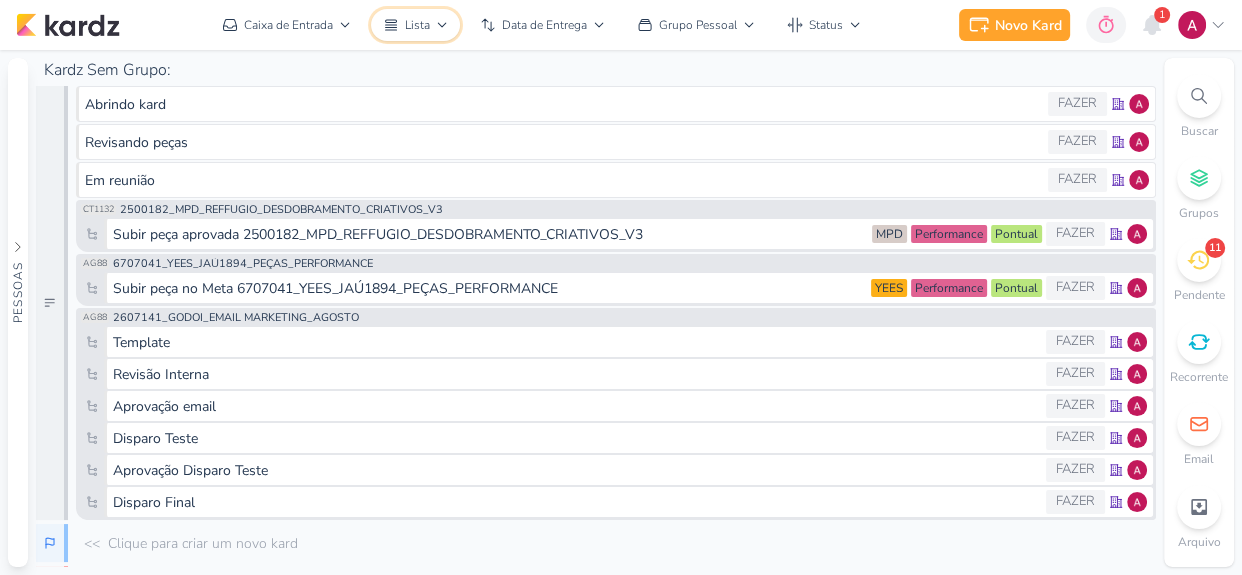 click on "Lista" at bounding box center (417, 25) 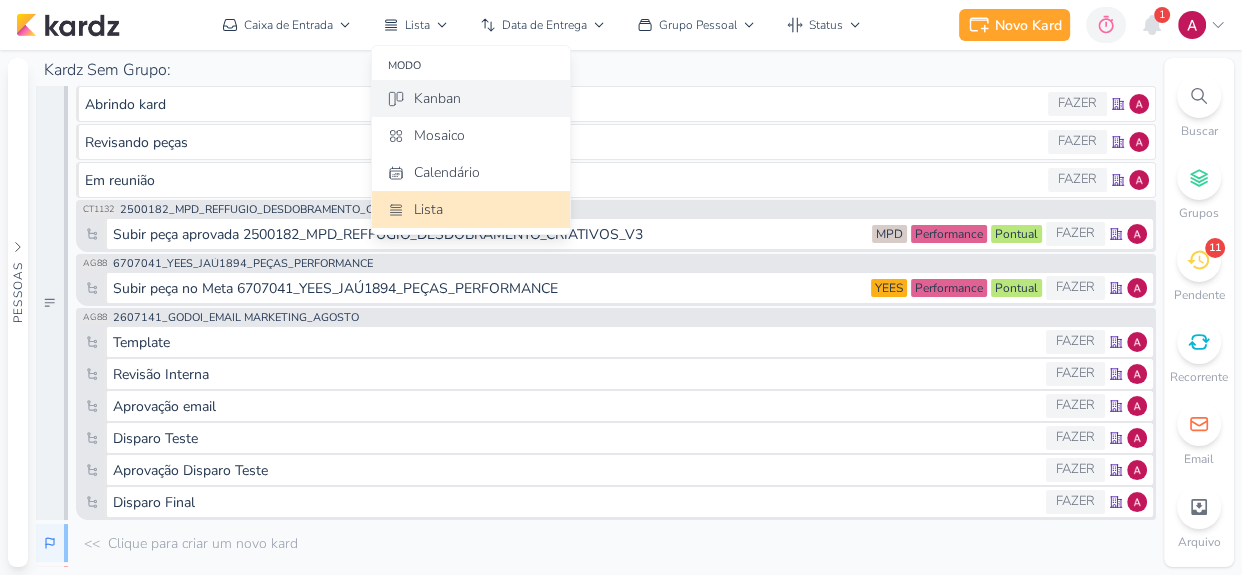 click on "Kanban" at bounding box center (437, 98) 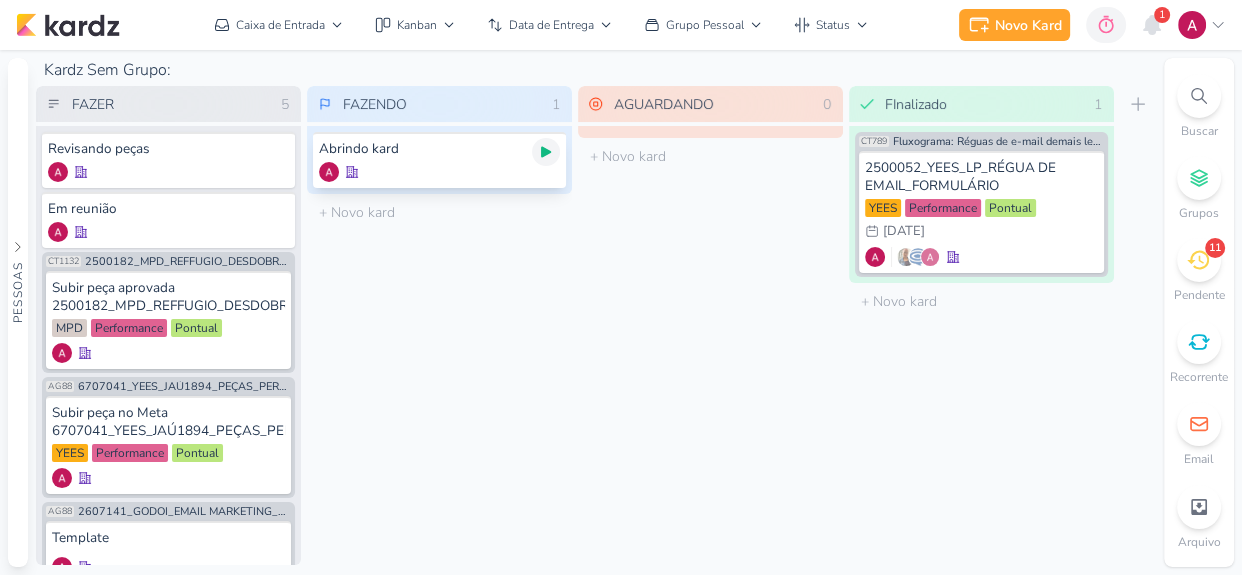 click 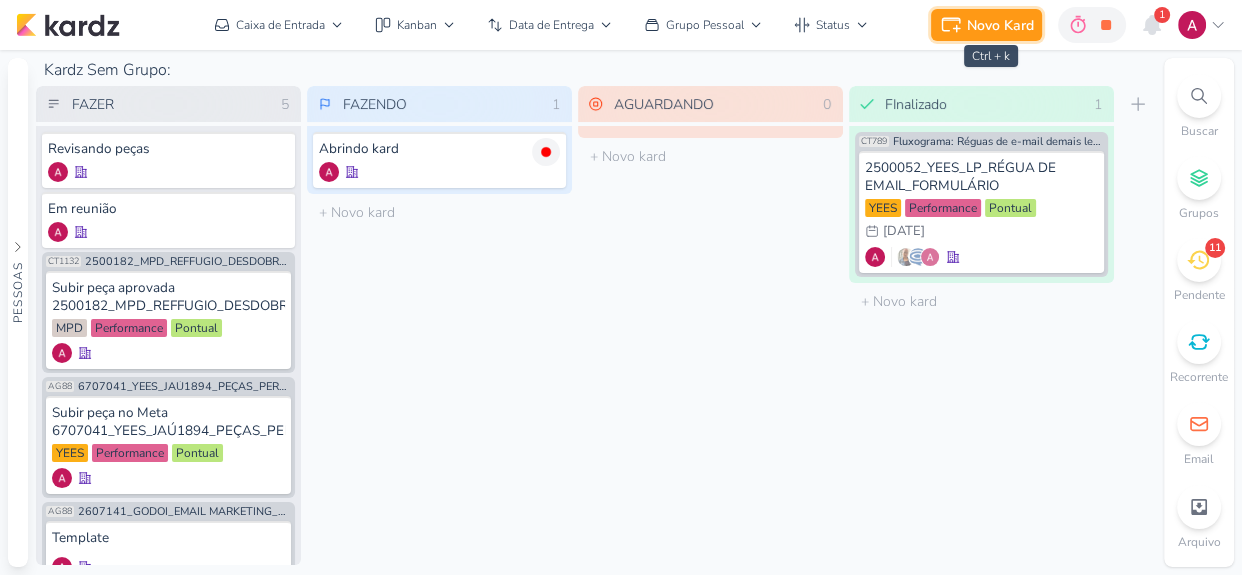 click 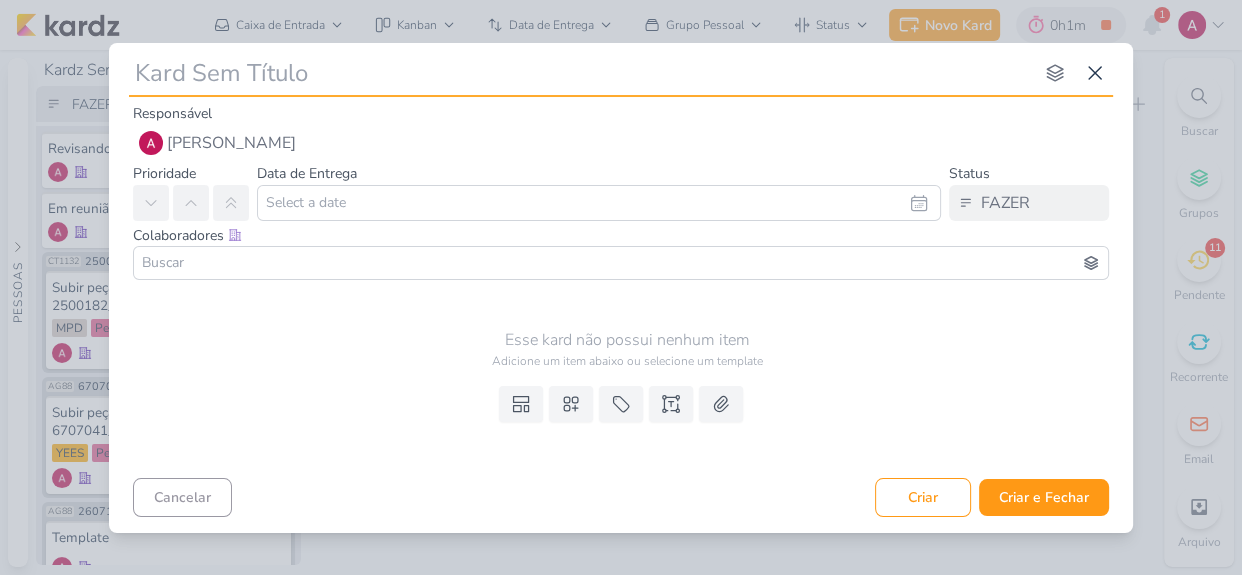 paste on "6707231" 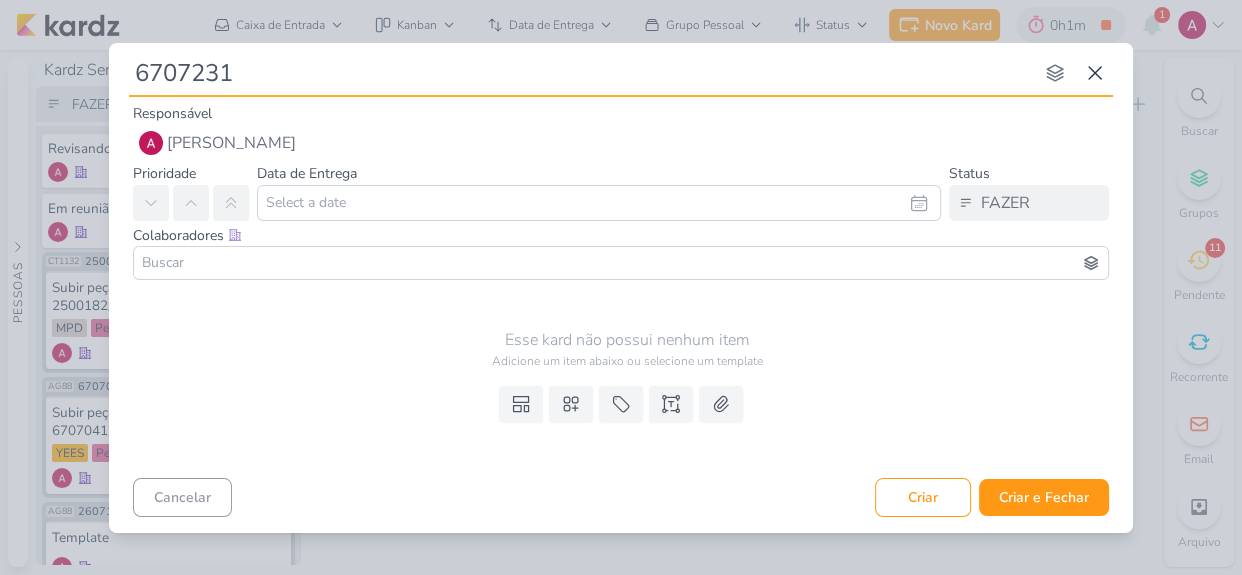type 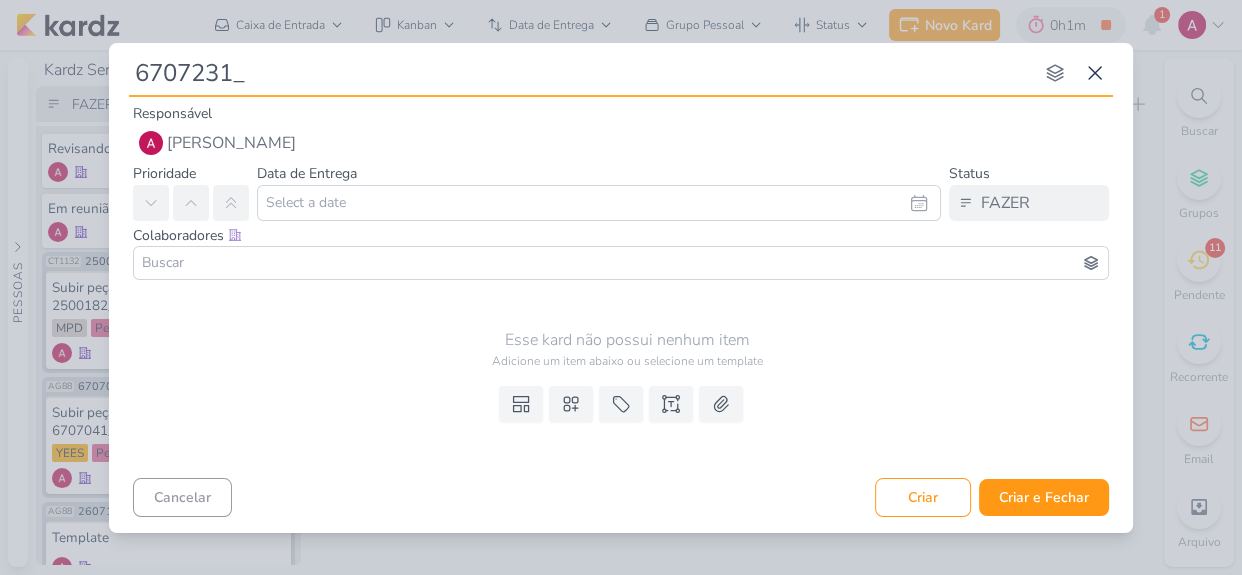 type on "6707231_Y" 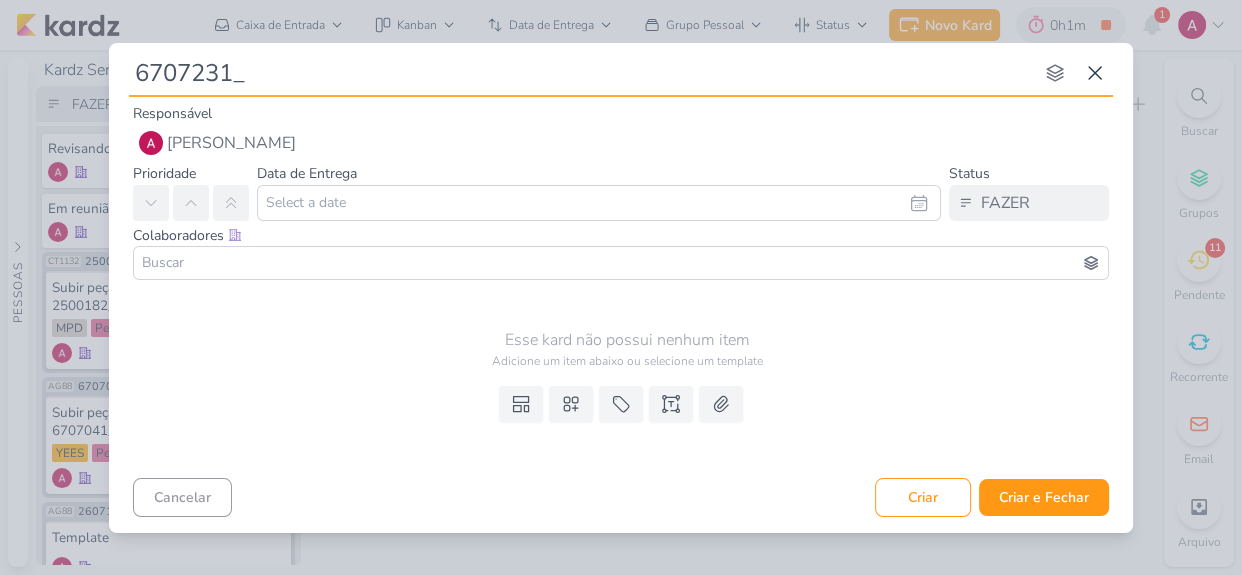 type 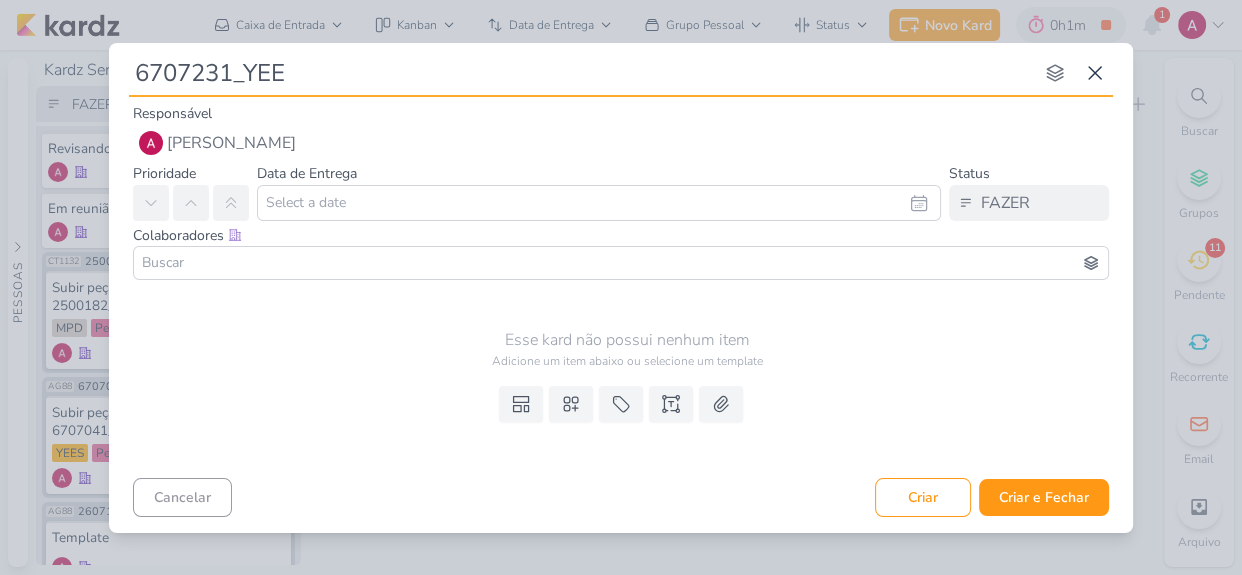 type on "6707231_YEES" 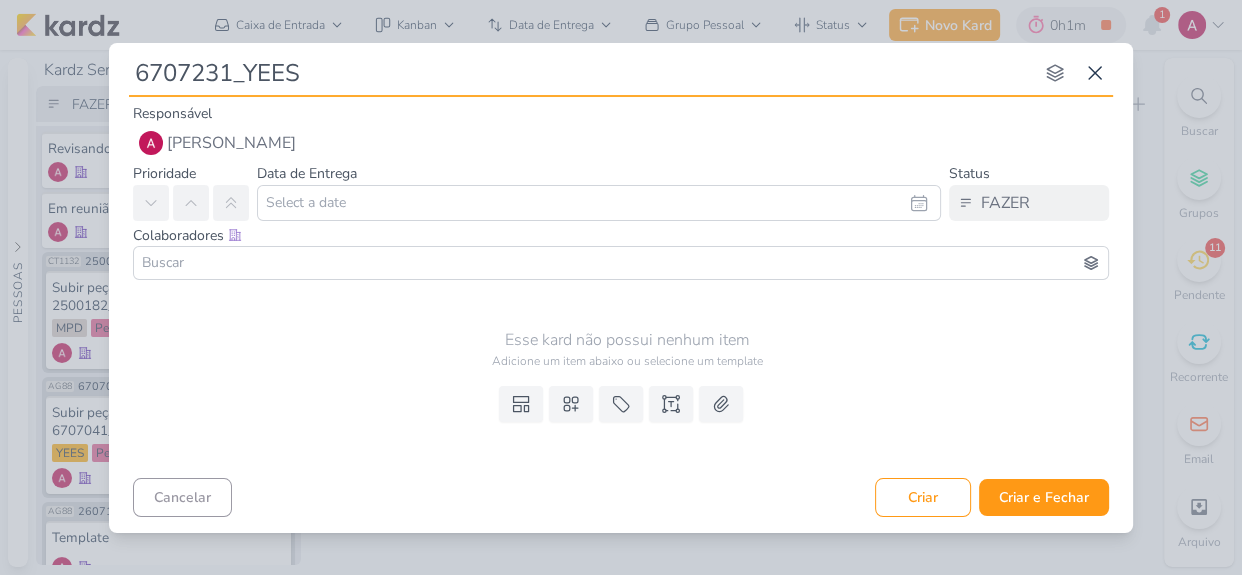 type 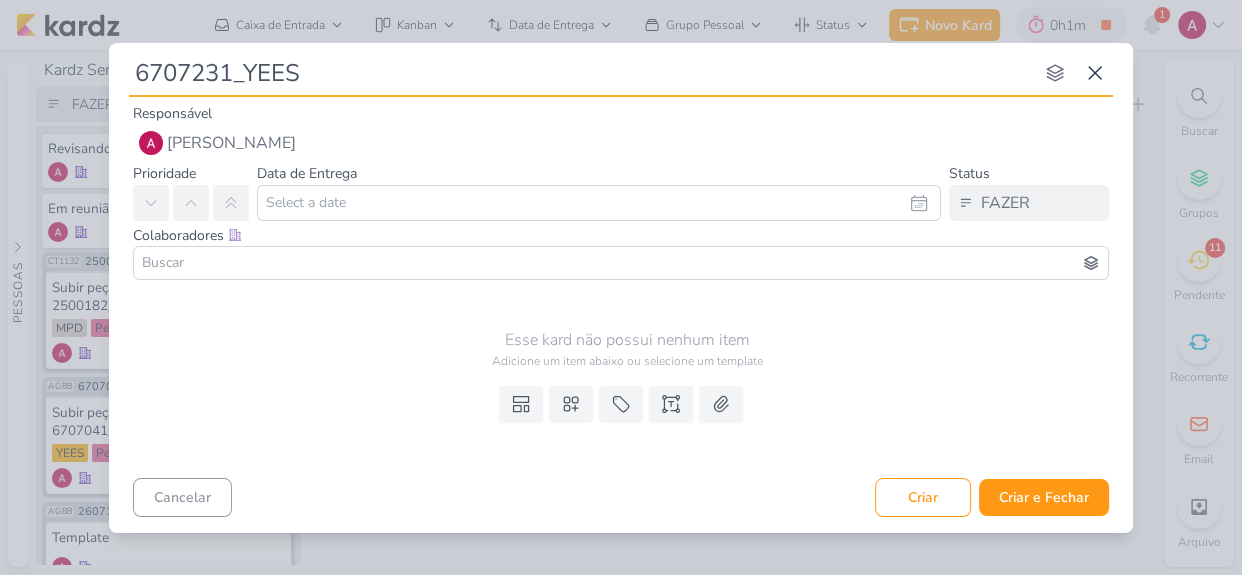 type on "6707231_YEES_" 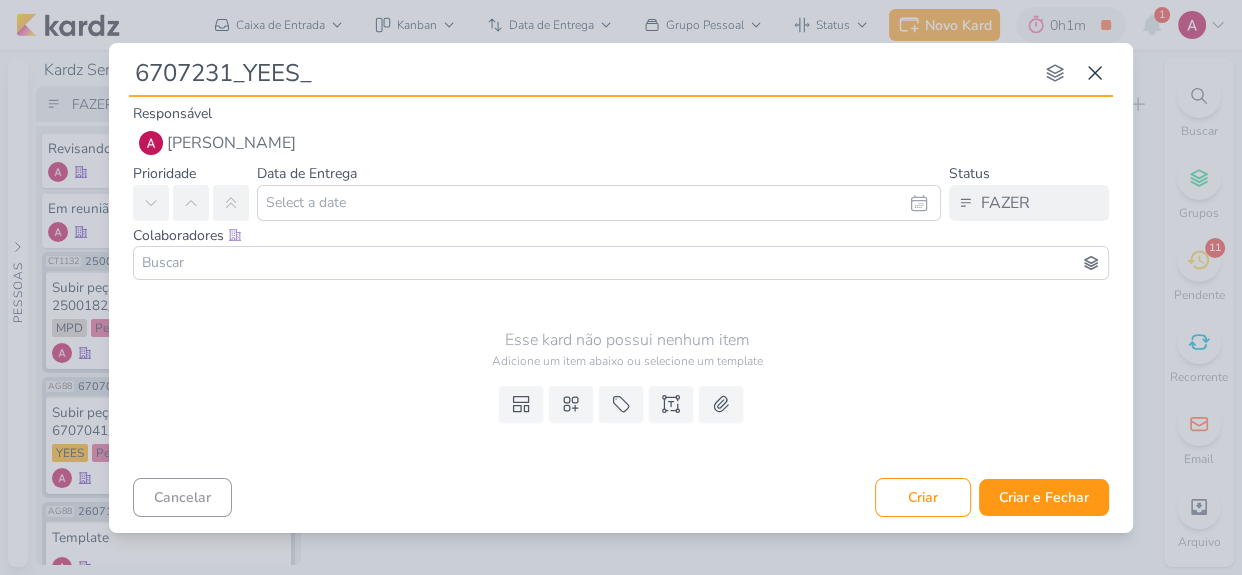 type 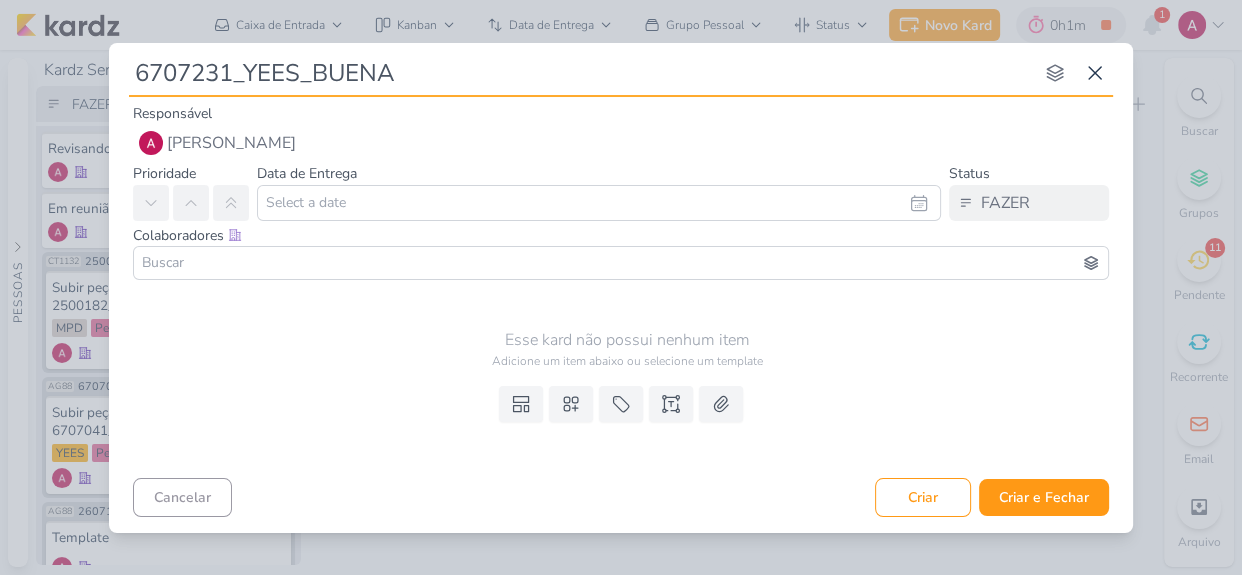 type on "6707231_YEES_BUENA V" 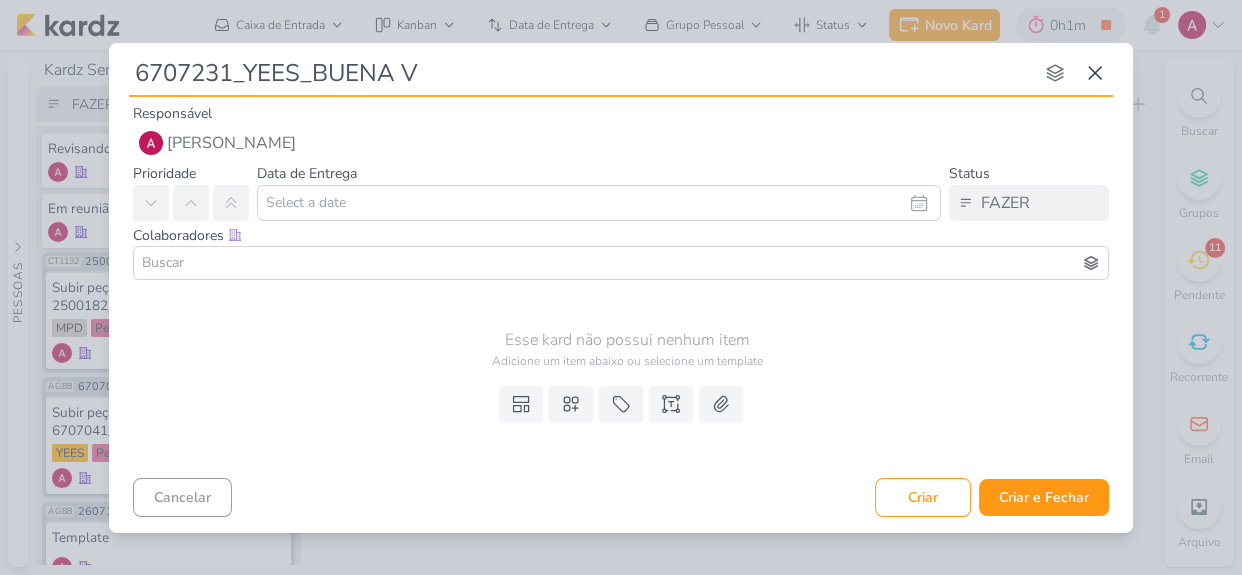 type 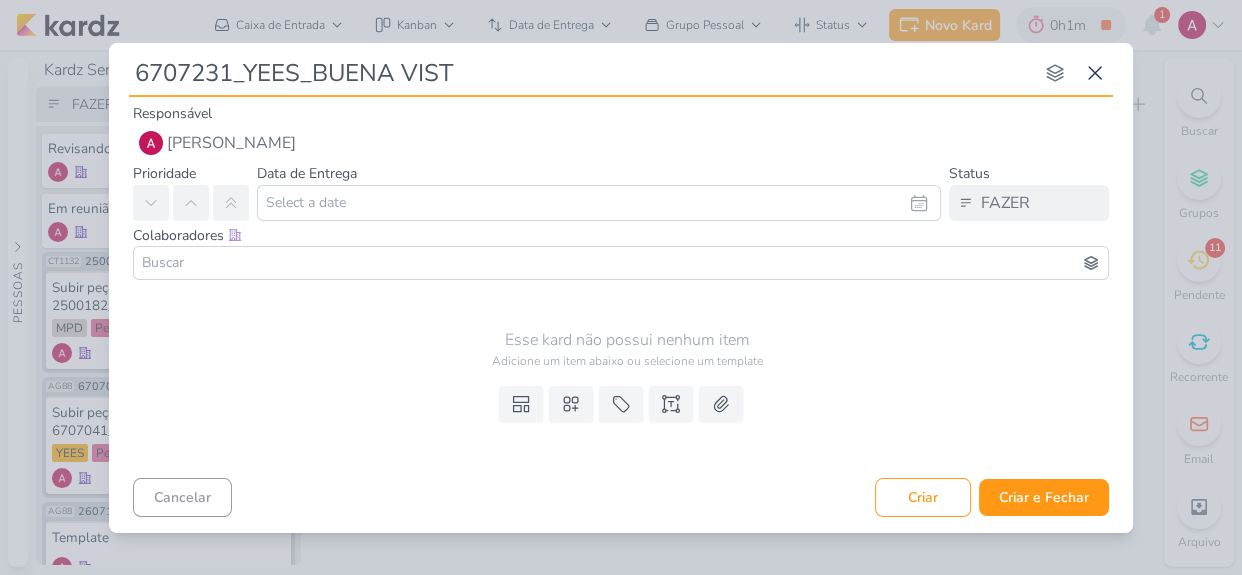 type on "6707231_YEES_BUENA VISTA" 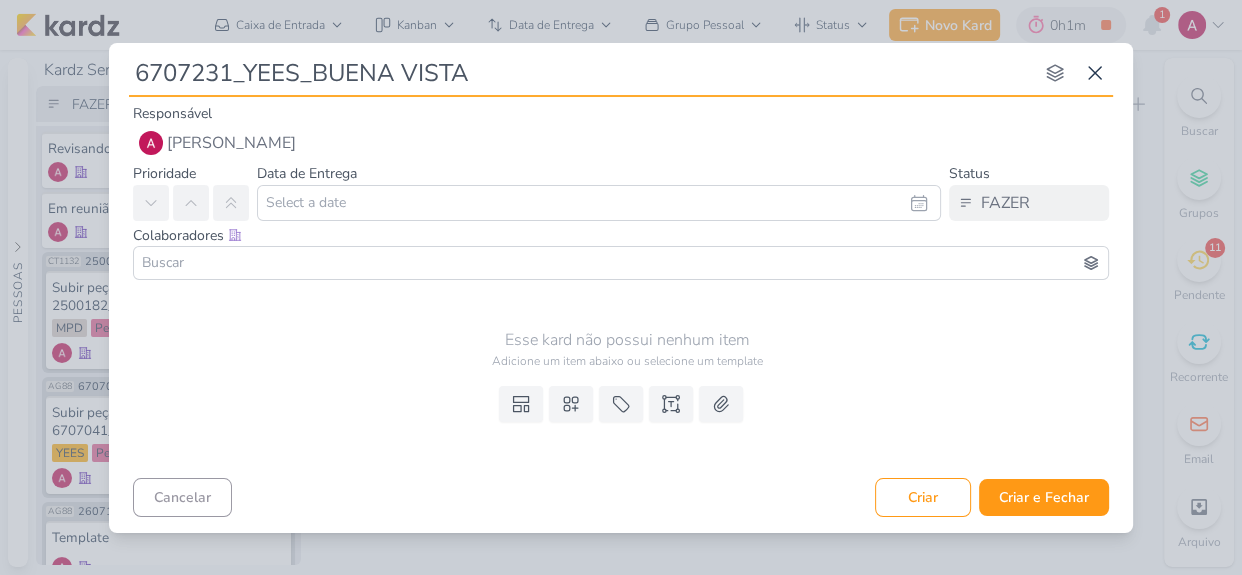 type 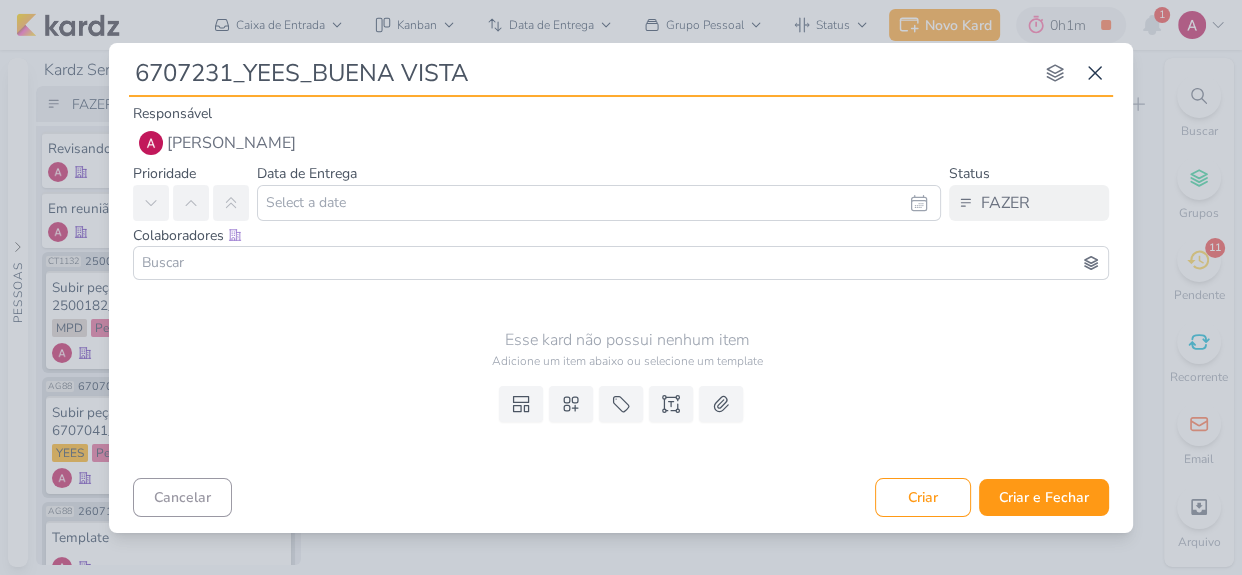 type on "6707231_YEES_BUENA VISTA_" 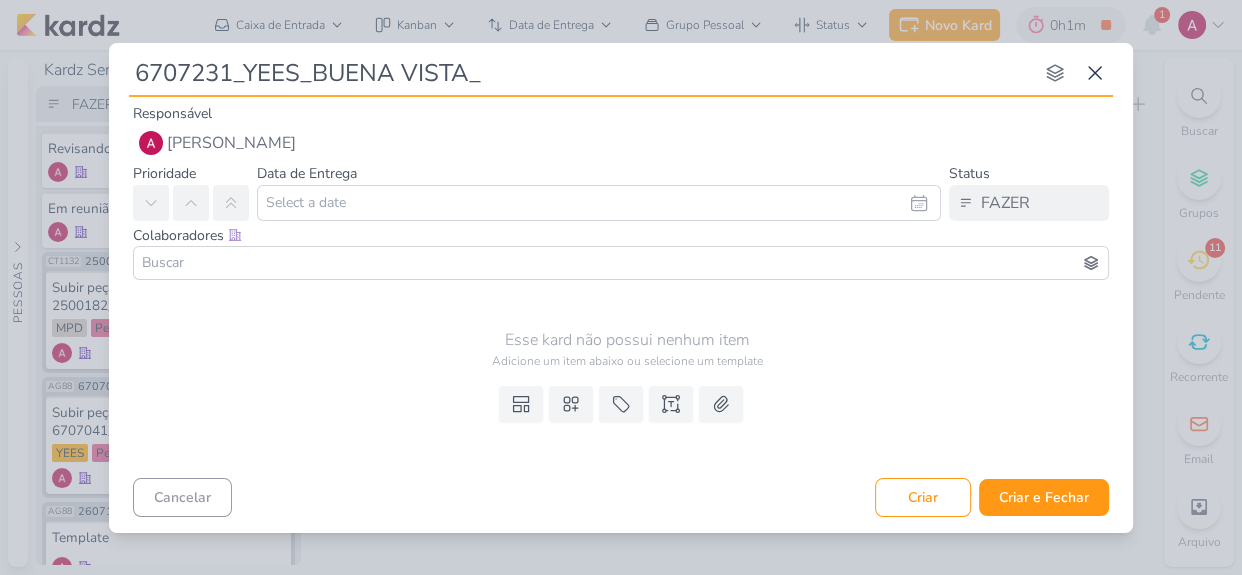 type 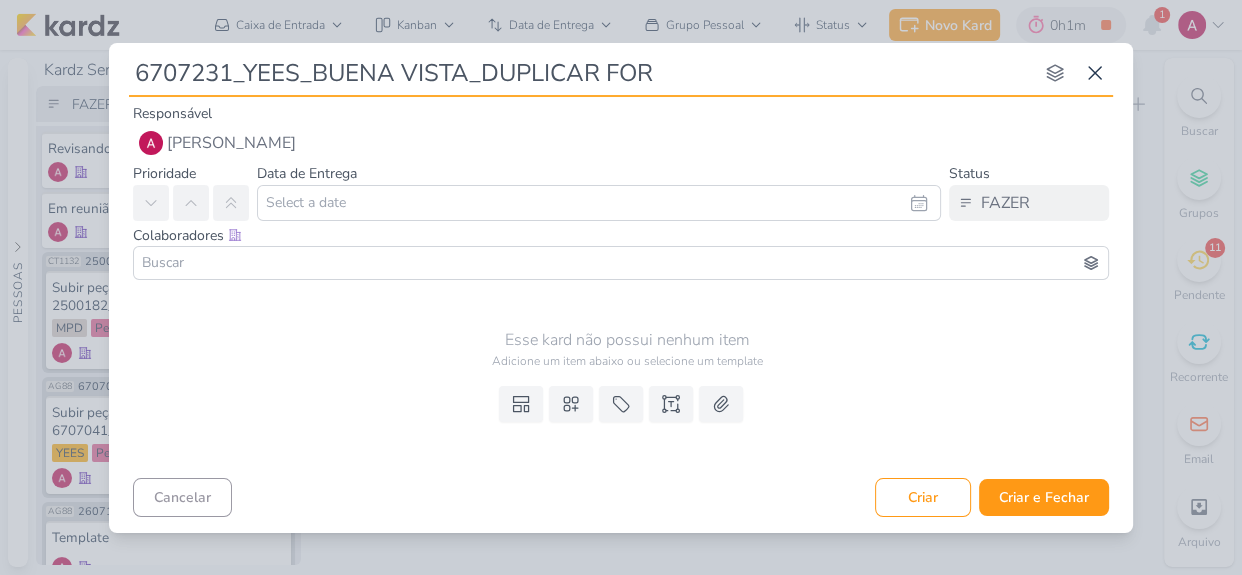 type on "6707231_YEES_BUENA VISTA_DUPLICAR FORM" 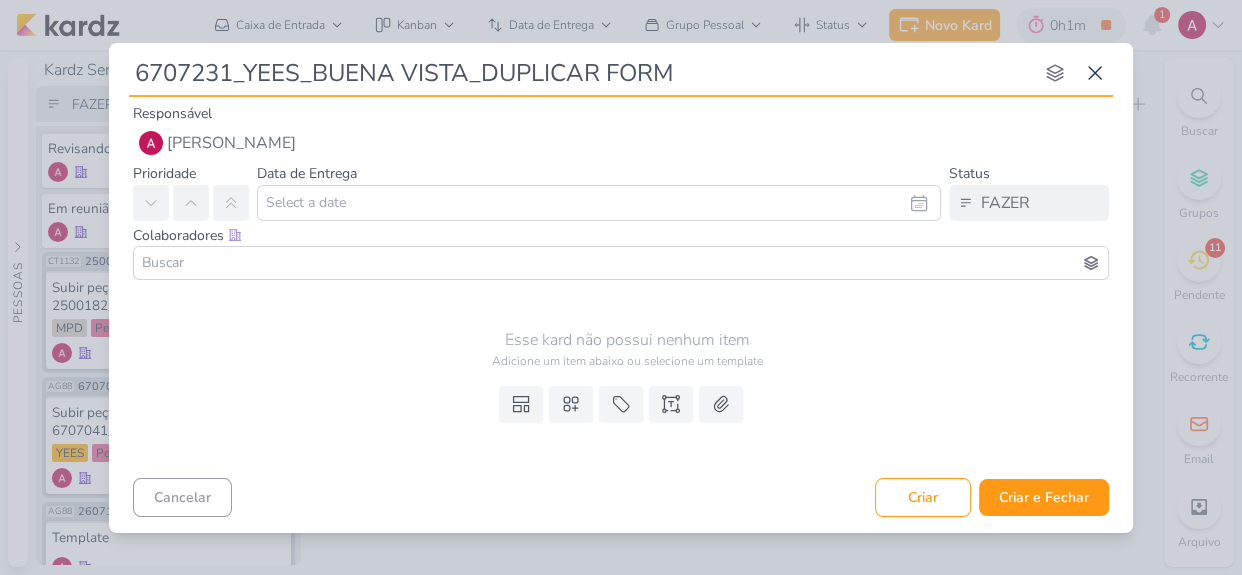 type 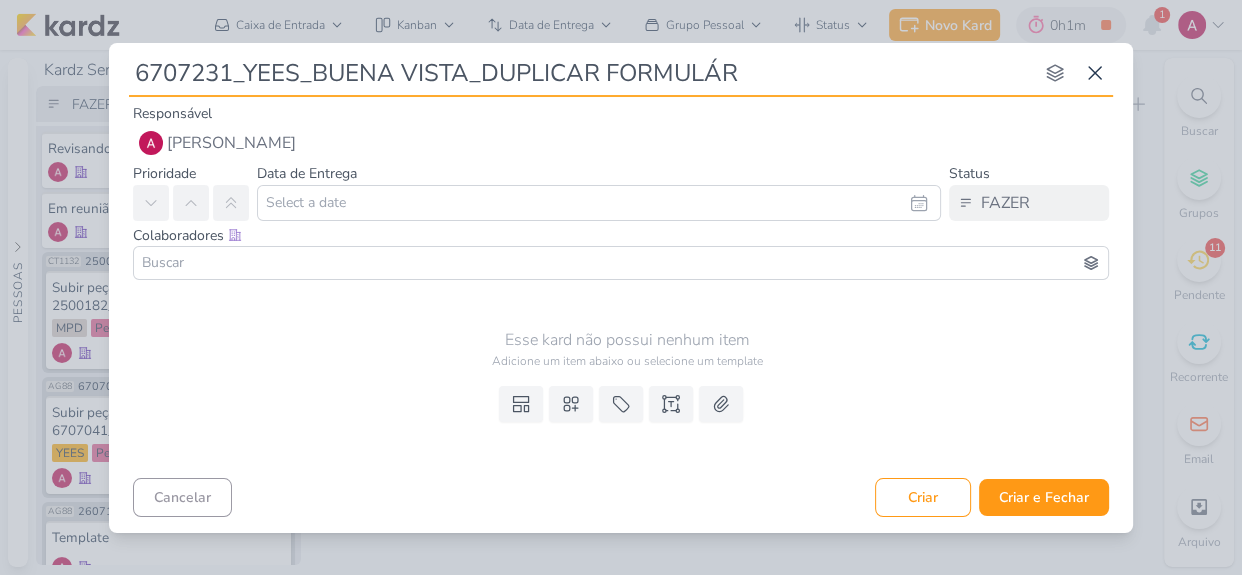 type on "6707231_YEES_BUENA VISTA_DUPLICAR FORMULÁRI" 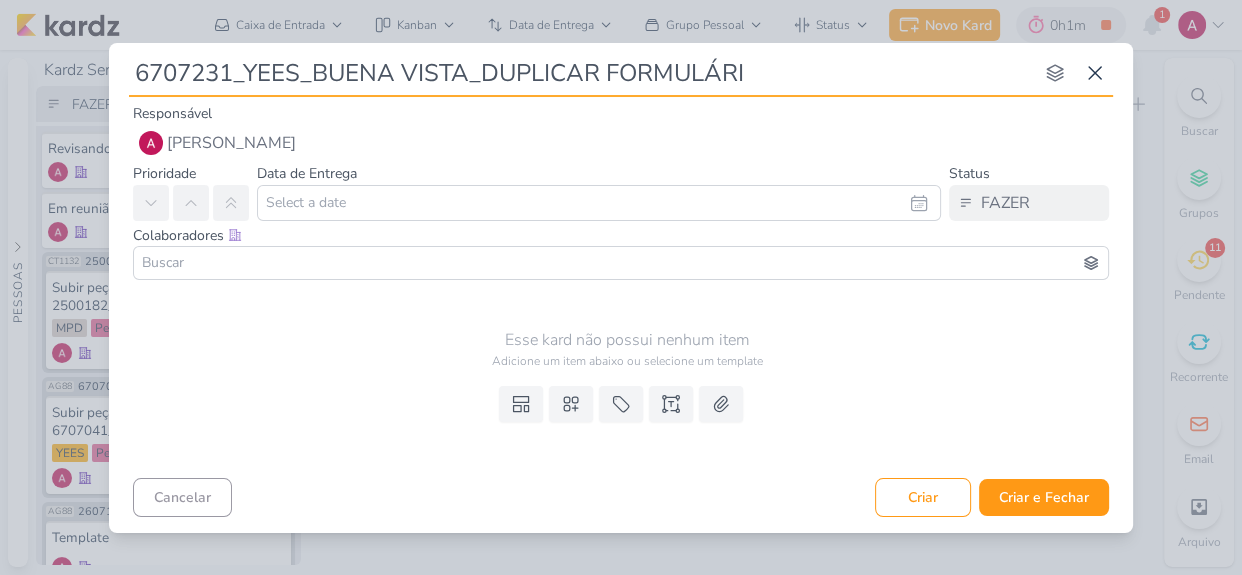 type 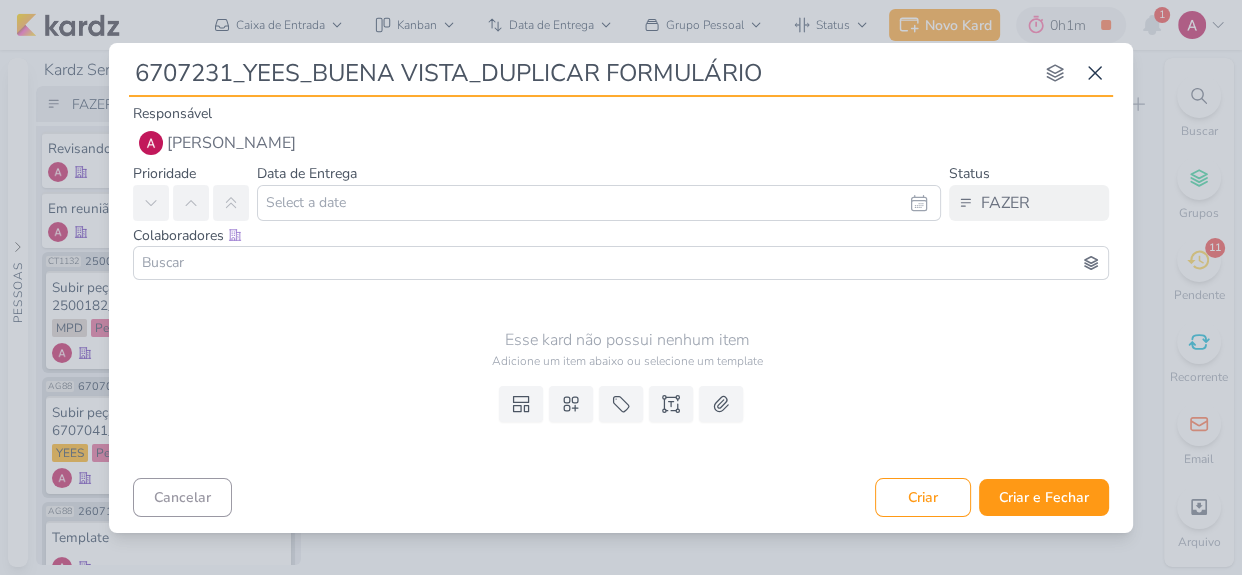 type 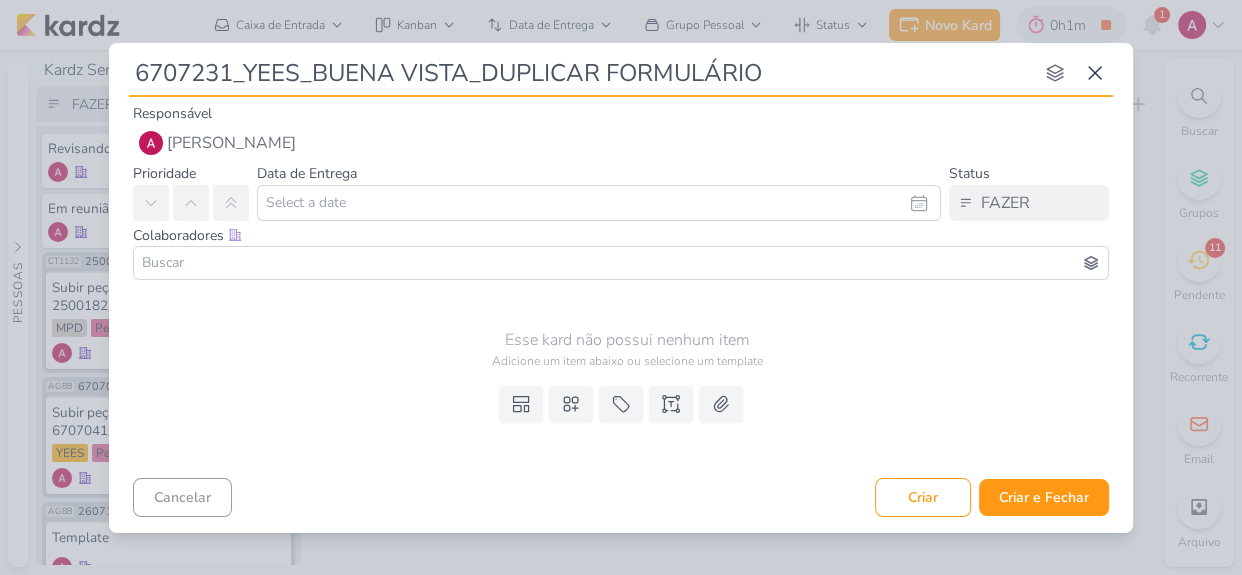 type on "6707231_YEES_BUENA VISTA_DUPLICAR FORMULÁRIO" 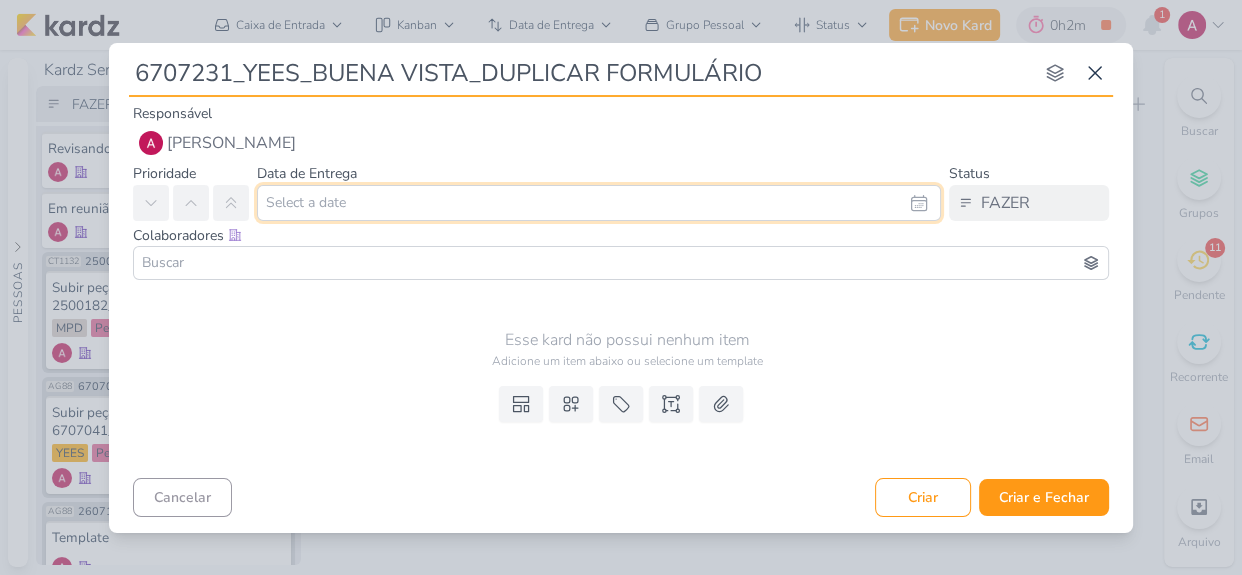 click at bounding box center (599, 203) 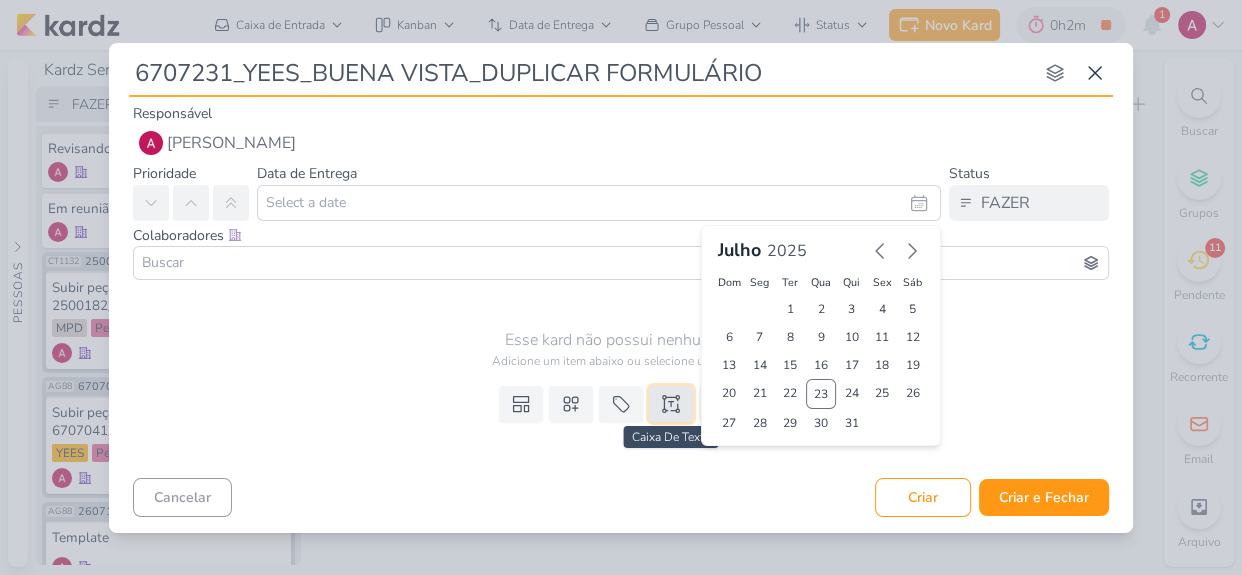 click 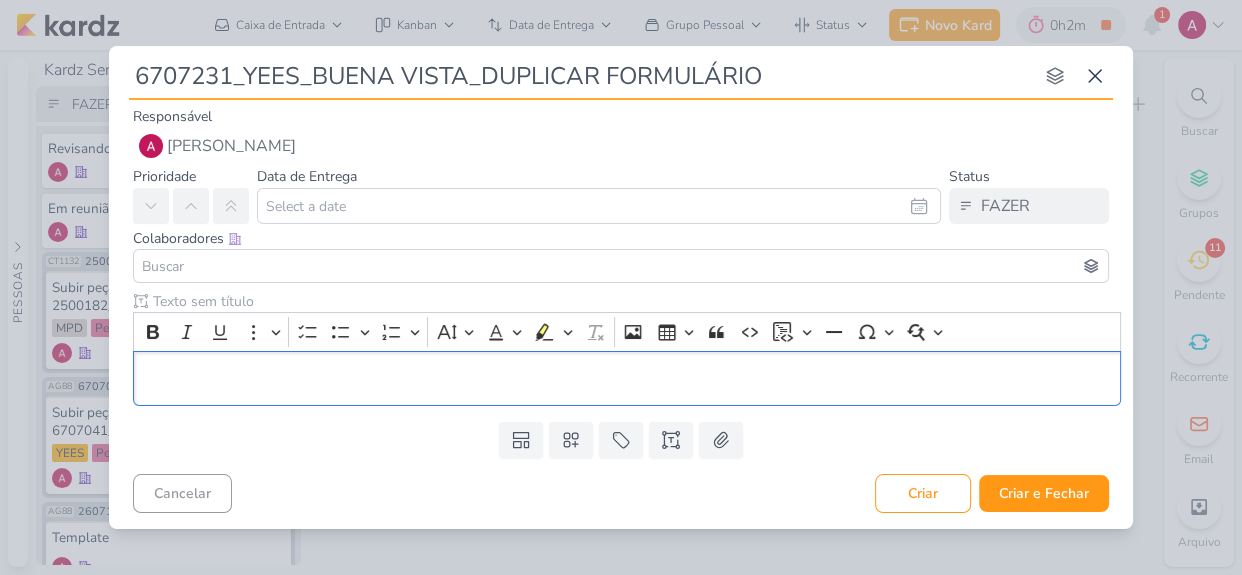click on "Templates
Campos Personalizados
Marcadores
Caixa De Texto
Anexo" at bounding box center [621, 440] 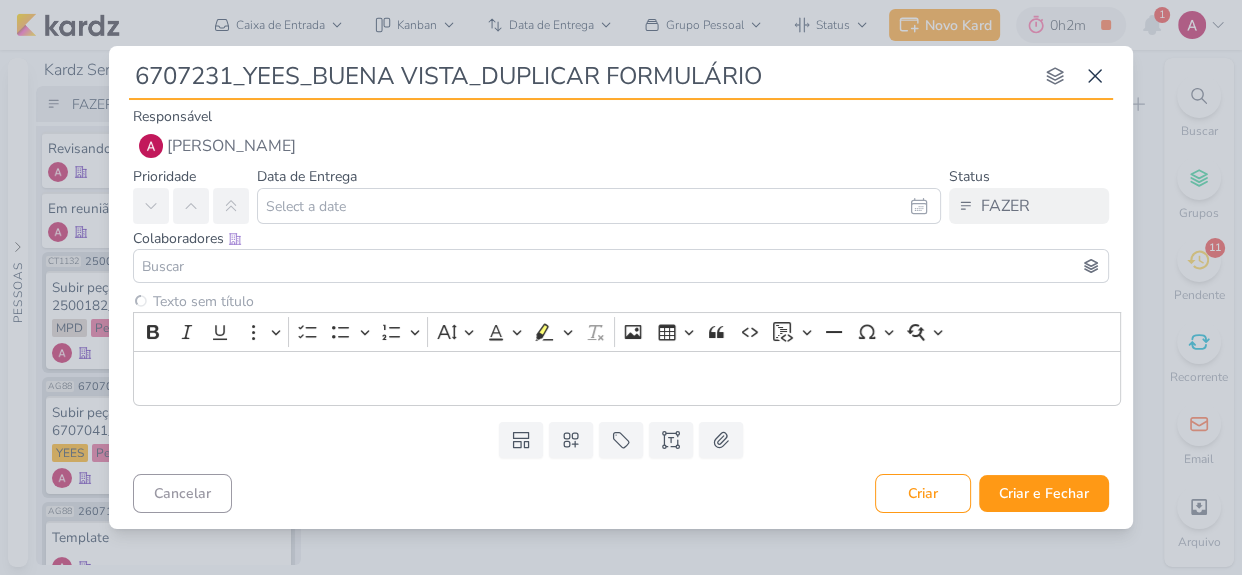 type 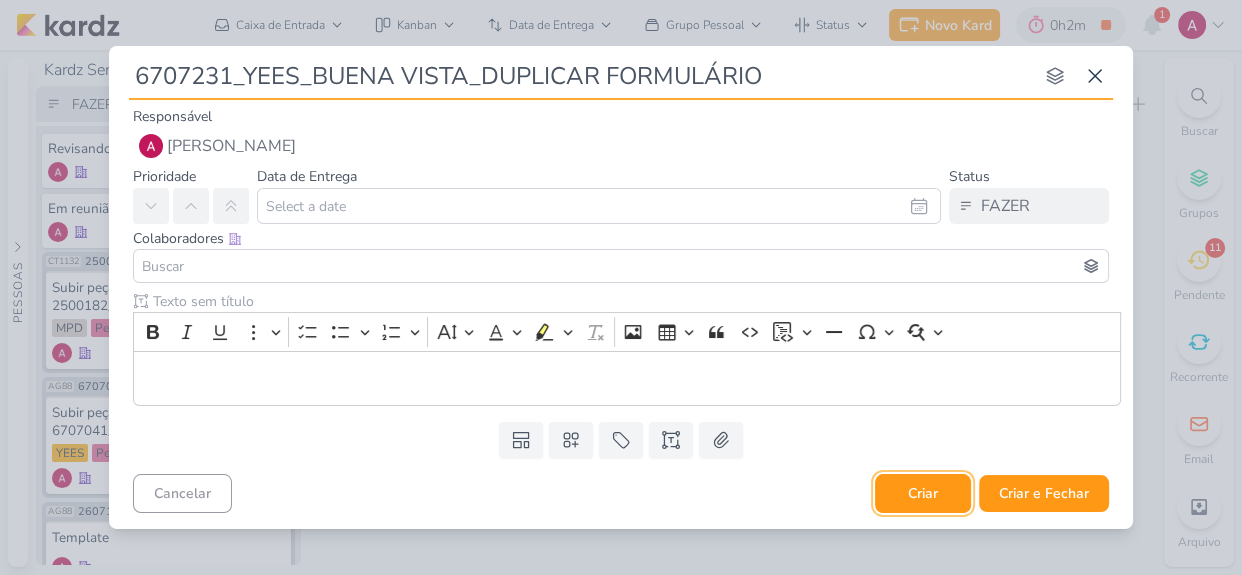 click on "Criar" at bounding box center (923, 493) 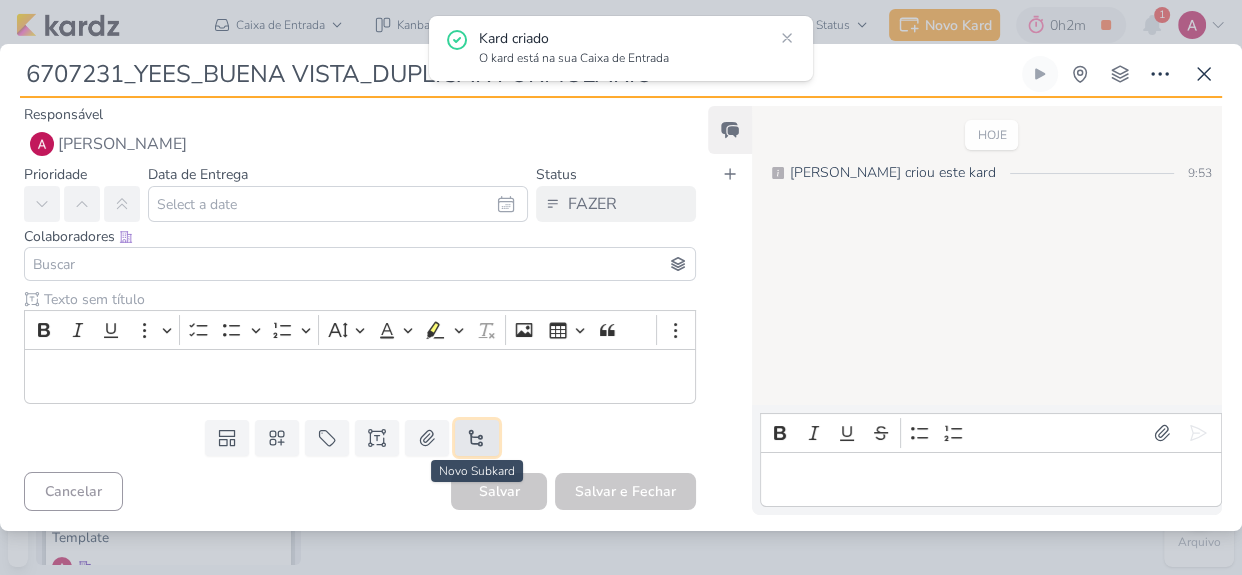 click at bounding box center [477, 438] 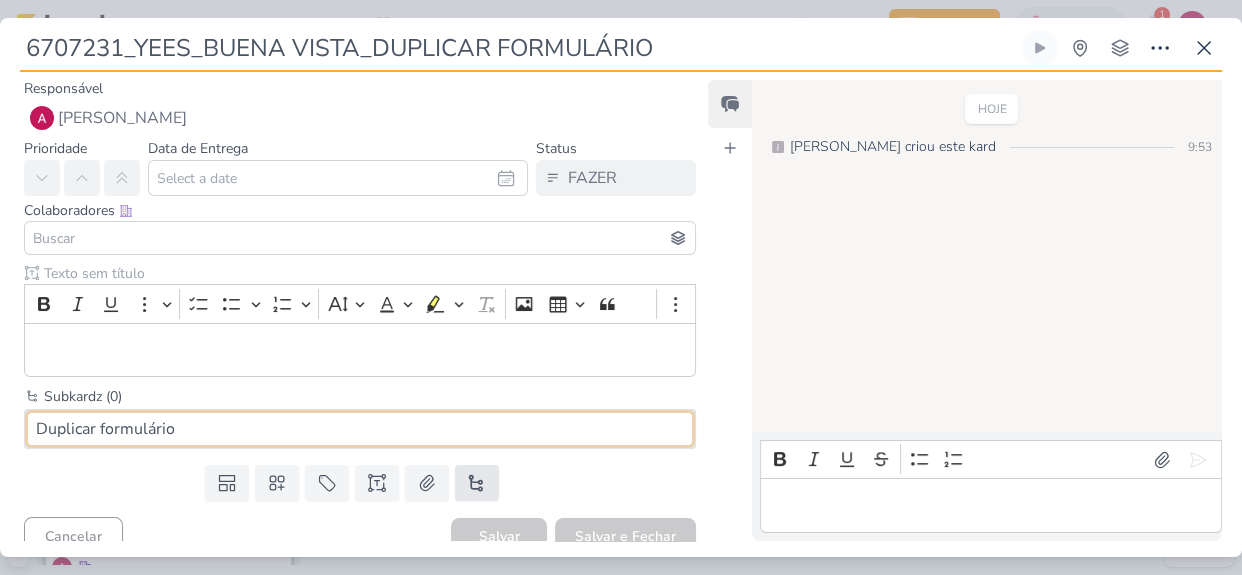type on "Duplicar formulário" 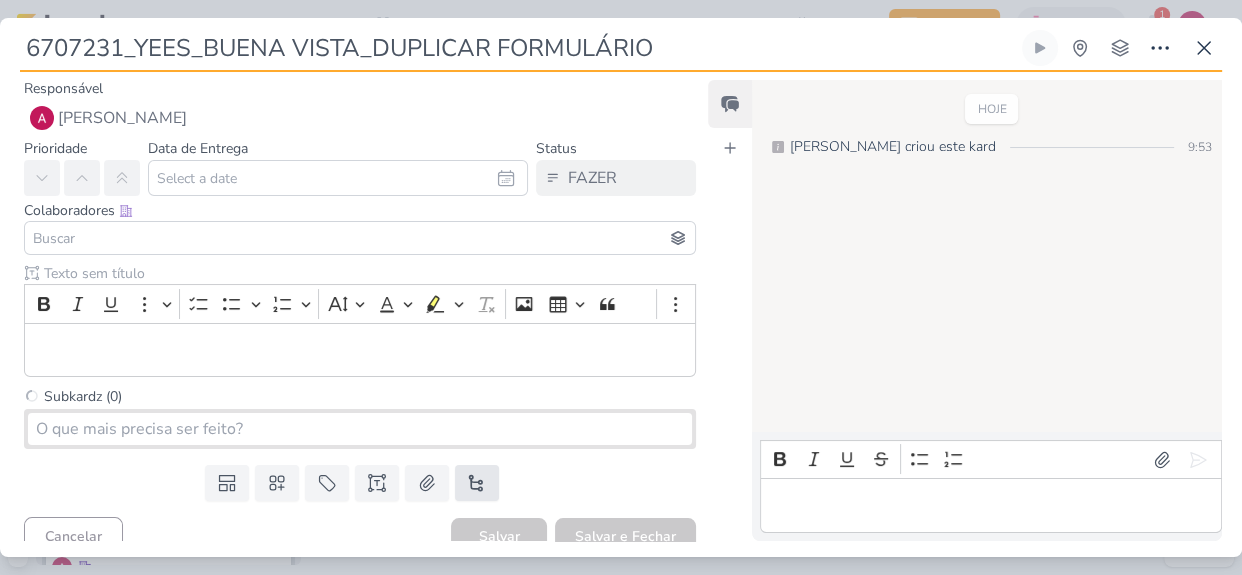 type 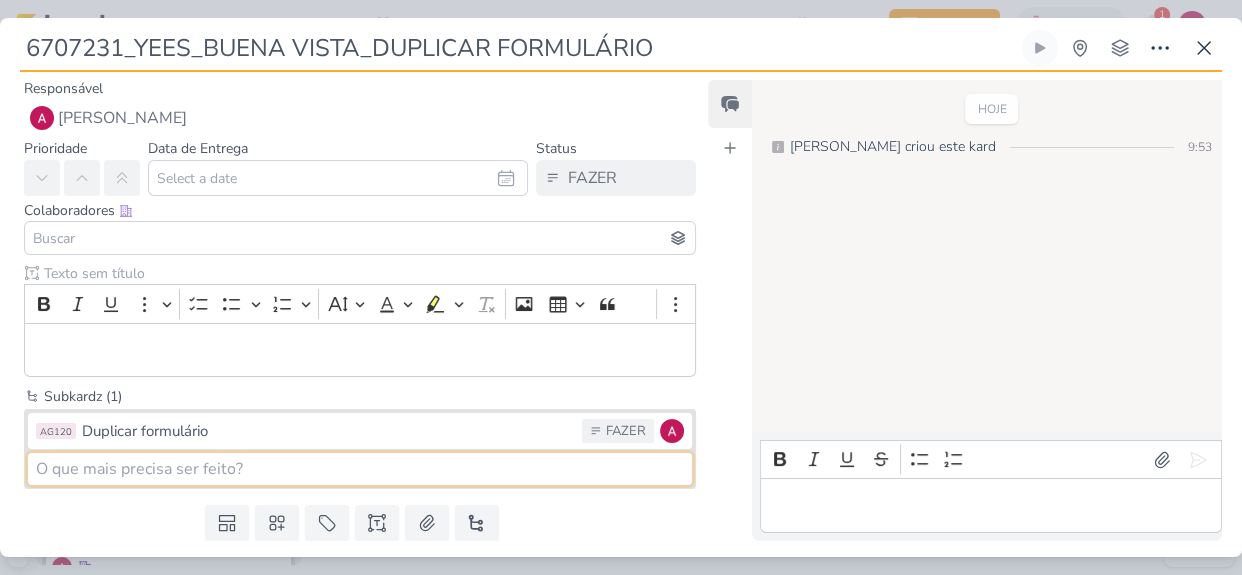 click at bounding box center [360, 469] 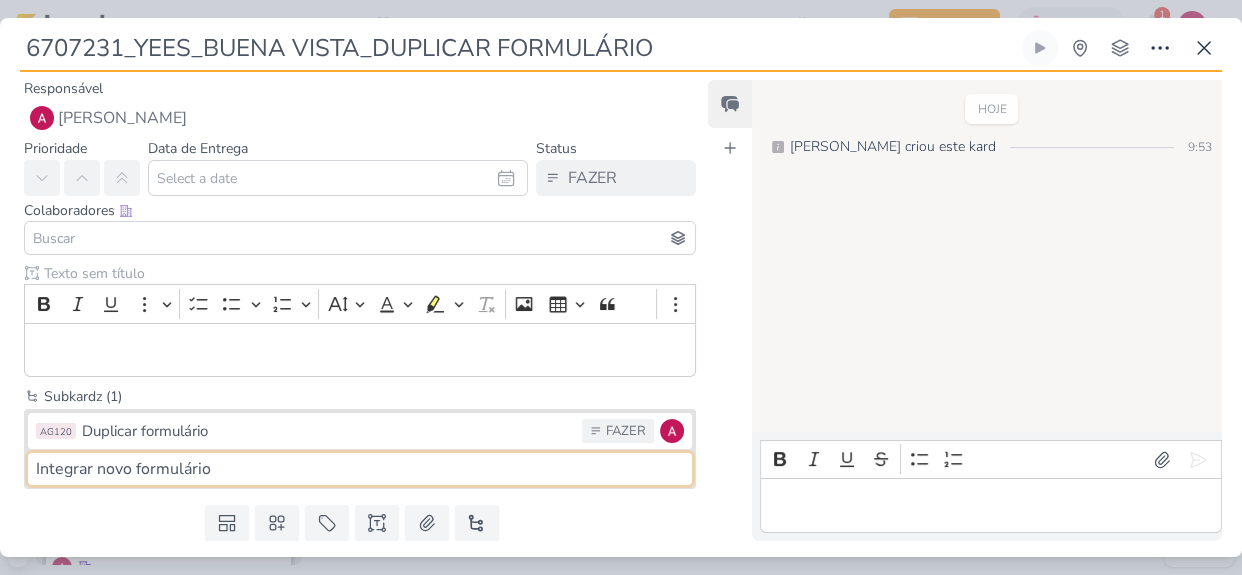 type on "Integrar novo formulário" 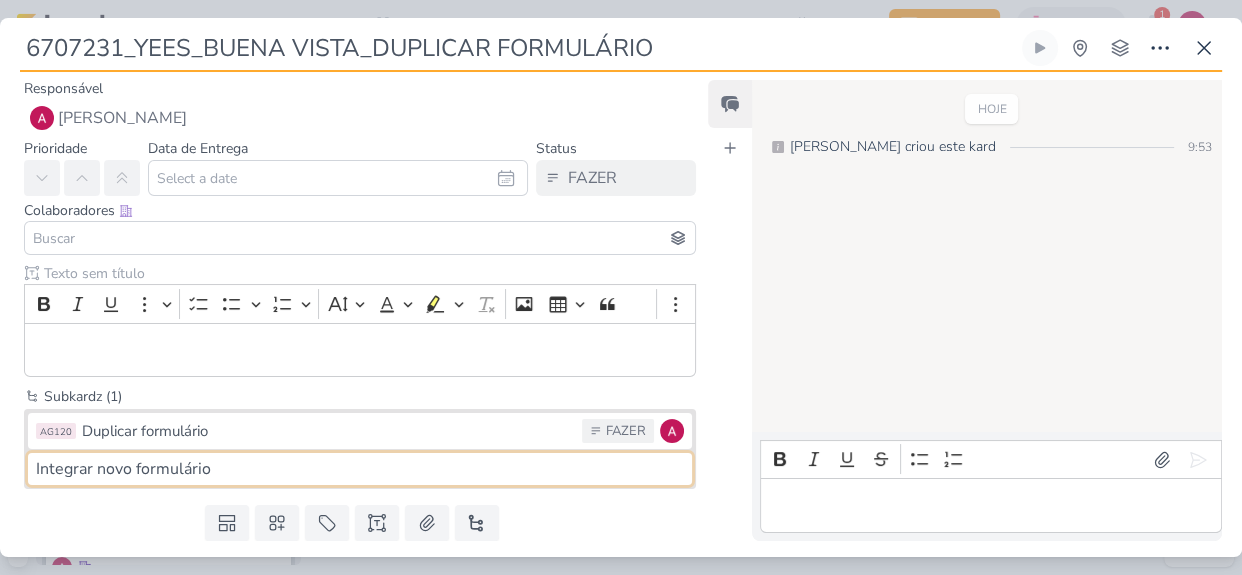 type 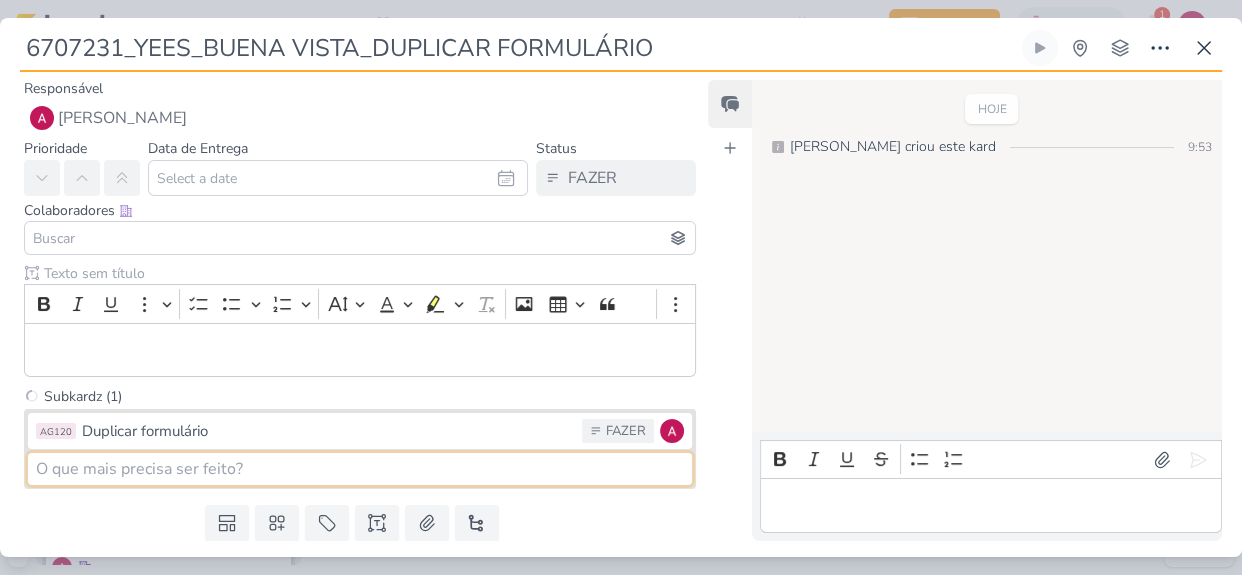 type 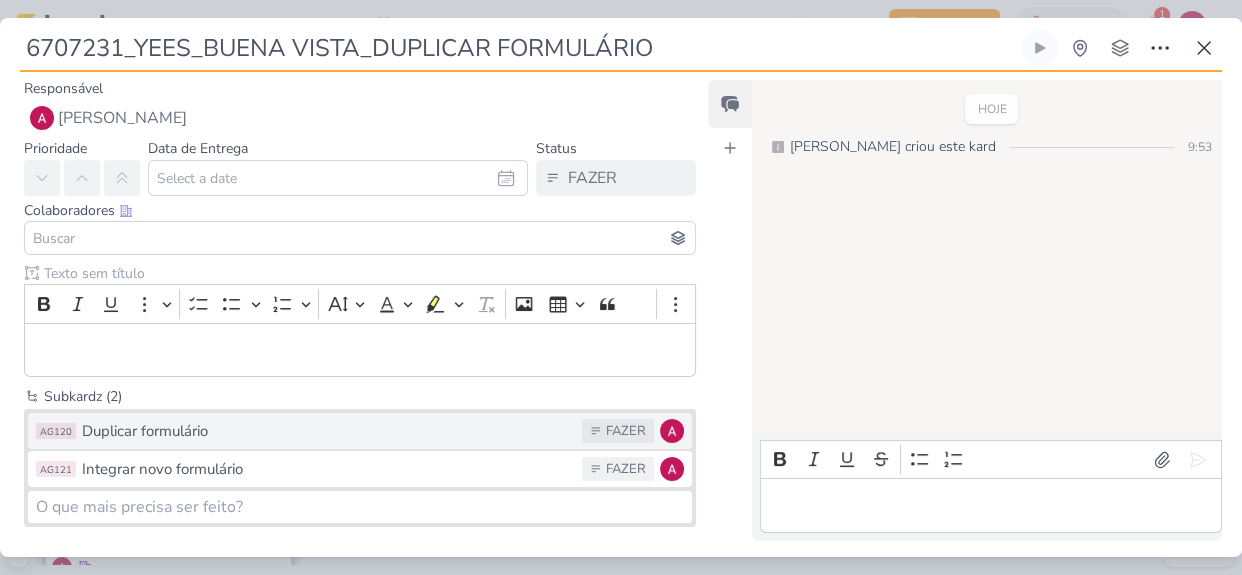 click on "Duplicar formulário" at bounding box center [327, 431] 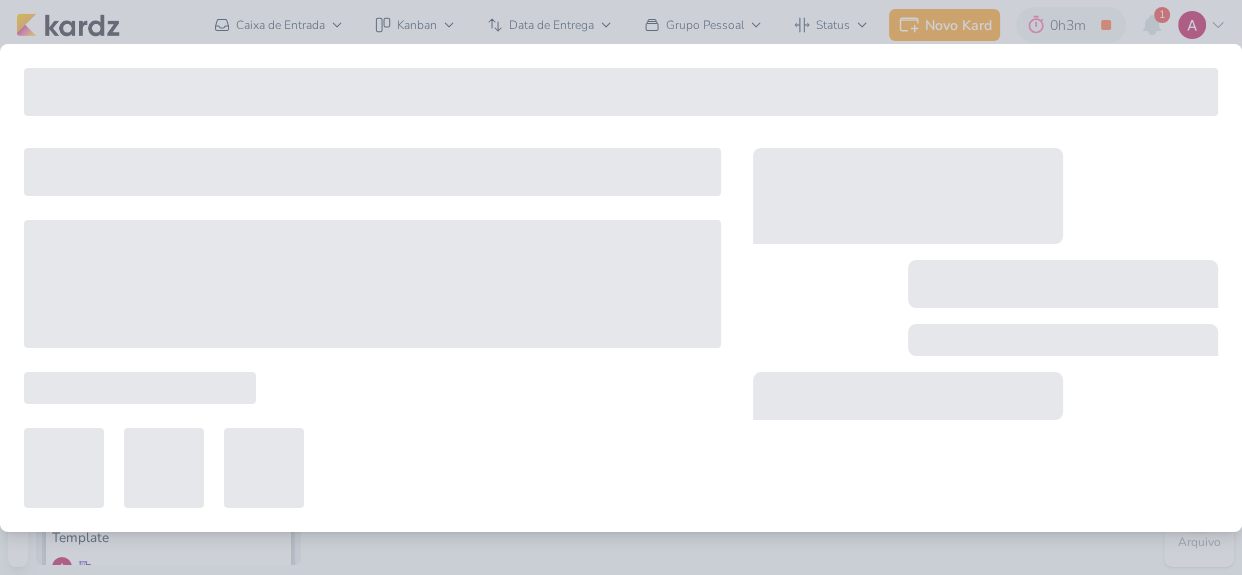 type on "Duplicar formulário" 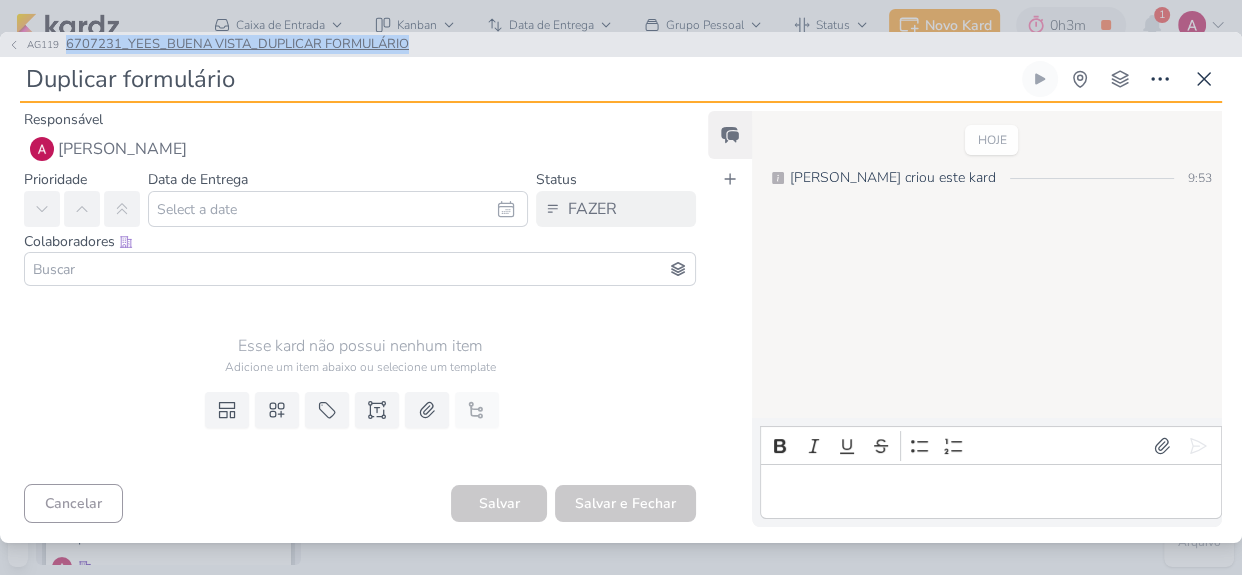 drag, startPoint x: 442, startPoint y: 47, endPoint x: 68, endPoint y: 50, distance: 374.01202 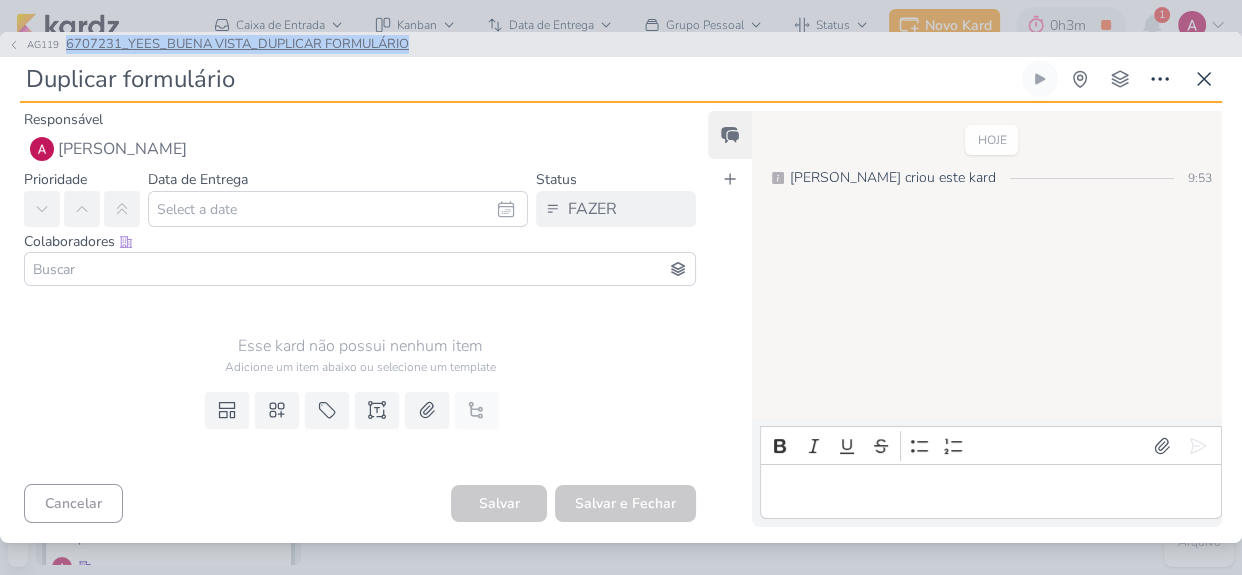 copy on "6707231_YEES_BUENA VISTA_DUPLICAR FORMULÁRIO" 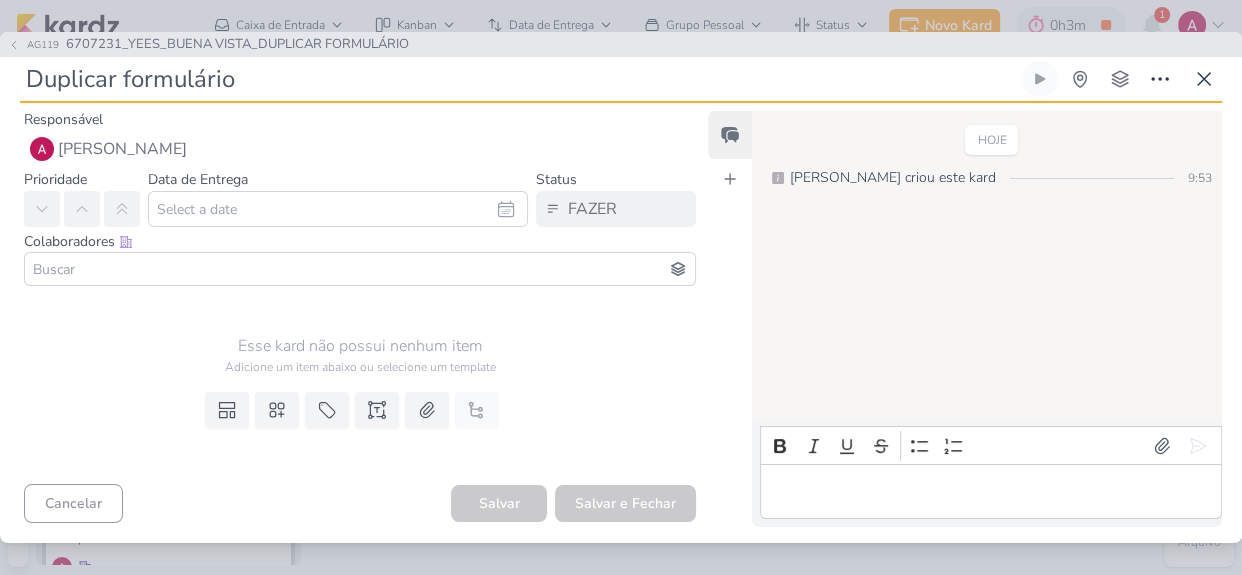 drag, startPoint x: 265, startPoint y: 83, endPoint x: 0, endPoint y: 198, distance: 288.87714 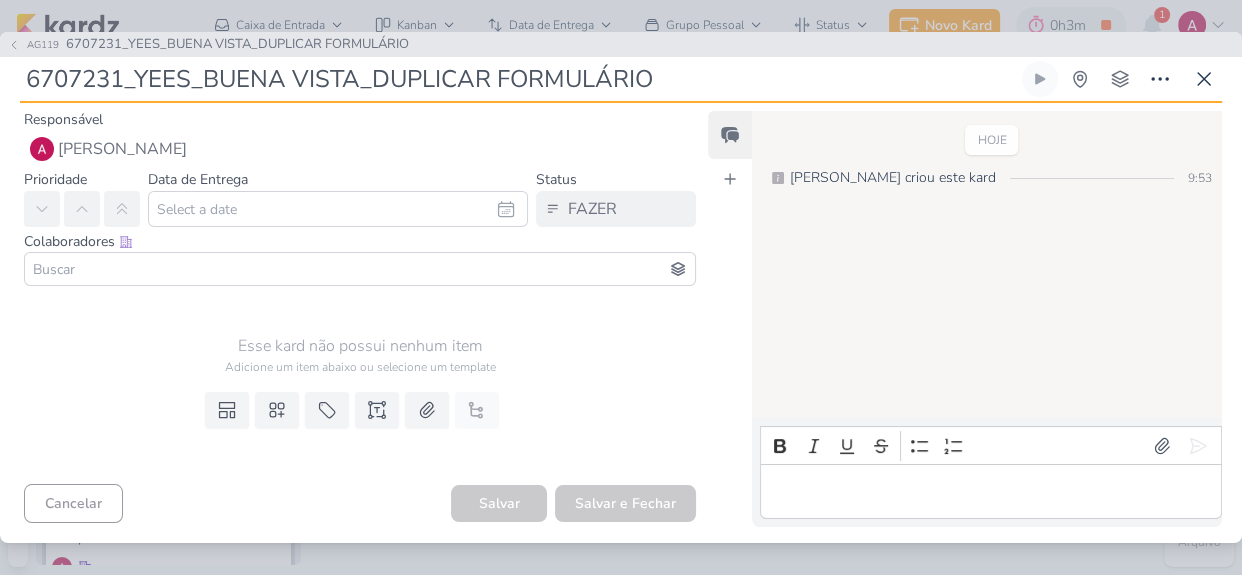 type 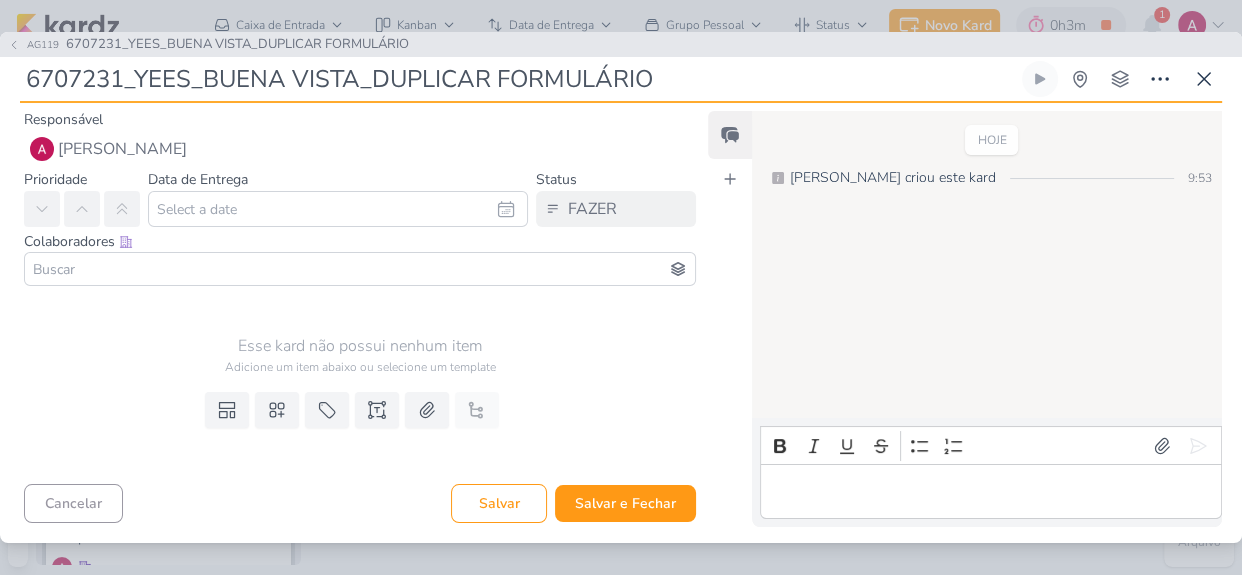 type on "6707231_YEES_BUENA VISTA_DUPLICAR FORMULÁRIO" 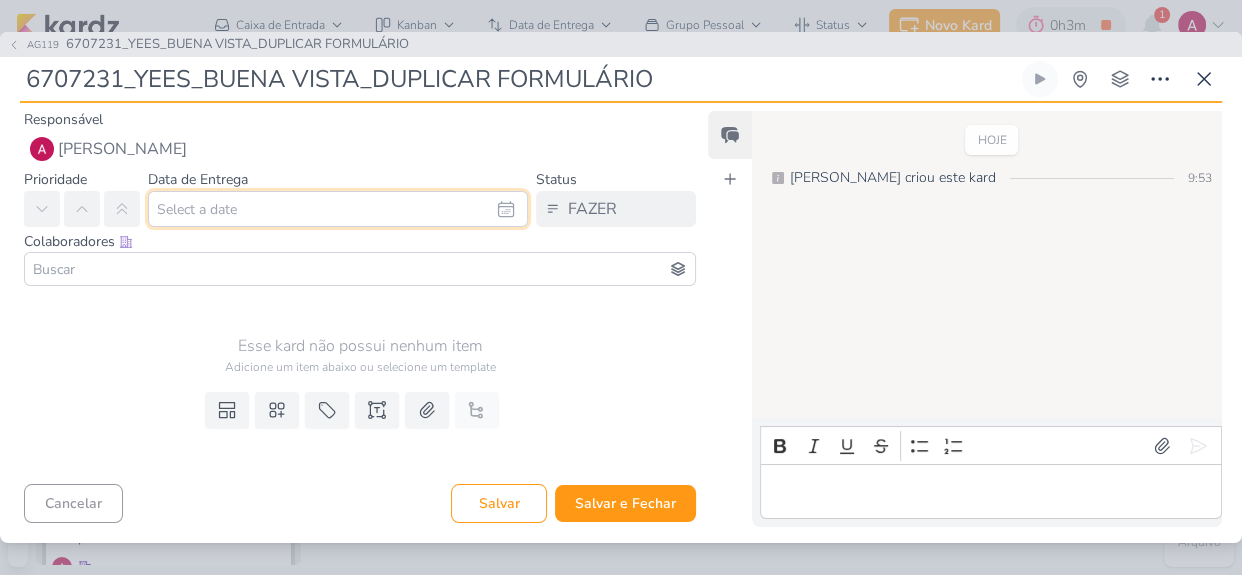 click at bounding box center (338, 209) 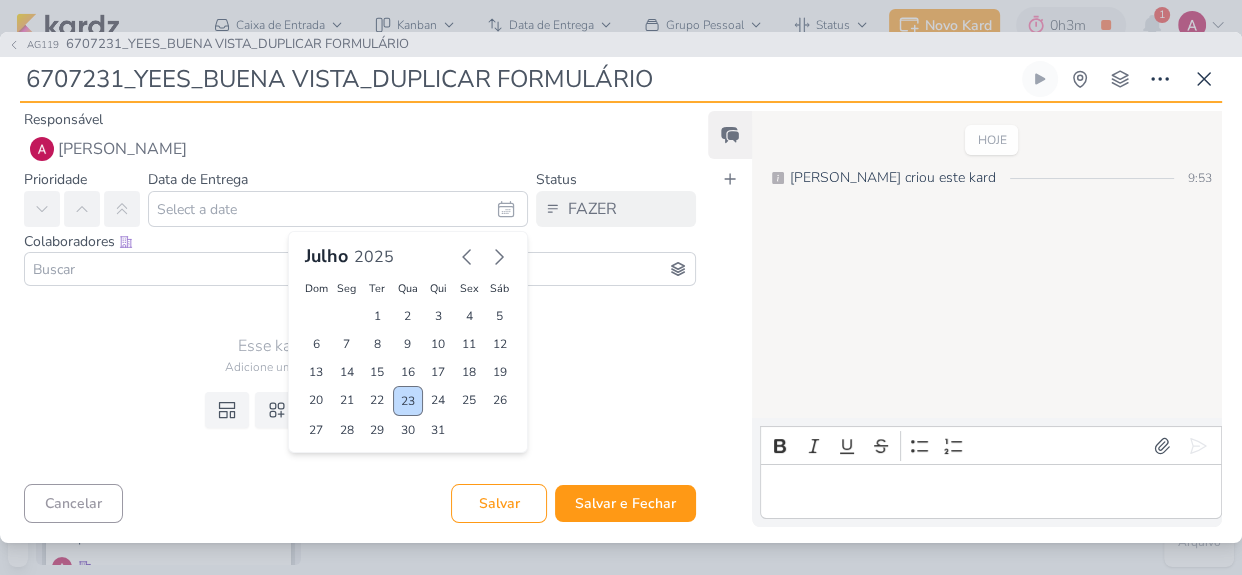 click on "23" at bounding box center (408, 401) 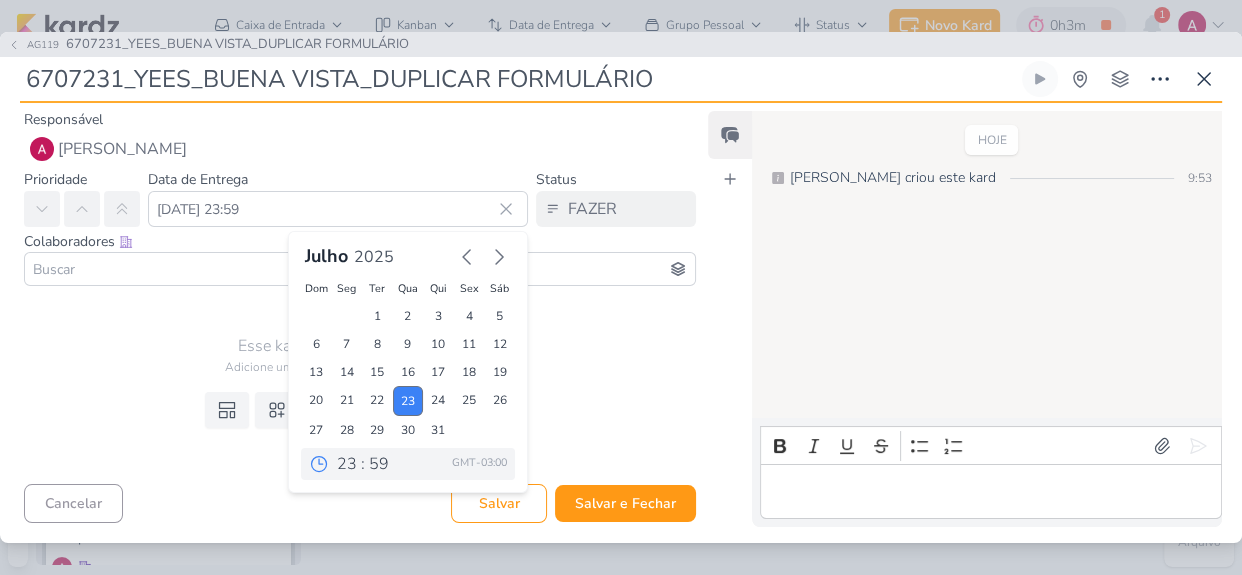 click at bounding box center (360, 269) 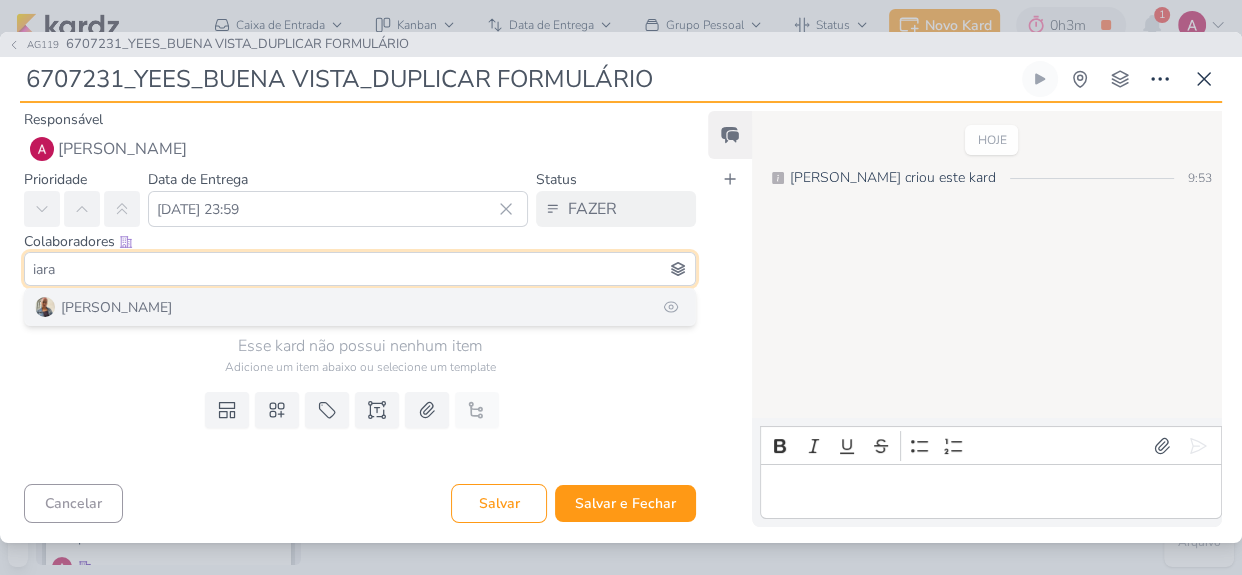 type on "iara" 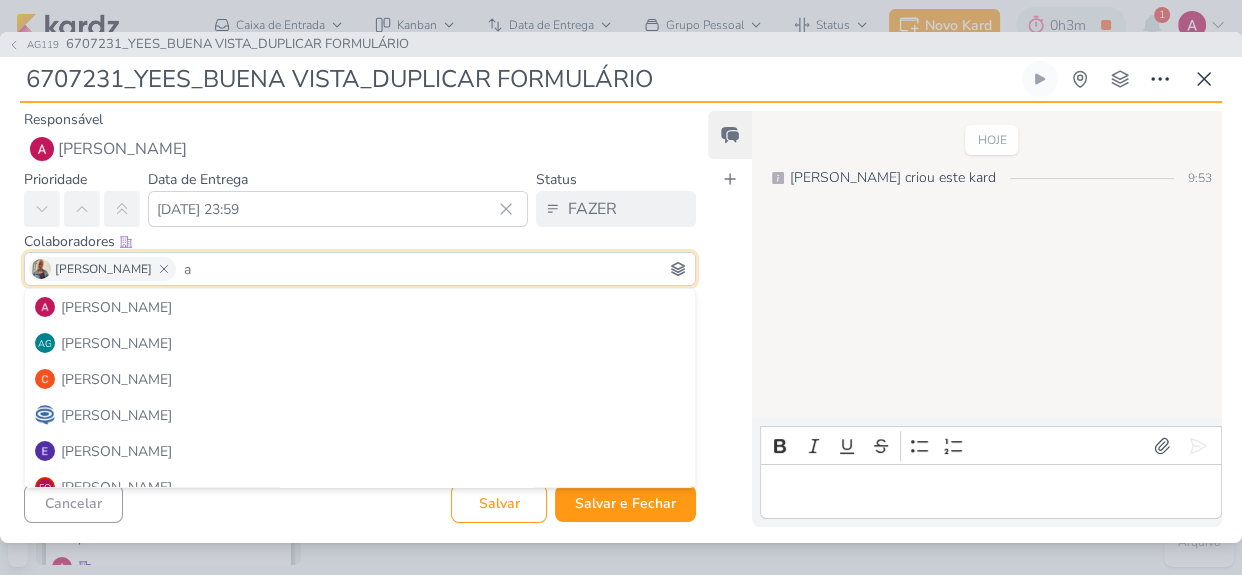 type on "a" 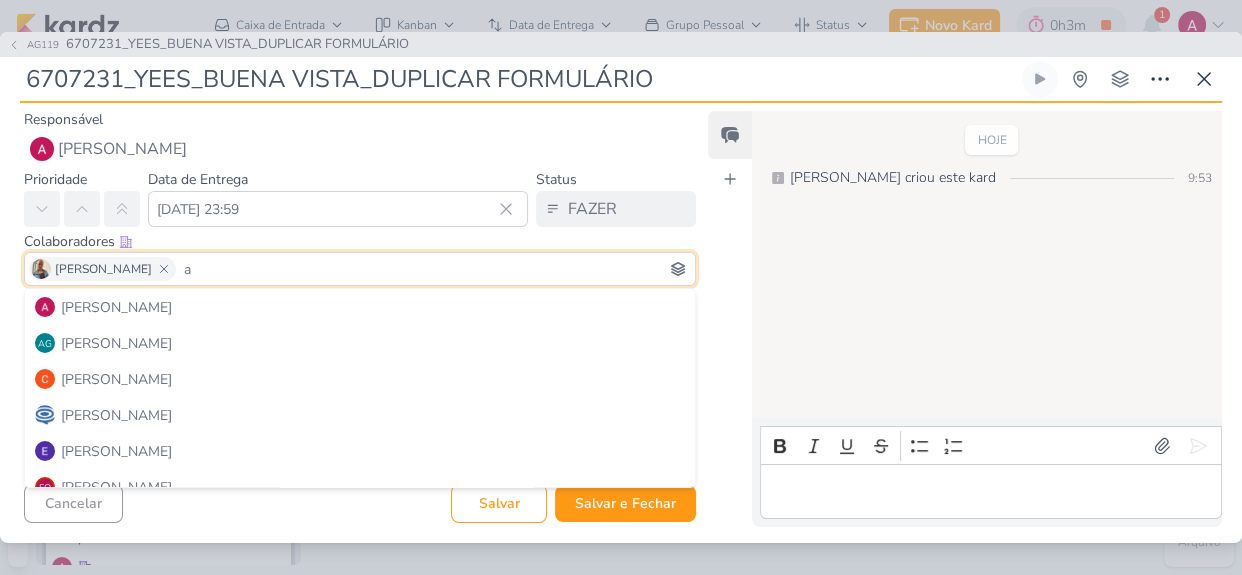 click on "[PERSON_NAME]" at bounding box center [116, 307] 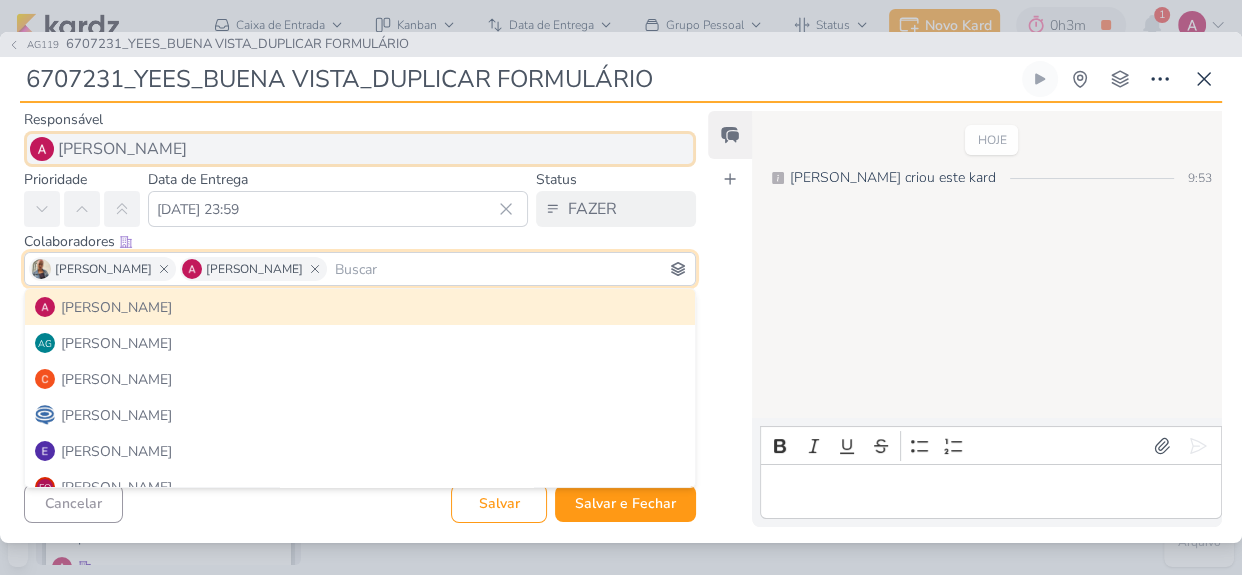 click on "[PERSON_NAME]" at bounding box center (122, 149) 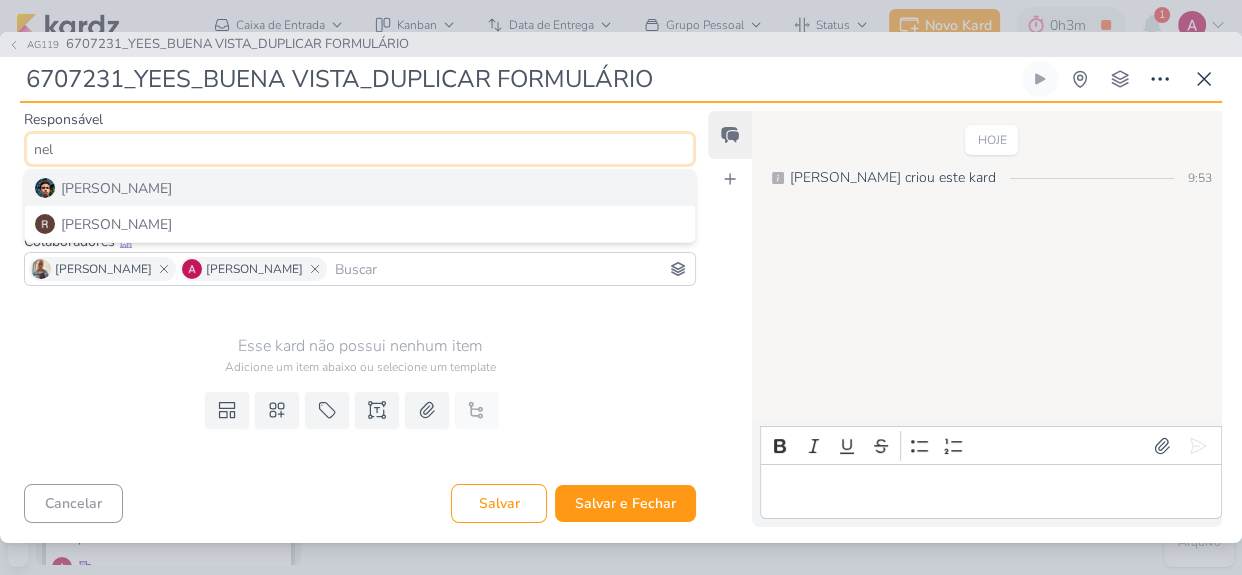 type on "nel" 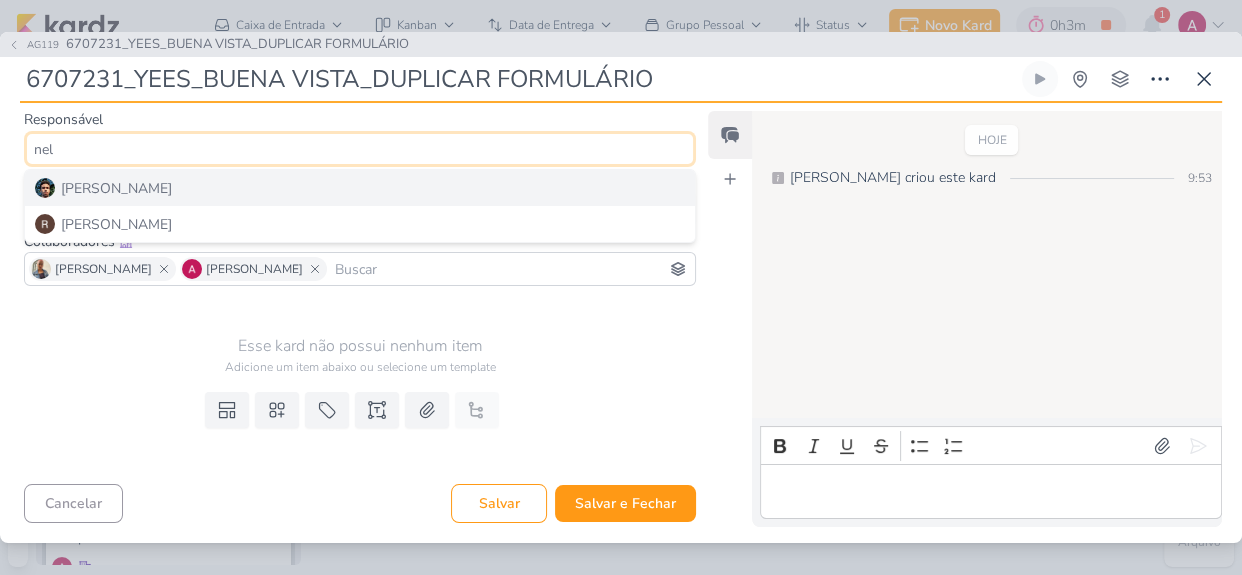 click on "[PERSON_NAME]" at bounding box center (360, 188) 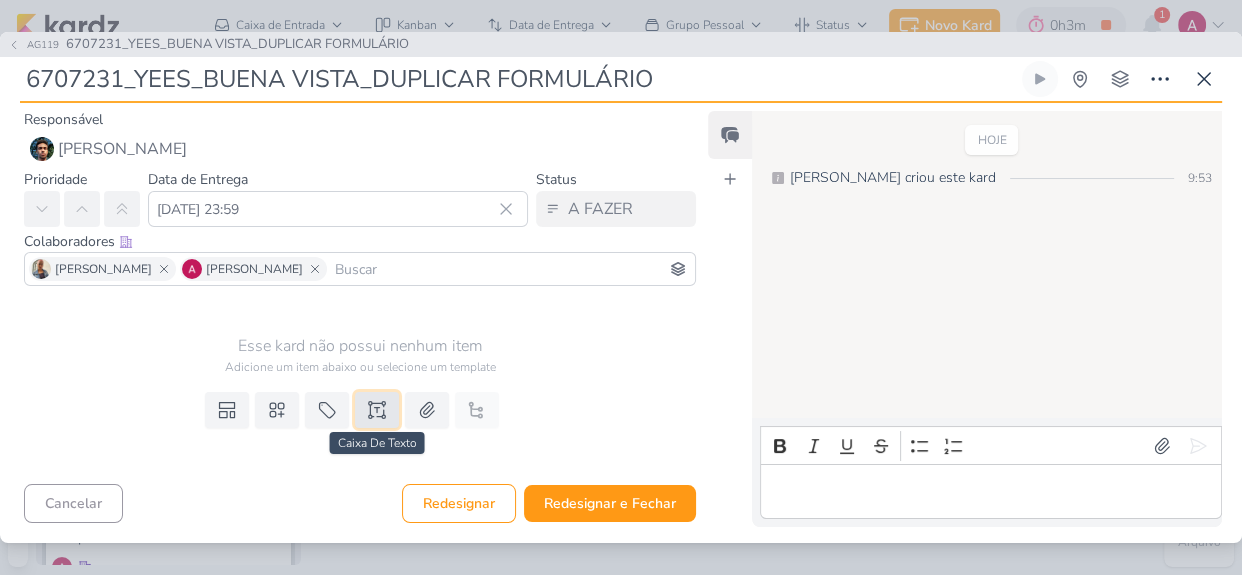 click 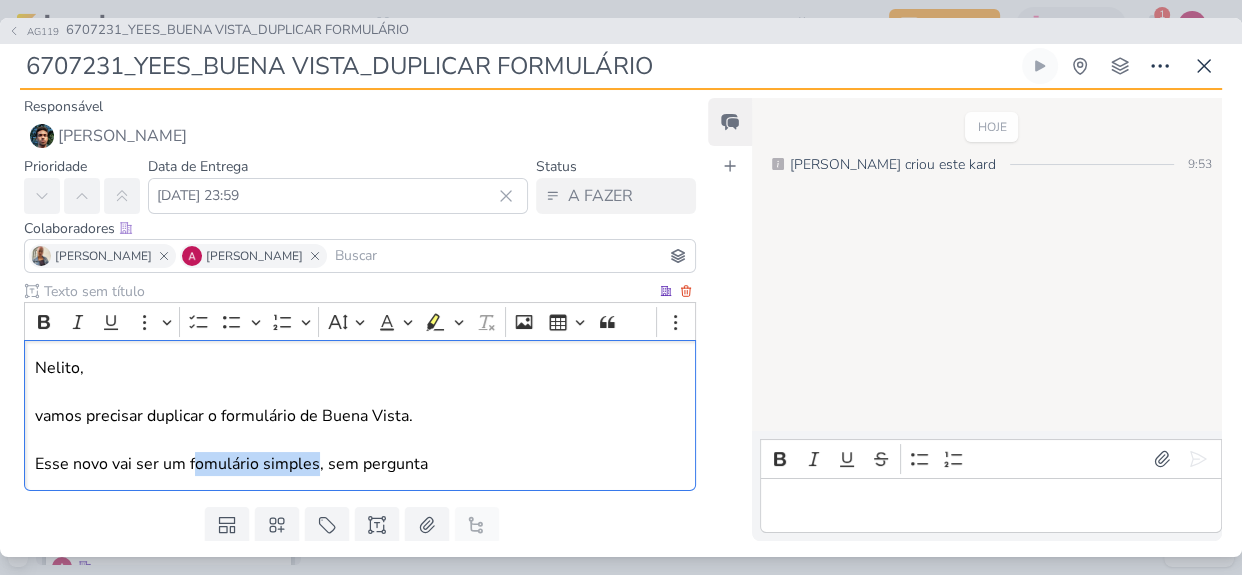 drag, startPoint x: 191, startPoint y: 462, endPoint x: 312, endPoint y: 457, distance: 121.103264 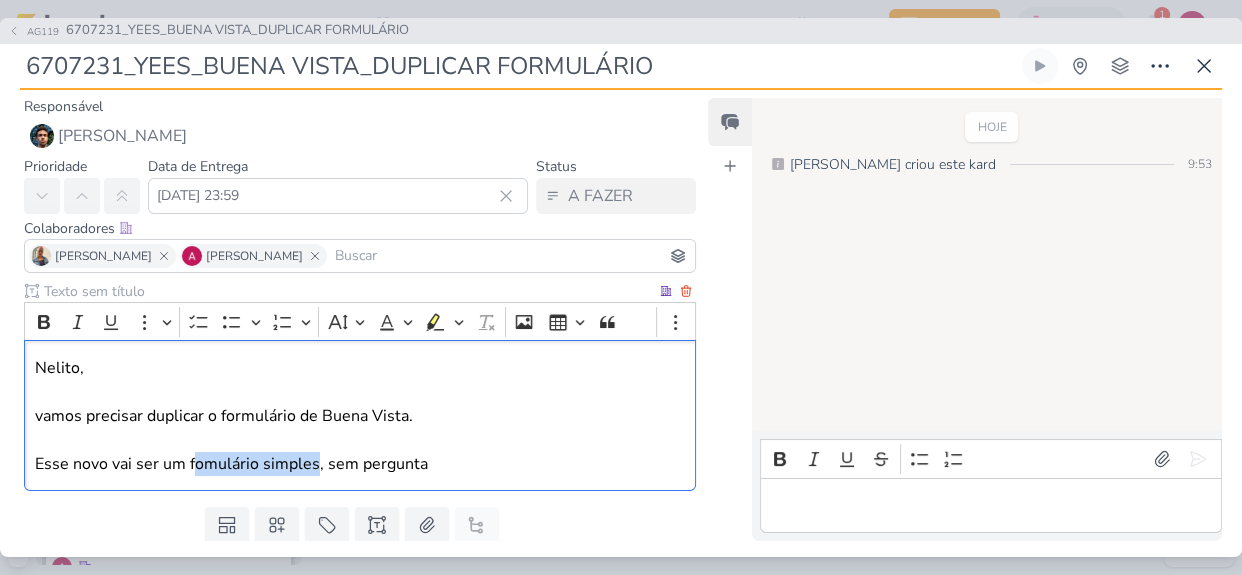 click on "Esse novo vai ser um fomulário simples, sem pergunta" at bounding box center (360, 464) 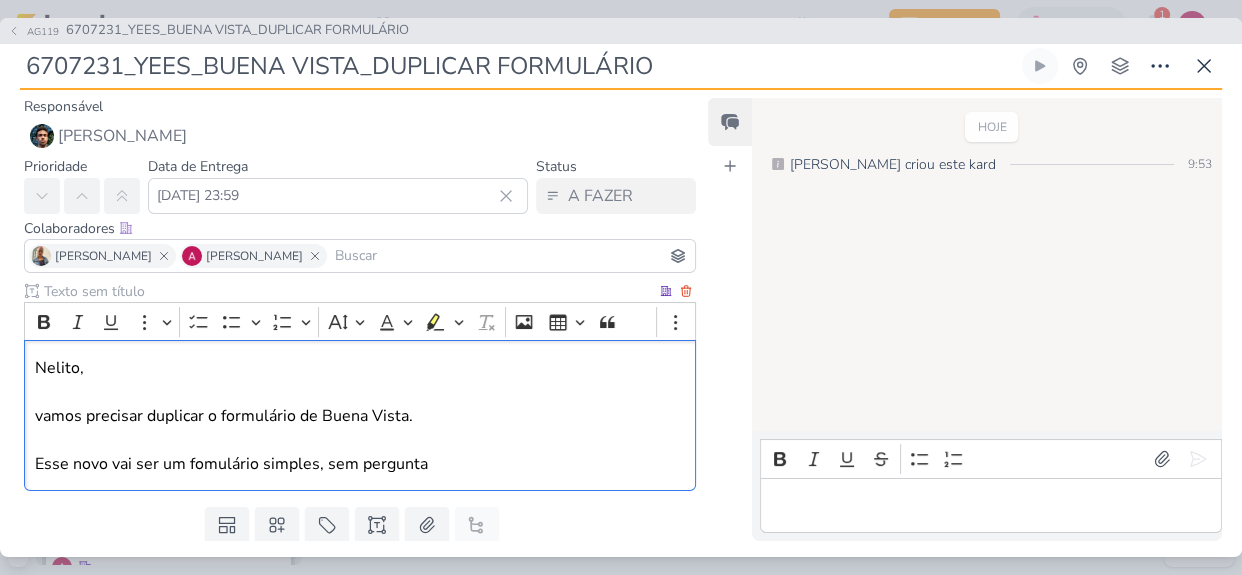 drag, startPoint x: 312, startPoint y: 457, endPoint x: 318, endPoint y: 467, distance: 11.661903 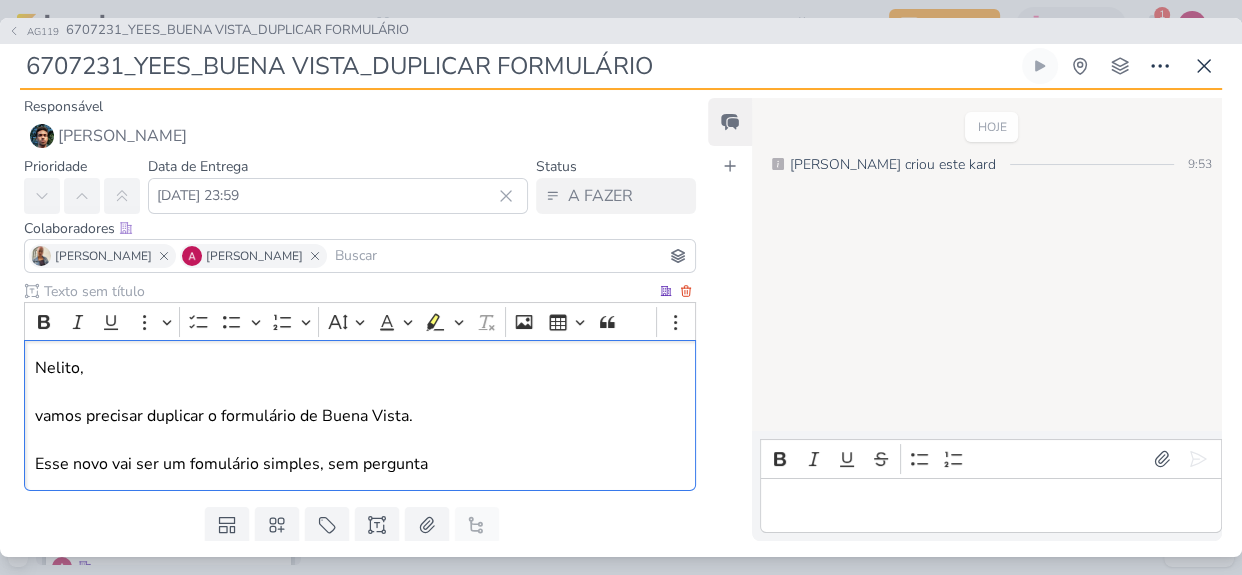 click on "Esse novo vai ser um fomulário simples, sem pergunta" at bounding box center [360, 464] 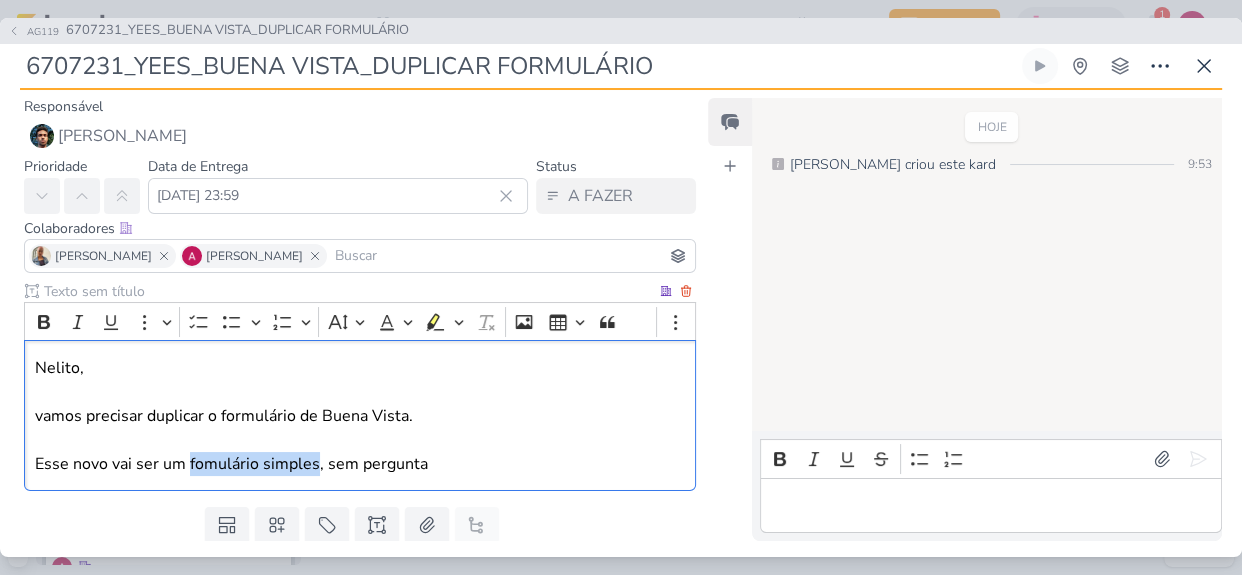 drag, startPoint x: 312, startPoint y: 466, endPoint x: 188, endPoint y: 463, distance: 124.036285 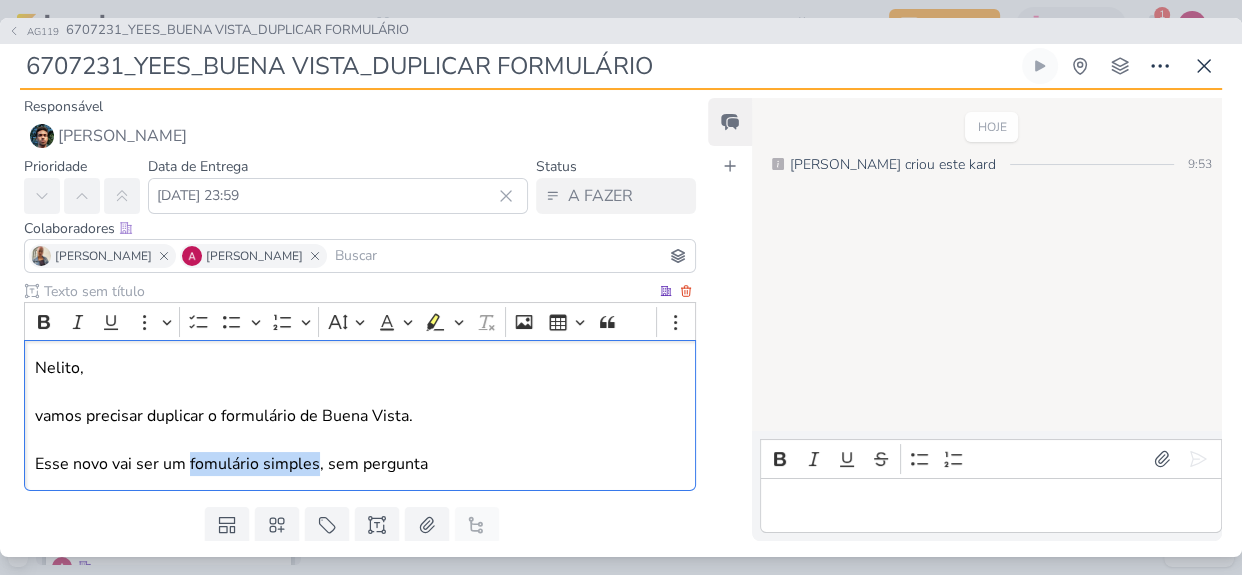 click on "Esse novo vai ser um fomulário simples, sem pergunta" at bounding box center [360, 464] 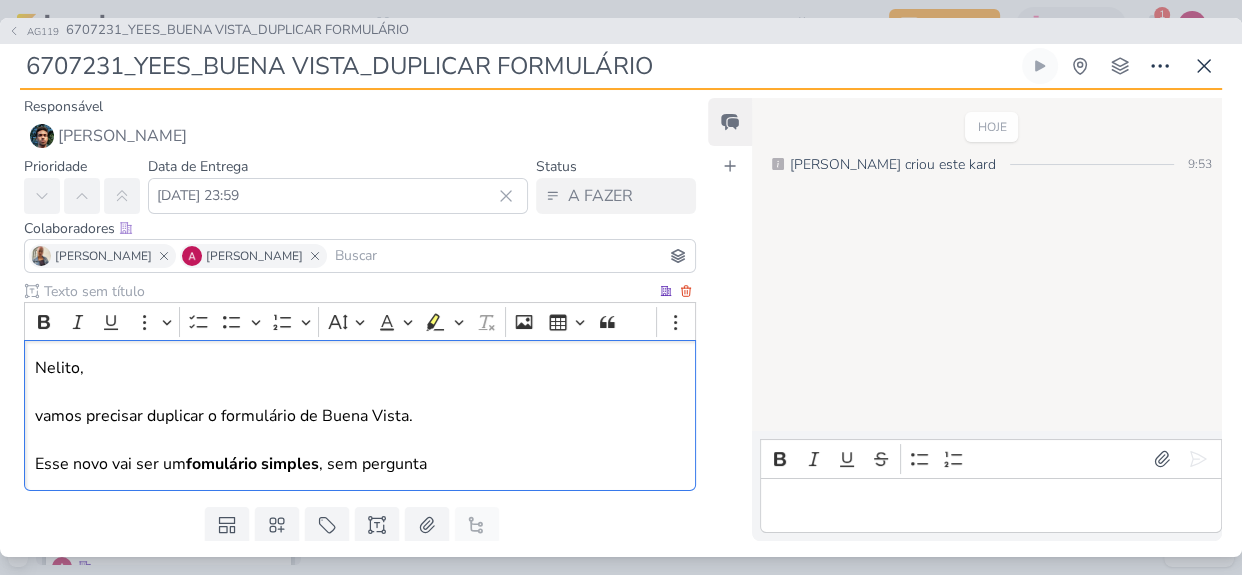 click on "Esse novo vai ser um  fomulário simples , sem pergunta" at bounding box center (360, 464) 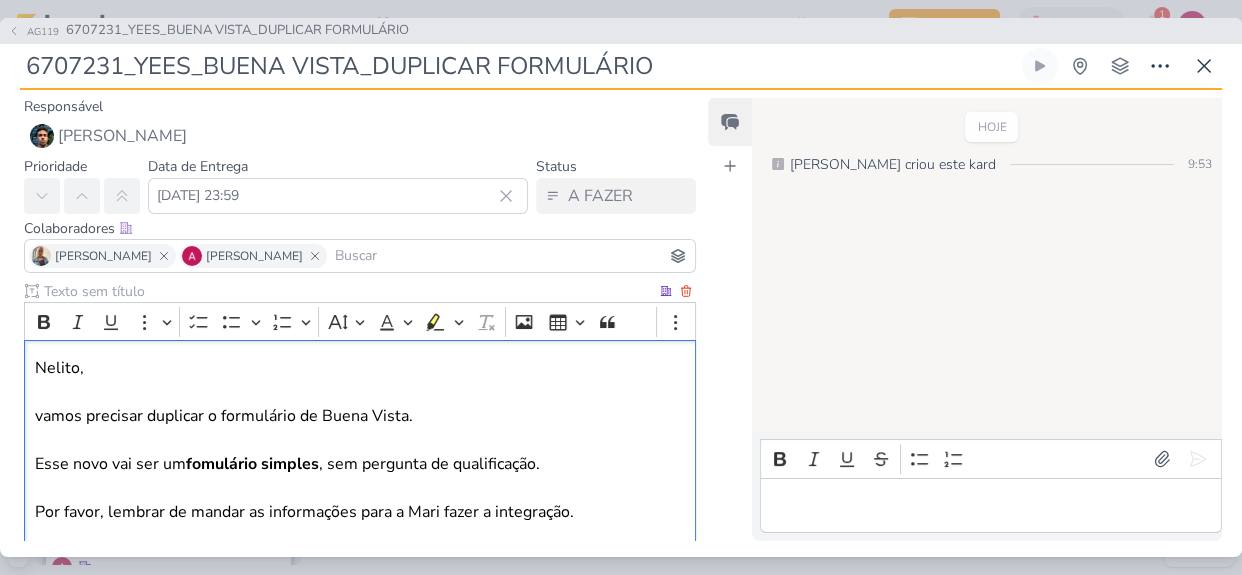 scroll, scrollTop: 180, scrollLeft: 0, axis: vertical 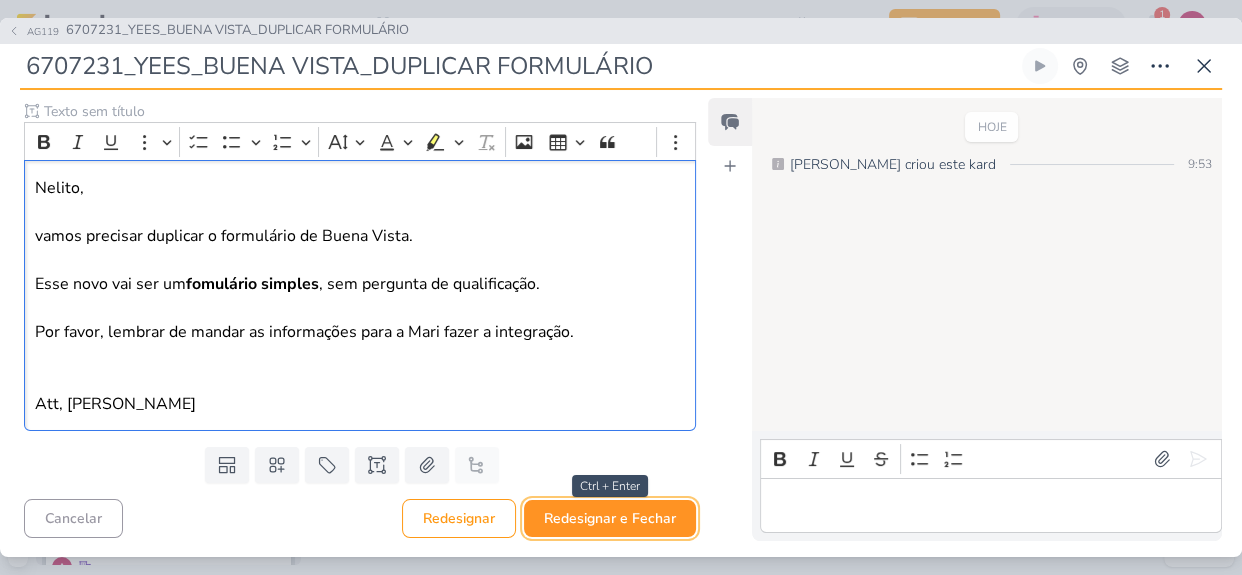click on "Redesignar e Fechar" at bounding box center (610, 518) 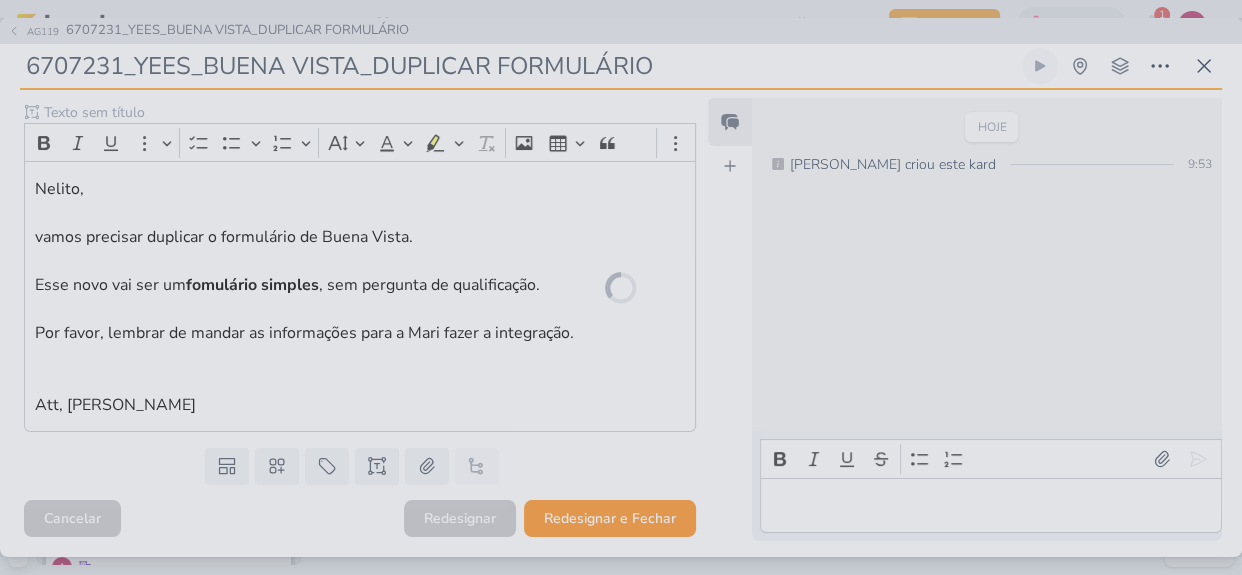 scroll, scrollTop: 179, scrollLeft: 0, axis: vertical 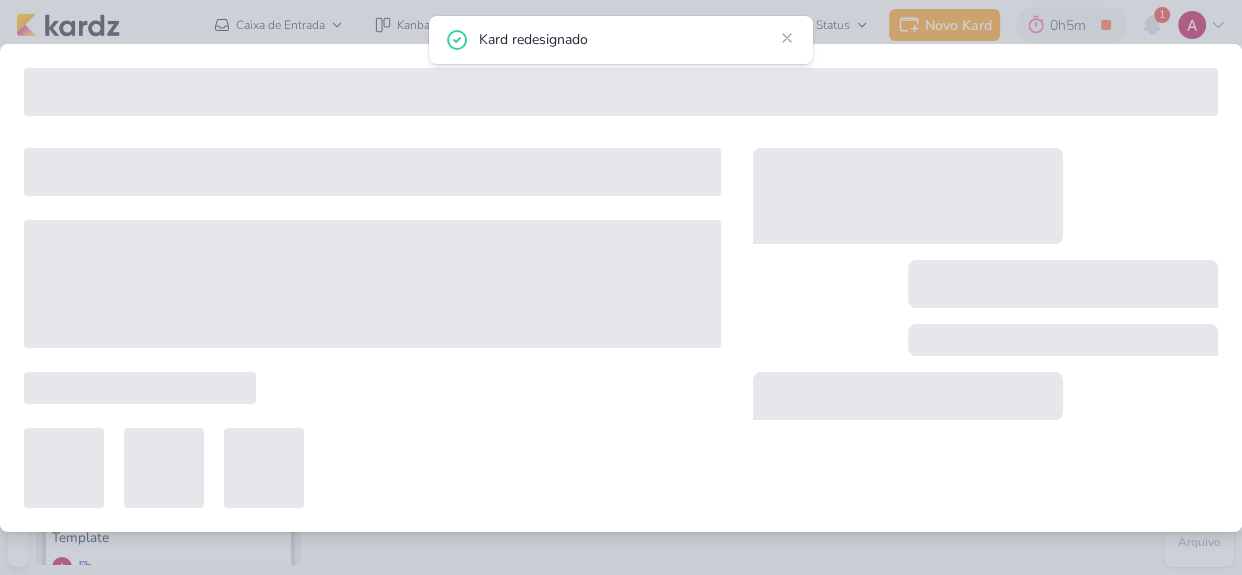 type 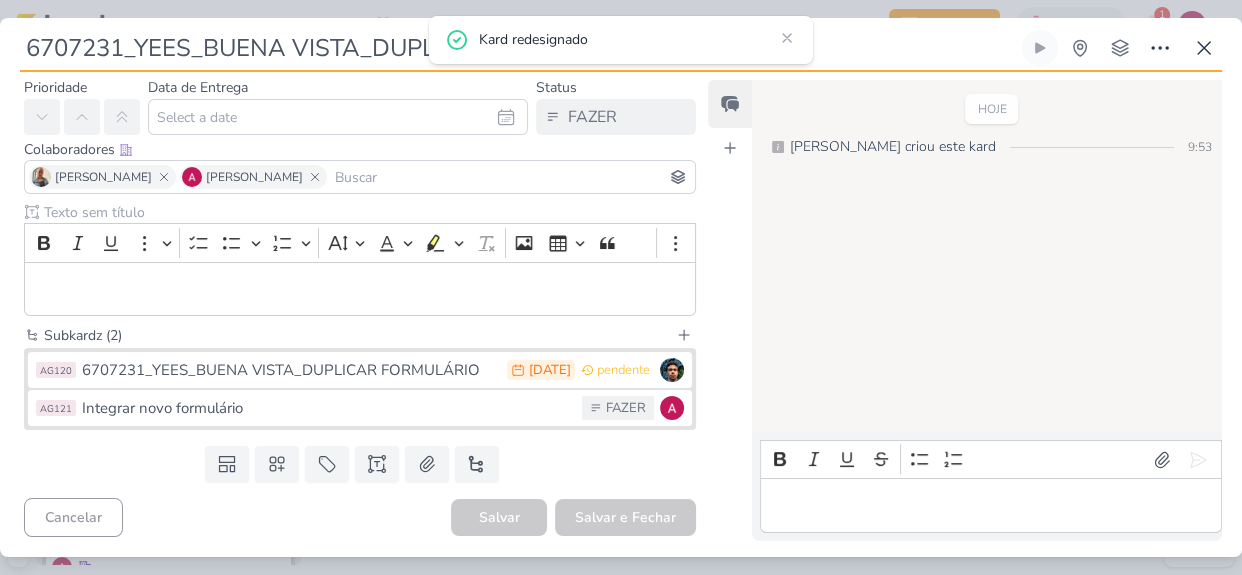 scroll, scrollTop: 0, scrollLeft: 0, axis: both 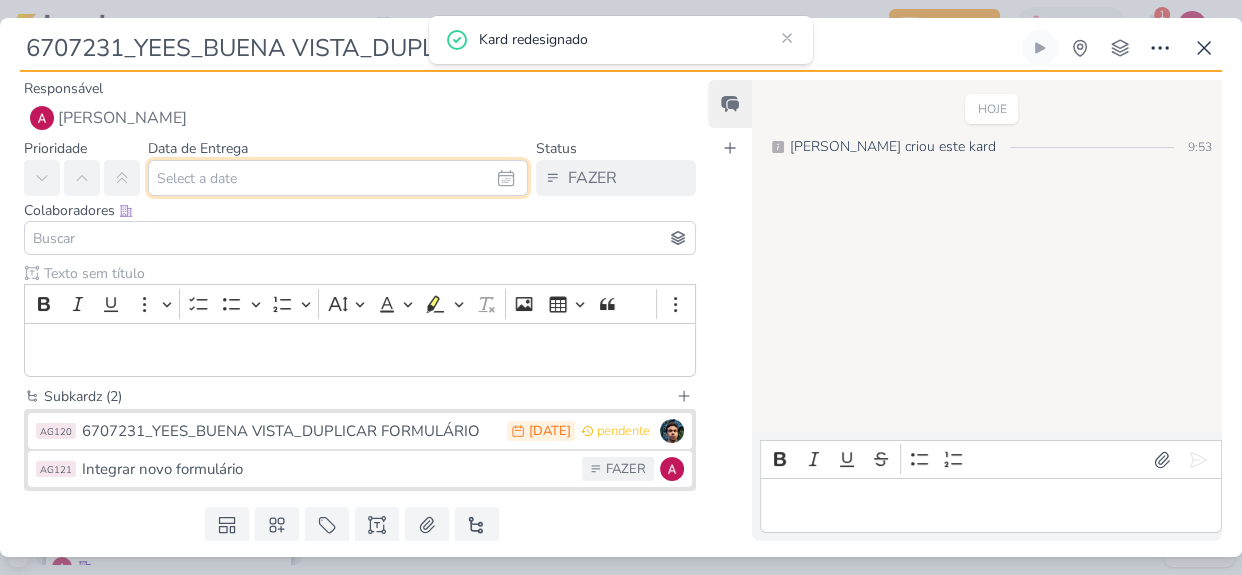 click at bounding box center [338, 178] 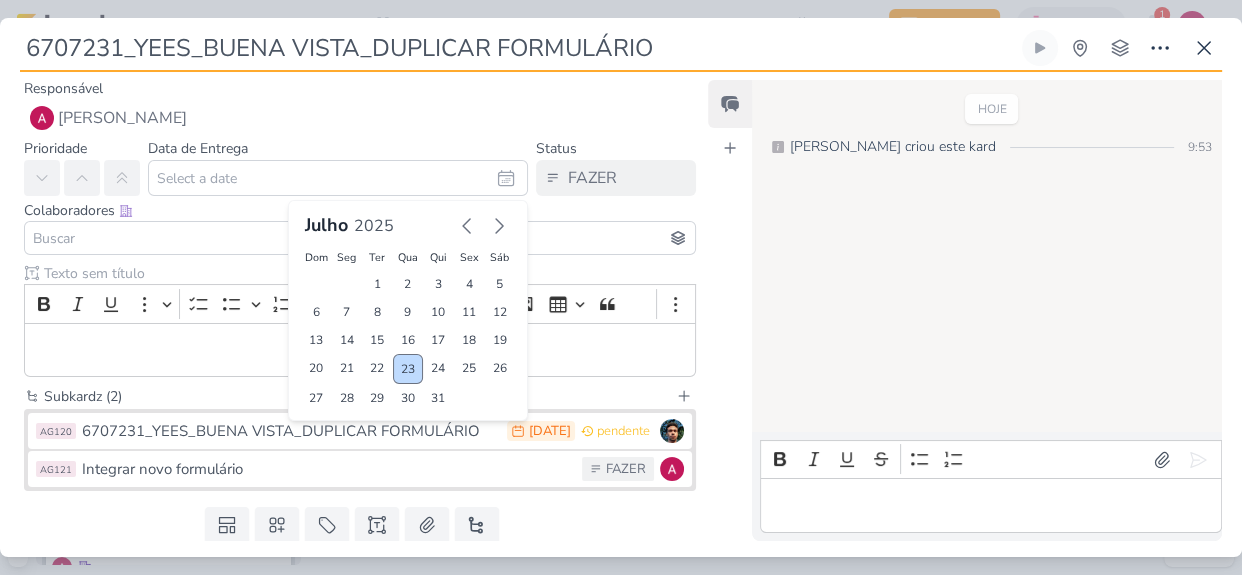 click on "23" at bounding box center (408, 369) 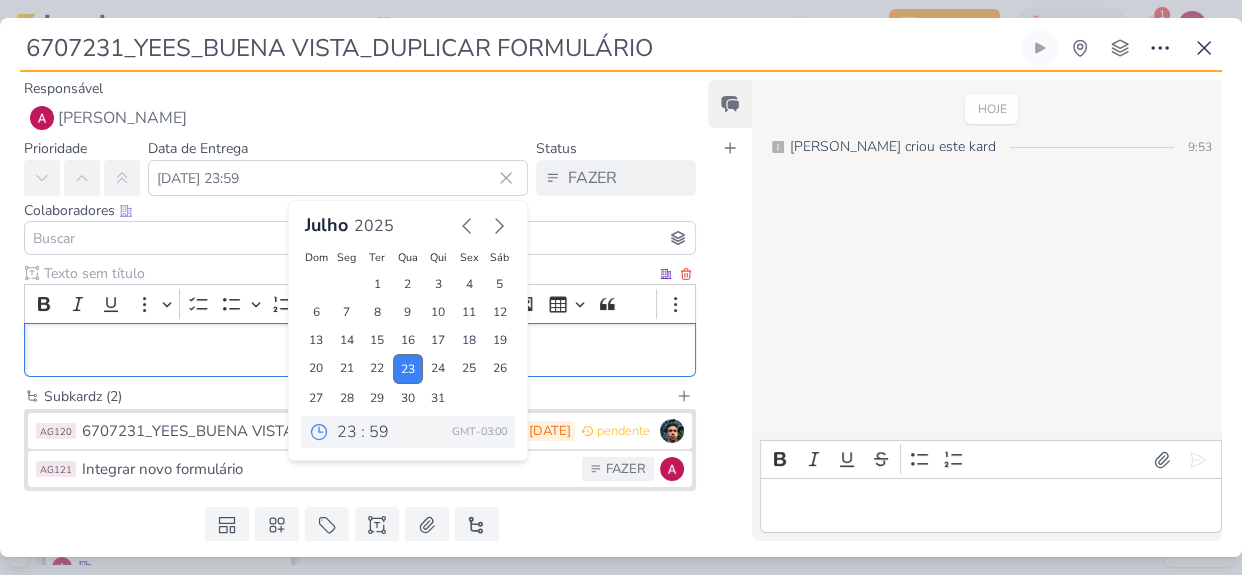 click at bounding box center [360, 350] 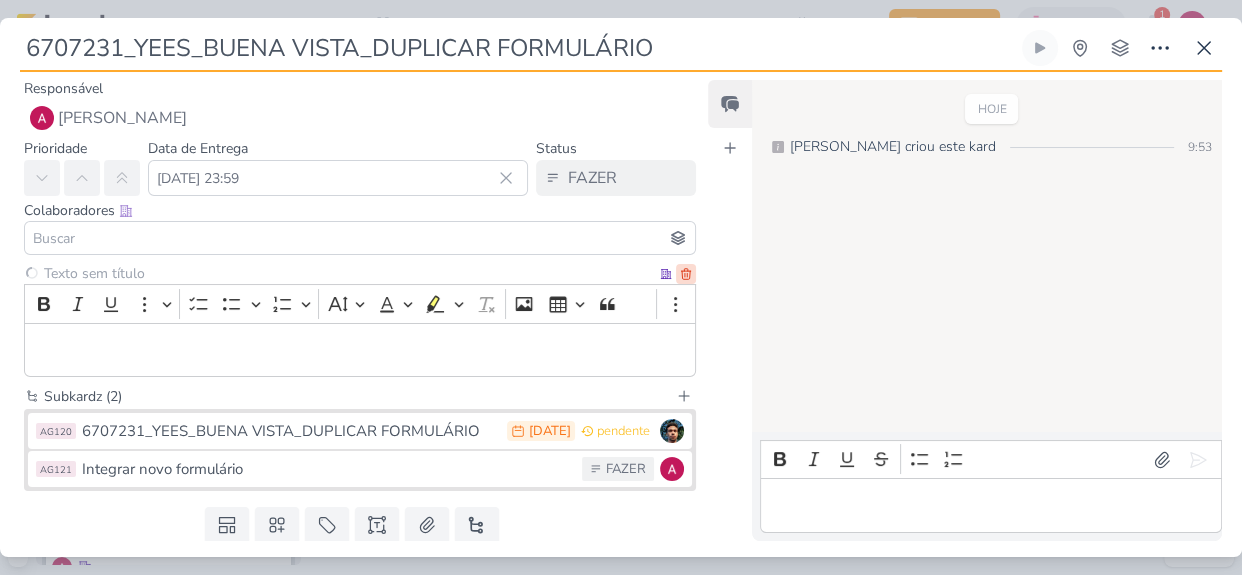 click 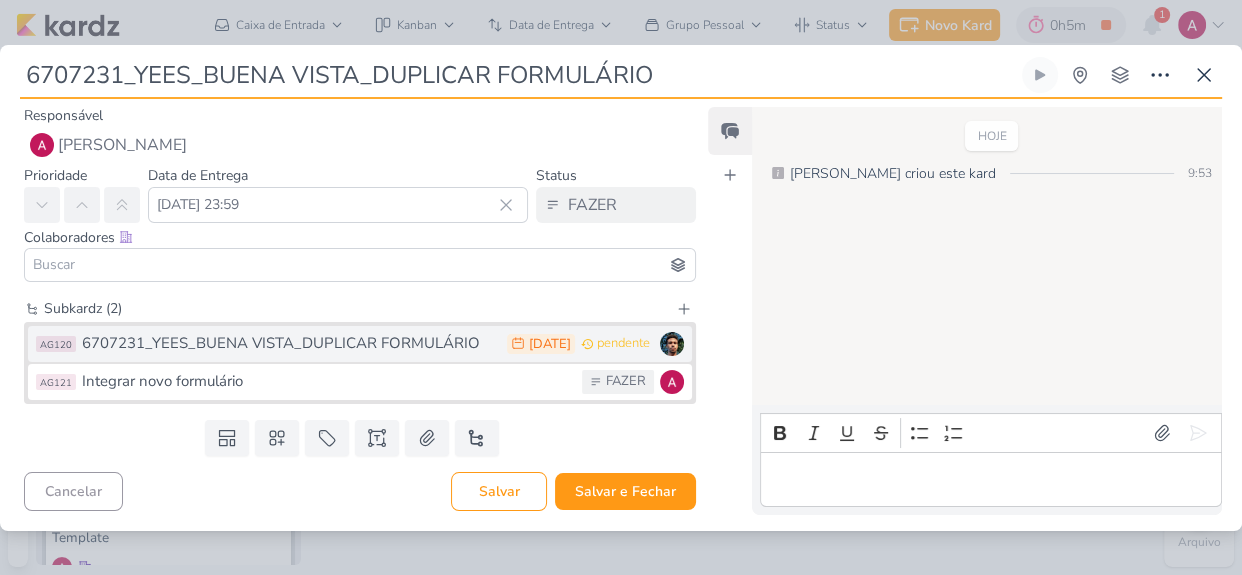click on "6707231_YEES_BUENA VISTA_DUPLICAR FORMULÁRIO" at bounding box center (289, 343) 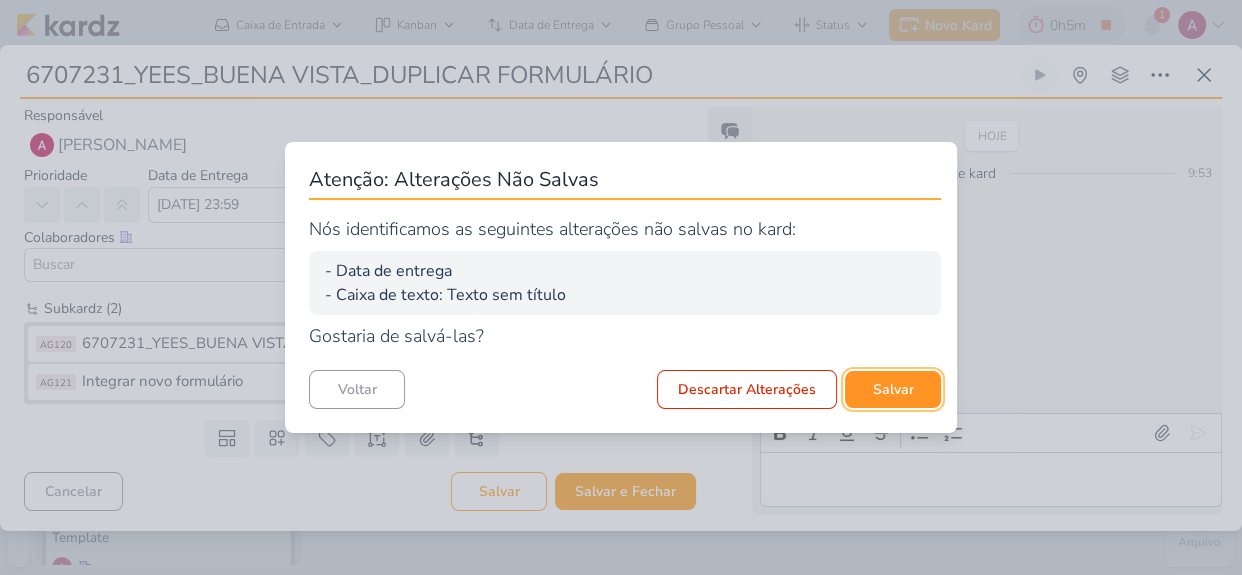 click on "Salvar" at bounding box center (893, 389) 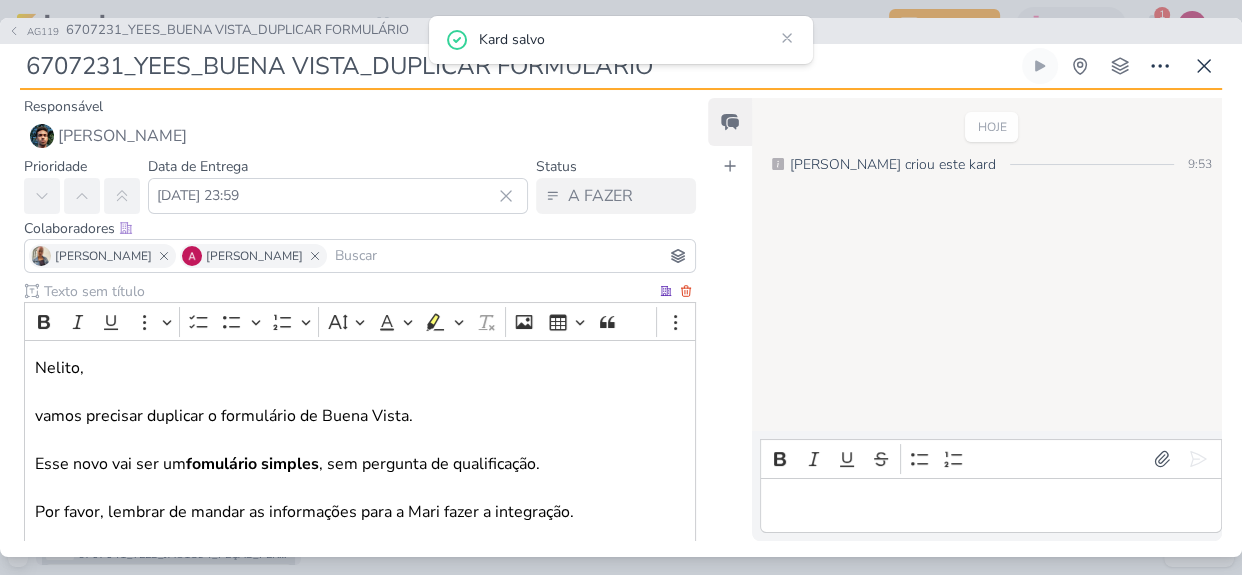 scroll, scrollTop: 180, scrollLeft: 0, axis: vertical 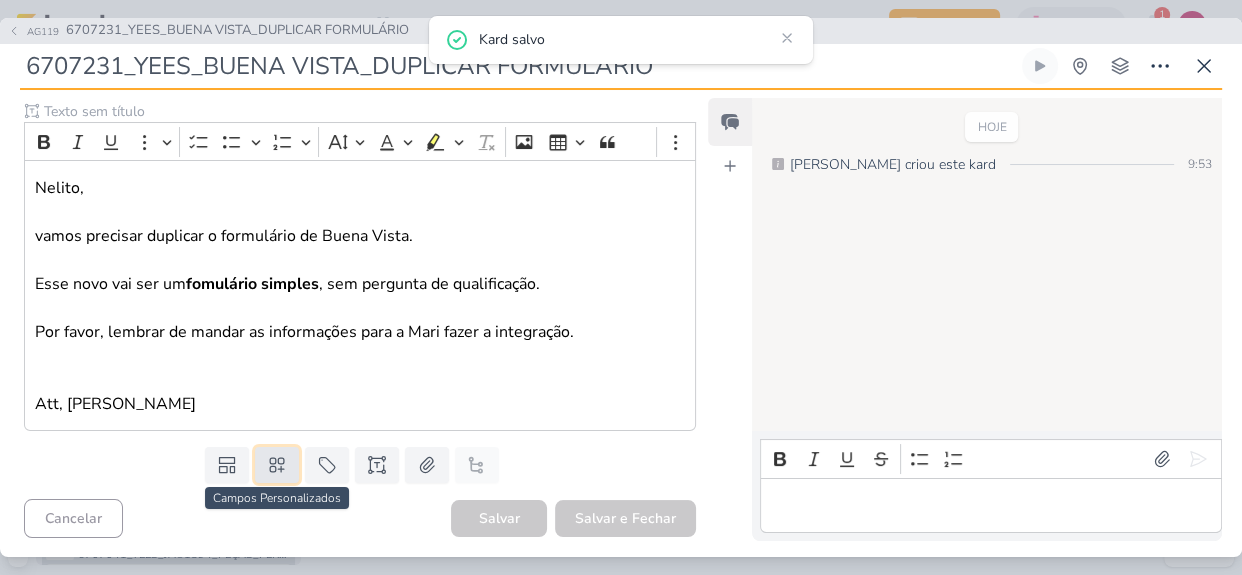 click at bounding box center [277, 465] 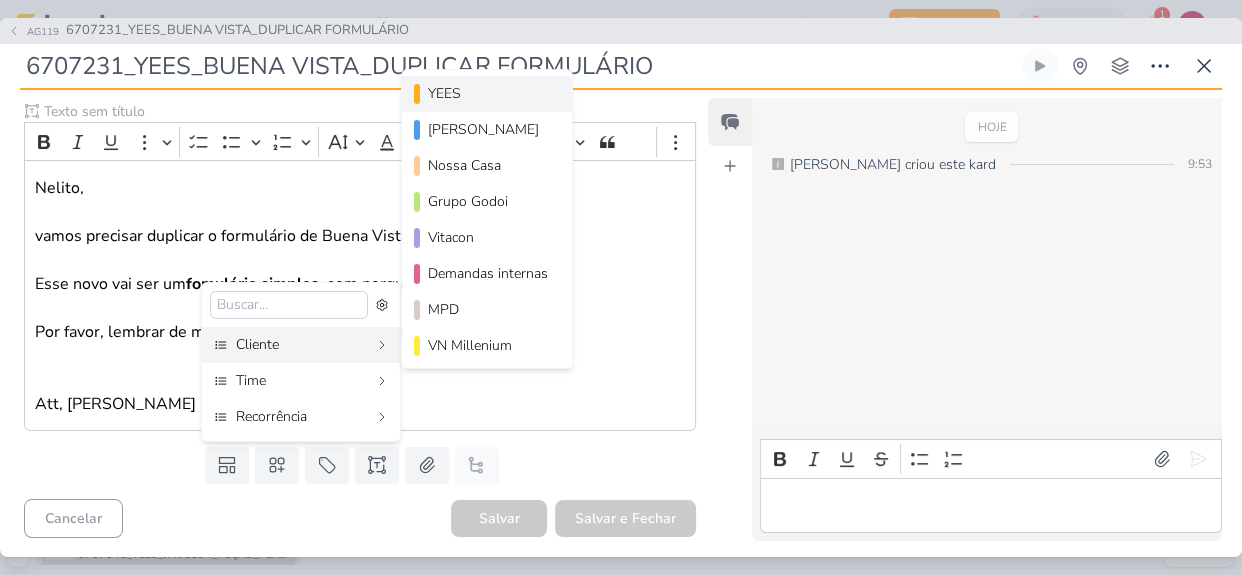 click on "YEES" at bounding box center [488, 93] 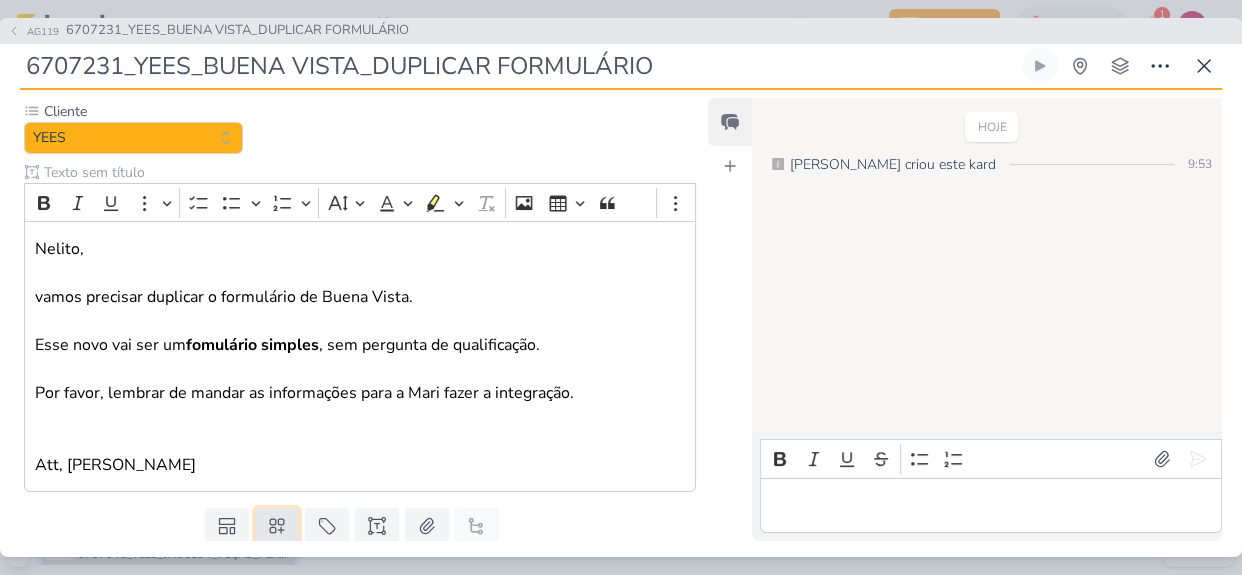 click at bounding box center [277, 526] 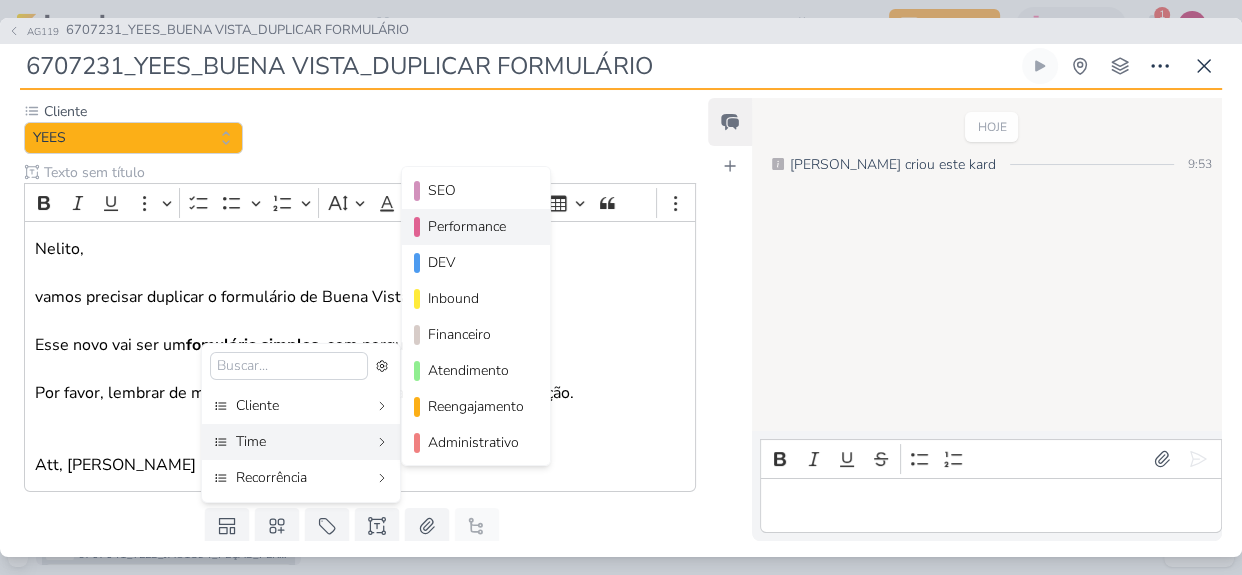click on "Performance" at bounding box center [477, 226] 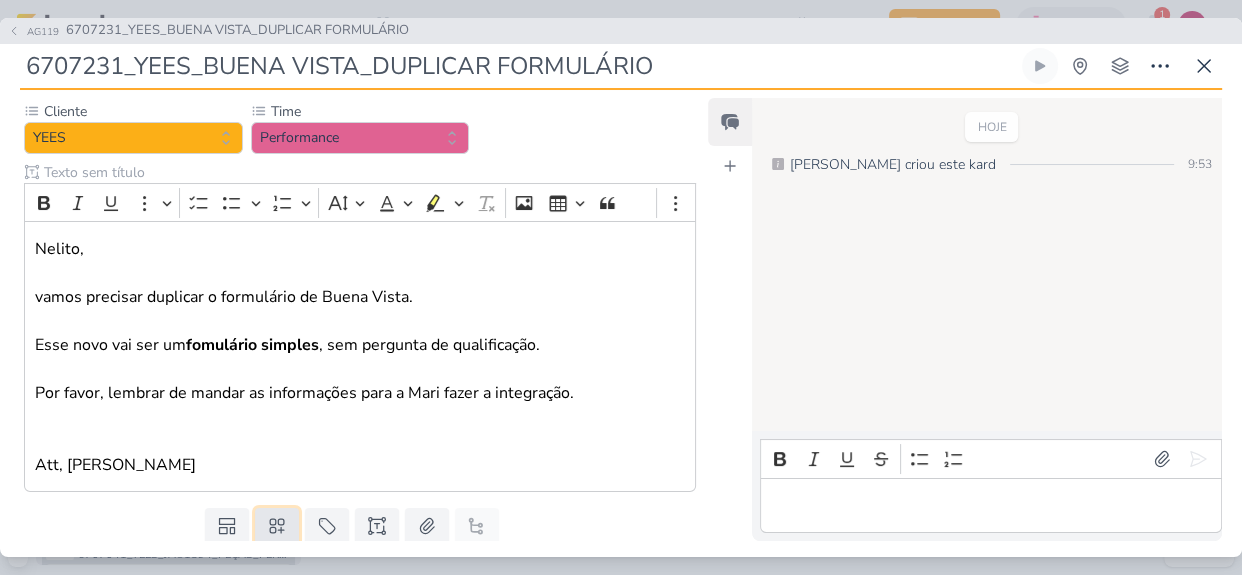 click 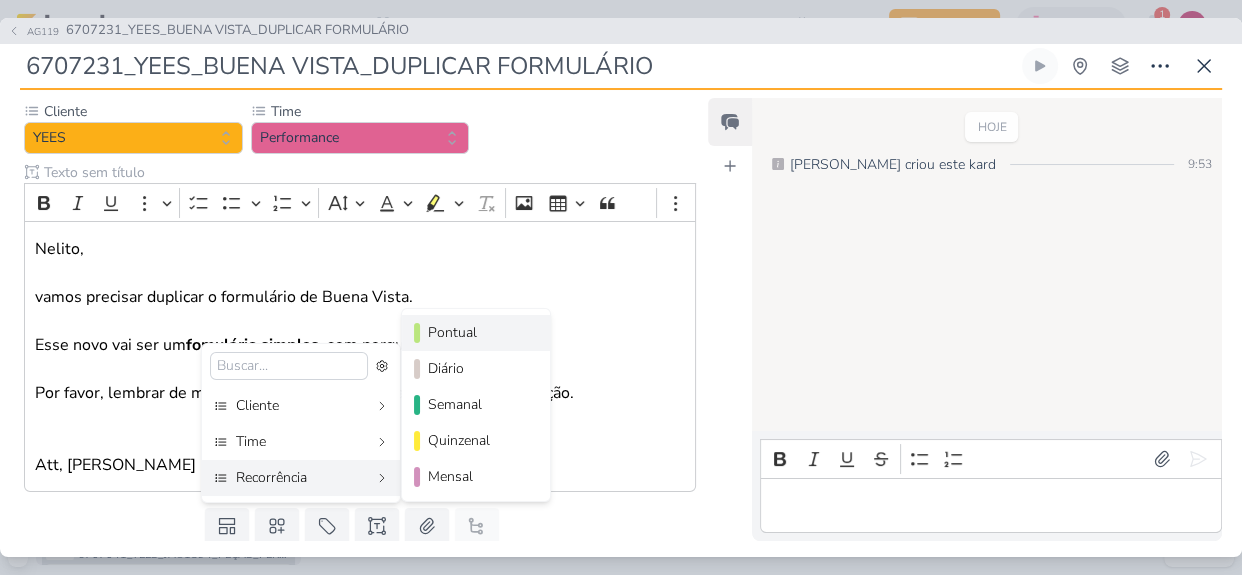 click on "Pontual" at bounding box center [477, 332] 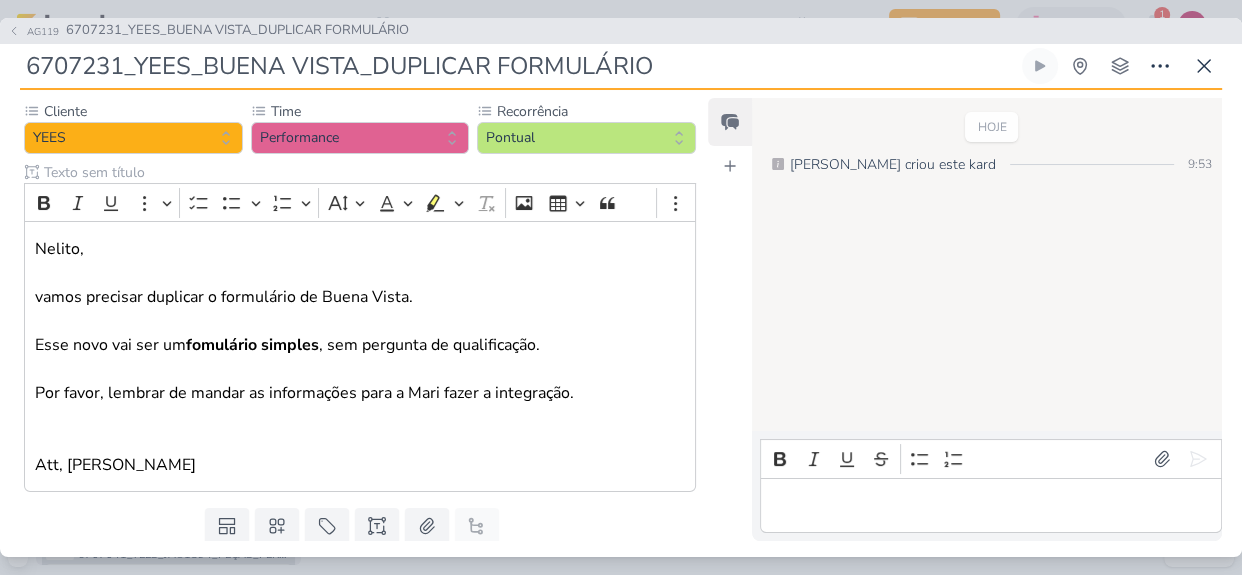 scroll, scrollTop: 241, scrollLeft: 0, axis: vertical 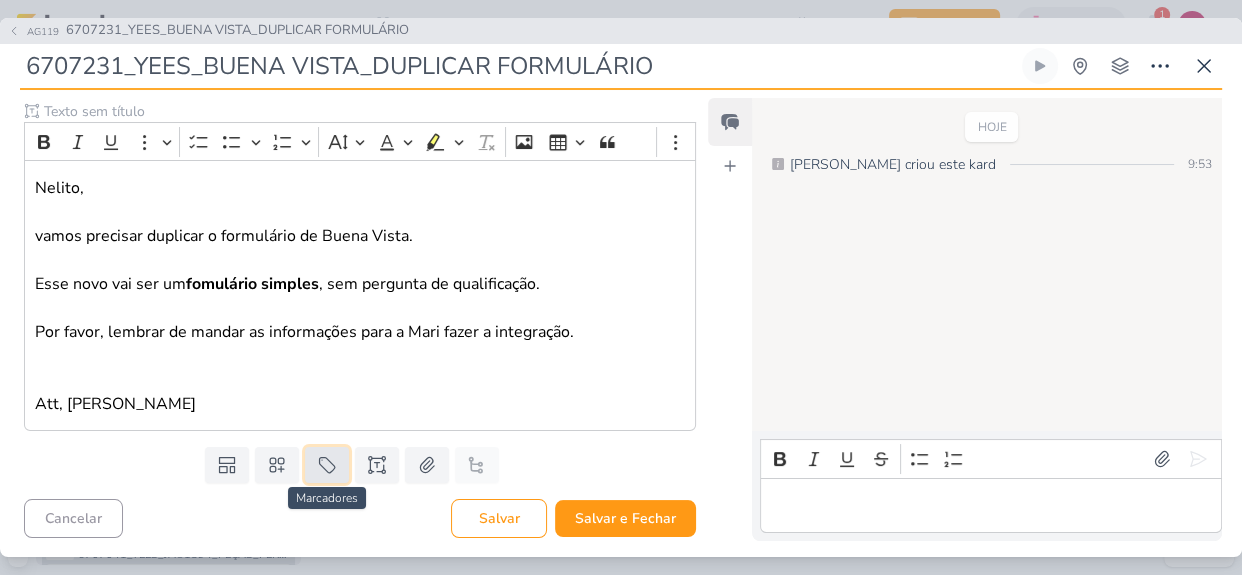 click 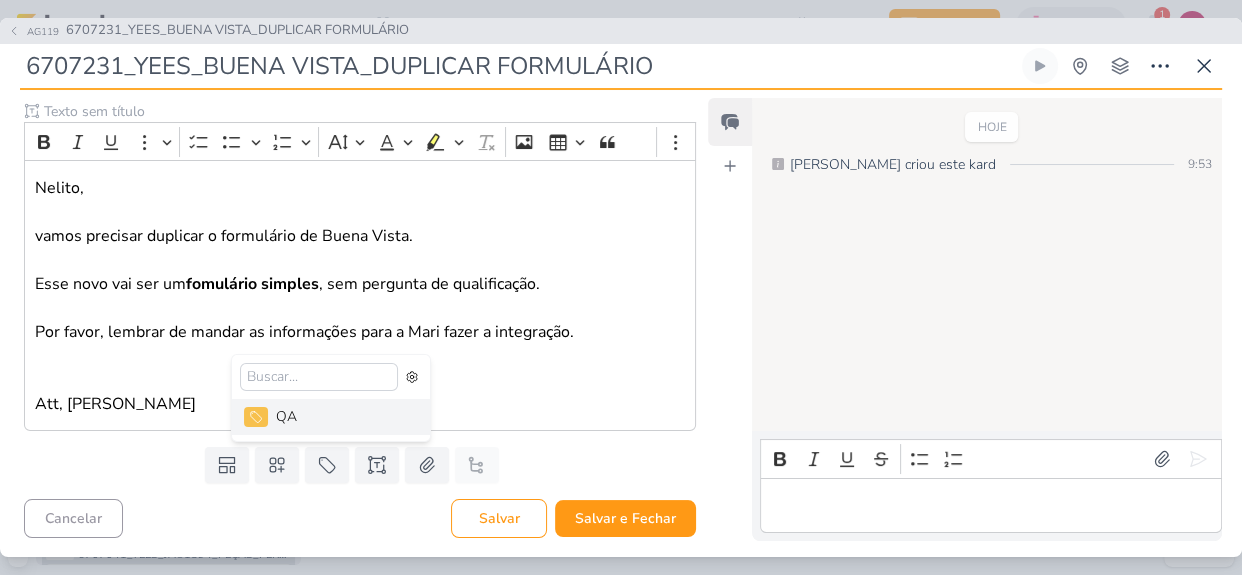 click on "QA" at bounding box center (341, 416) 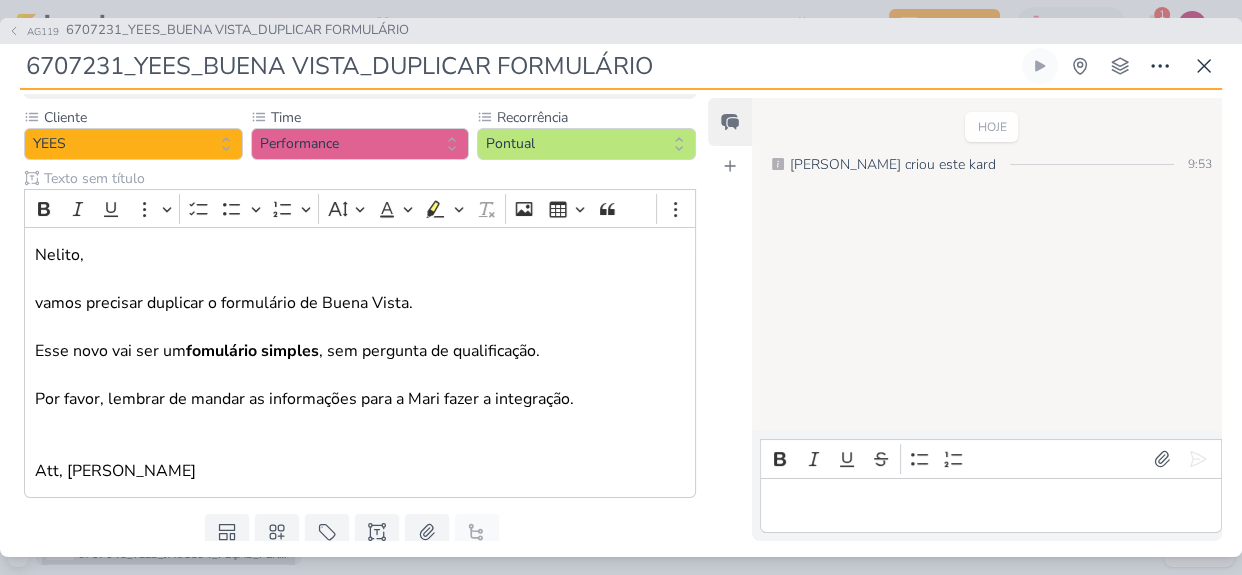 scroll, scrollTop: 308, scrollLeft: 0, axis: vertical 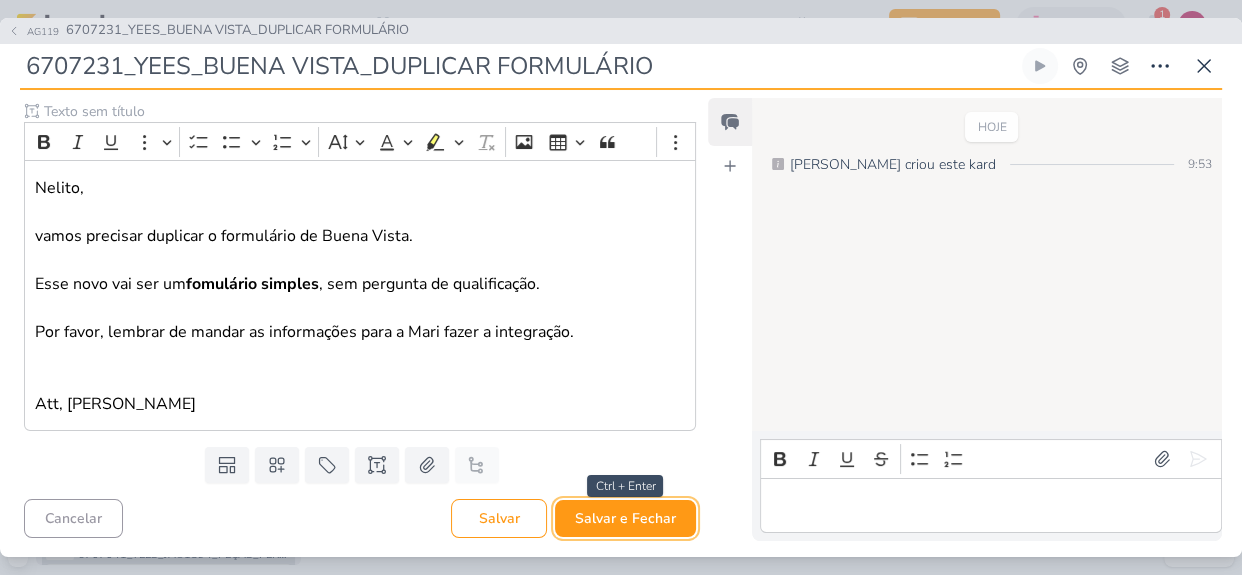 click on "Salvar e Fechar" at bounding box center [625, 518] 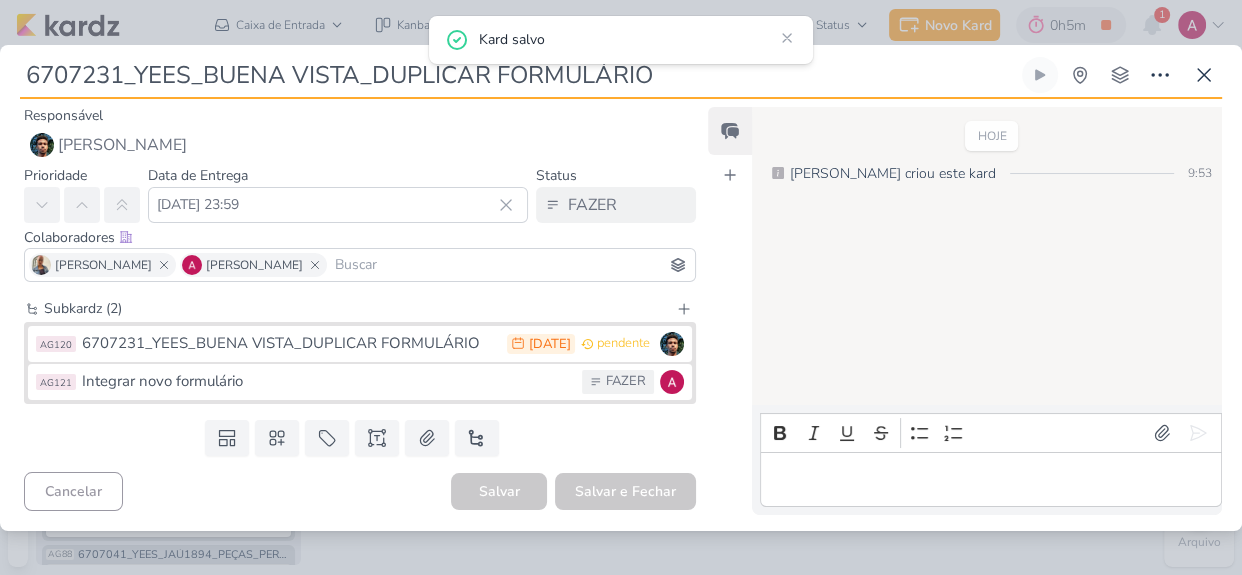 scroll, scrollTop: 0, scrollLeft: 0, axis: both 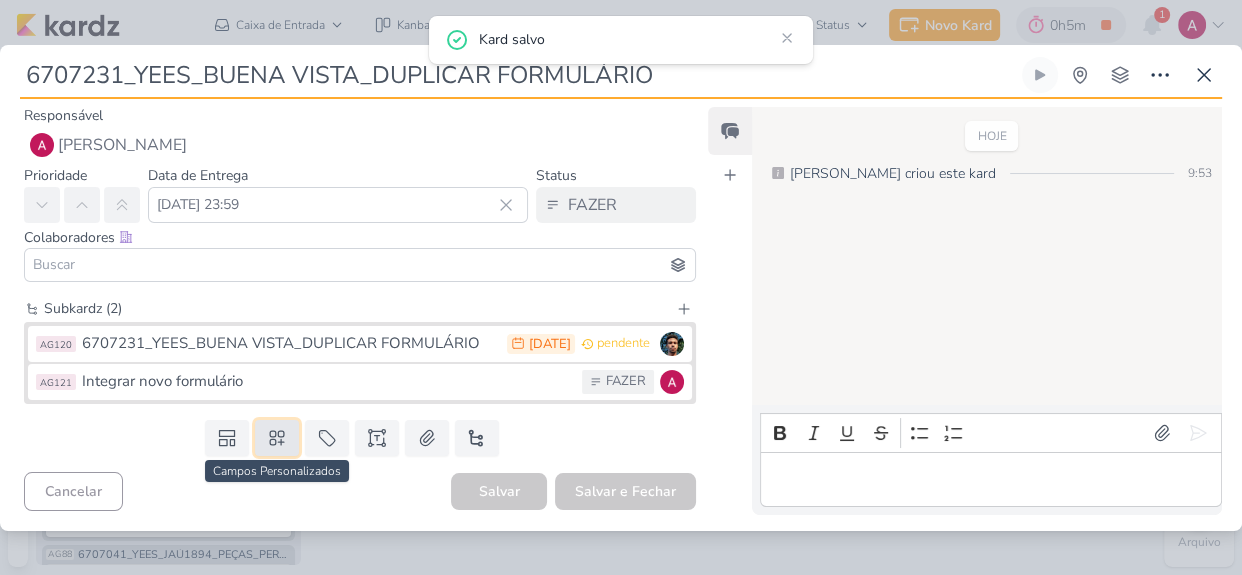 click 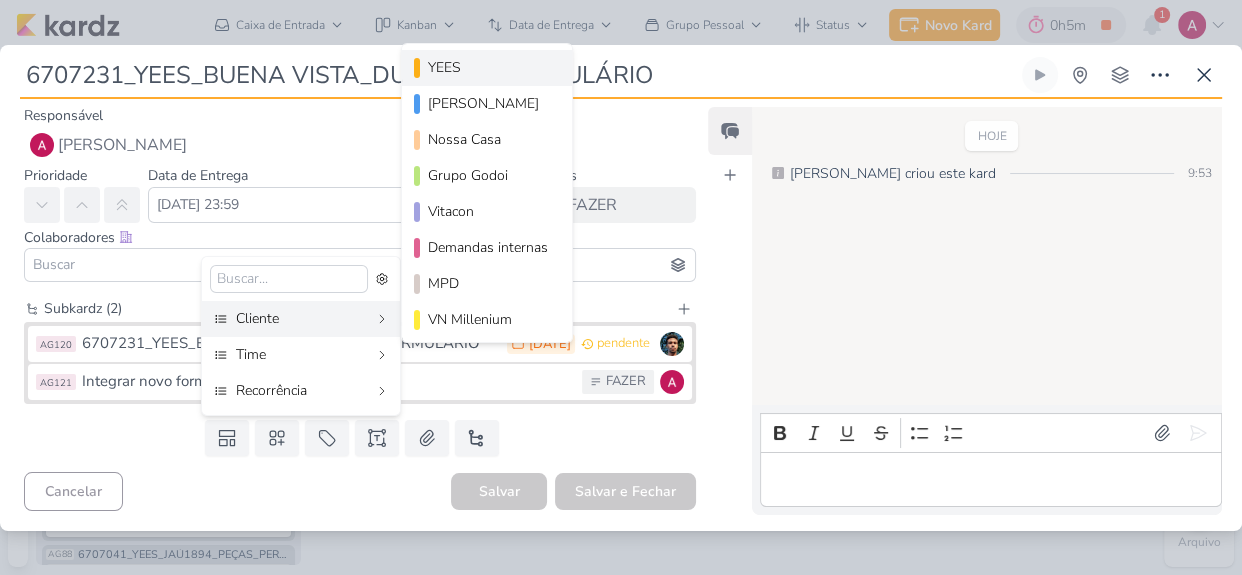 click on "YEES" at bounding box center (488, 67) 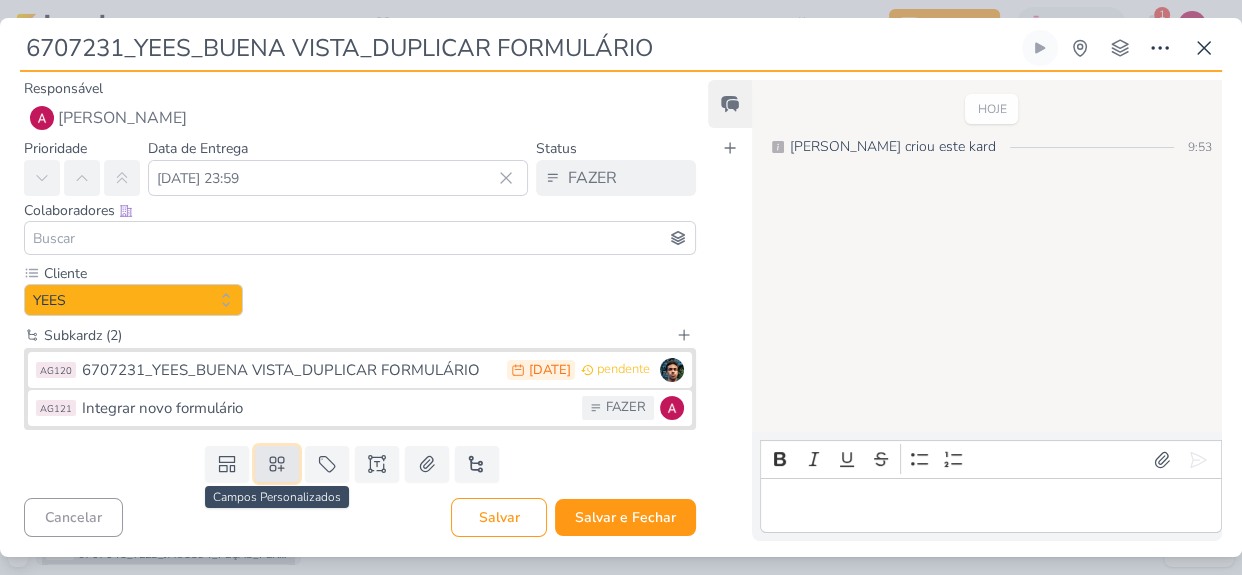 click at bounding box center [277, 464] 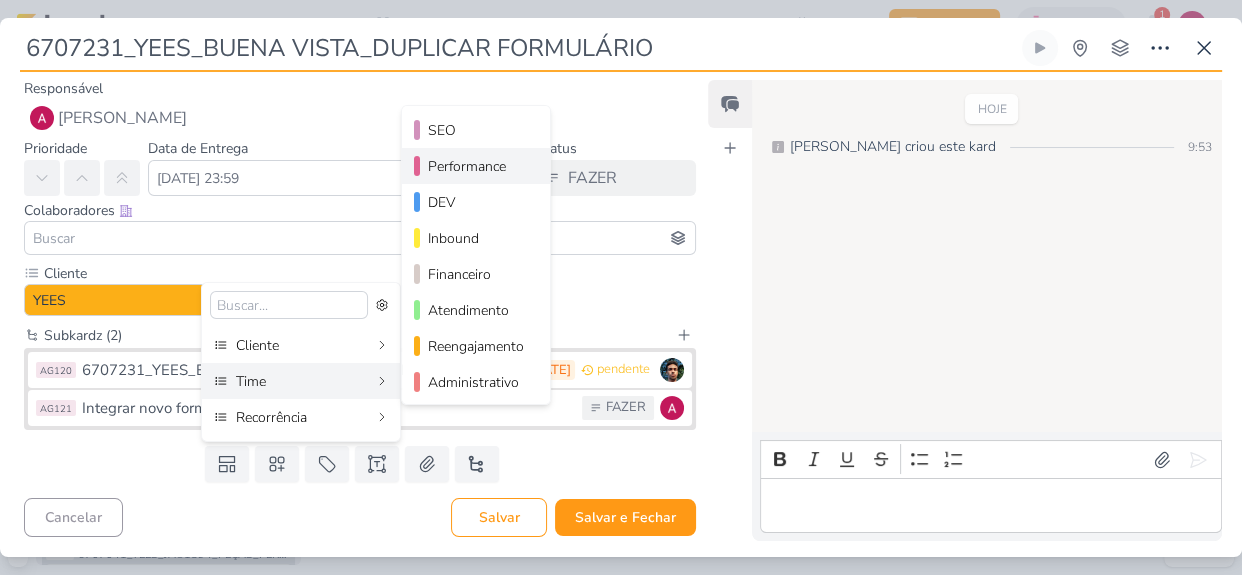 click on "Performance" at bounding box center [477, 166] 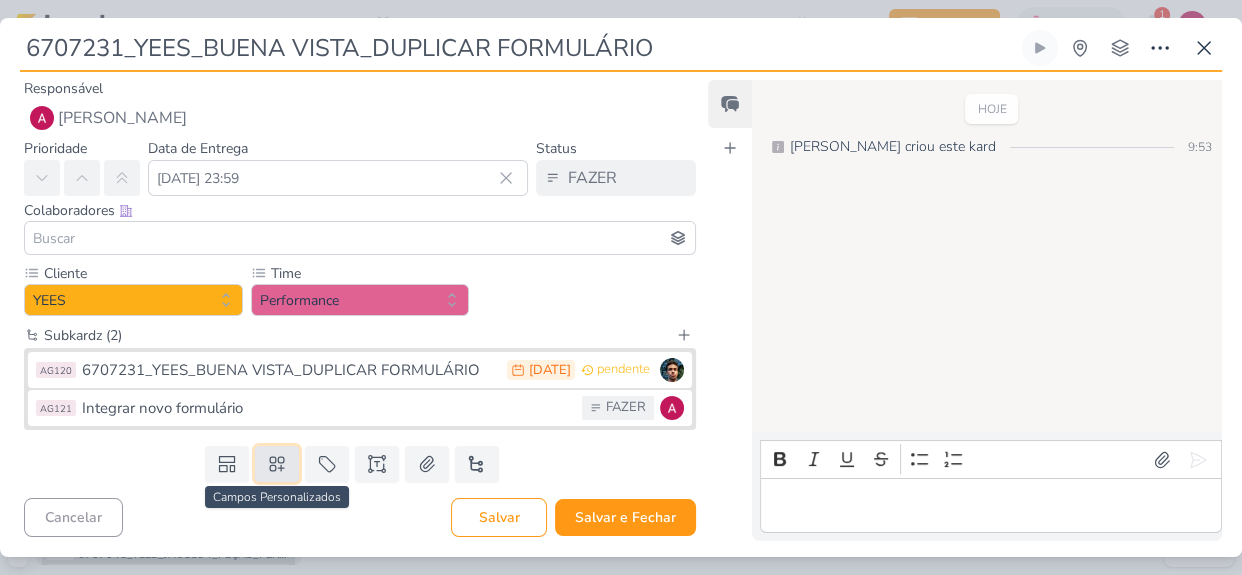 click 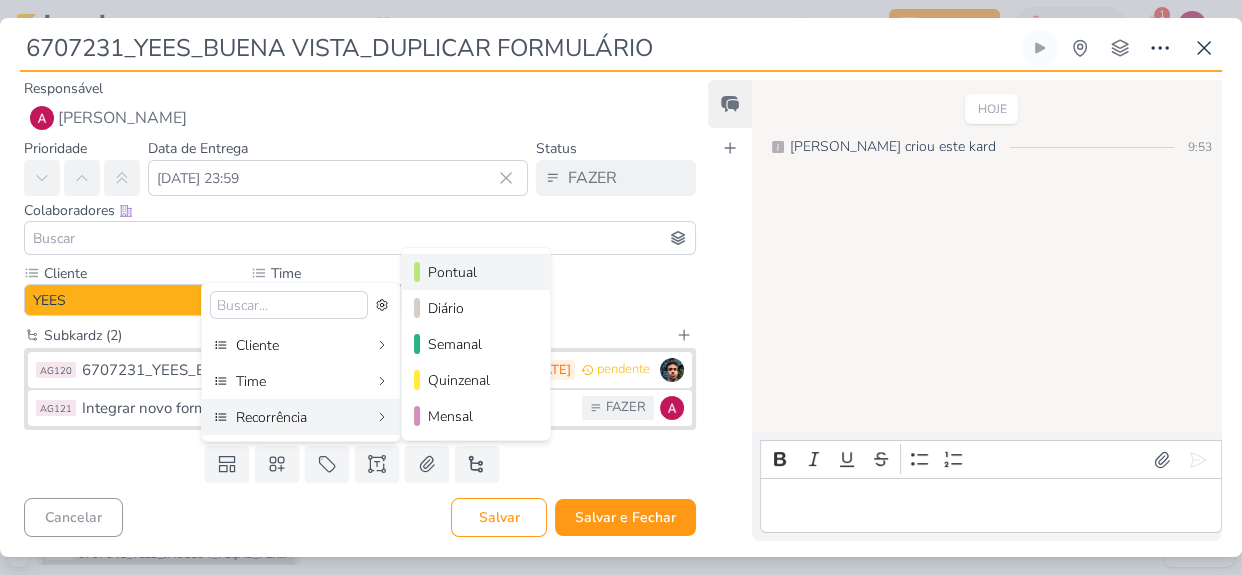 click on "Pontual" at bounding box center [477, 272] 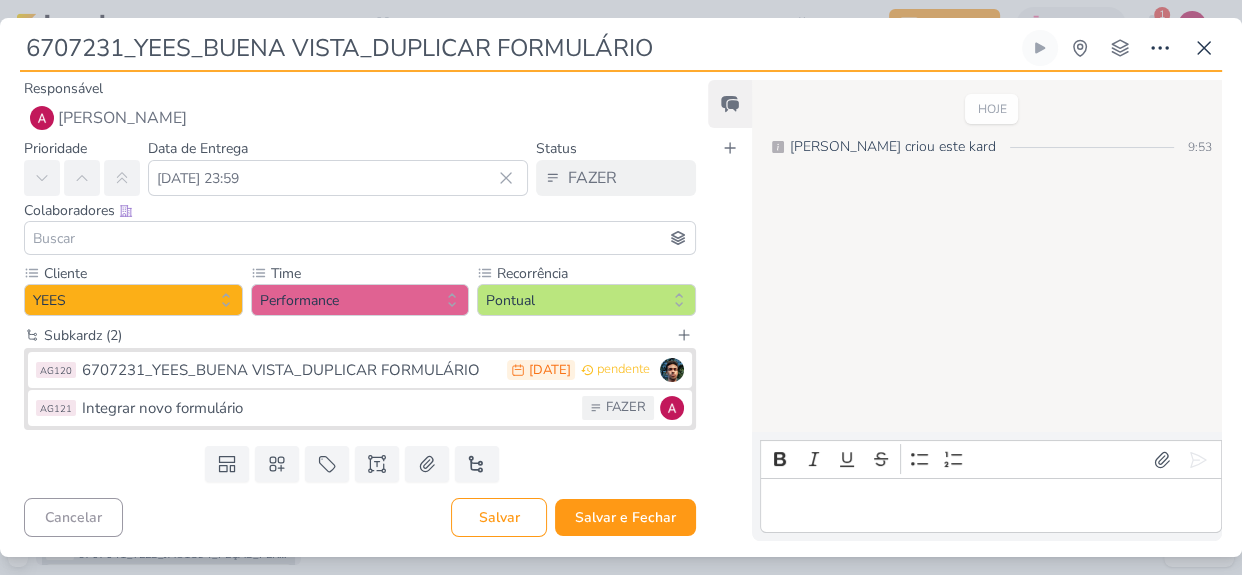 click at bounding box center (360, 238) 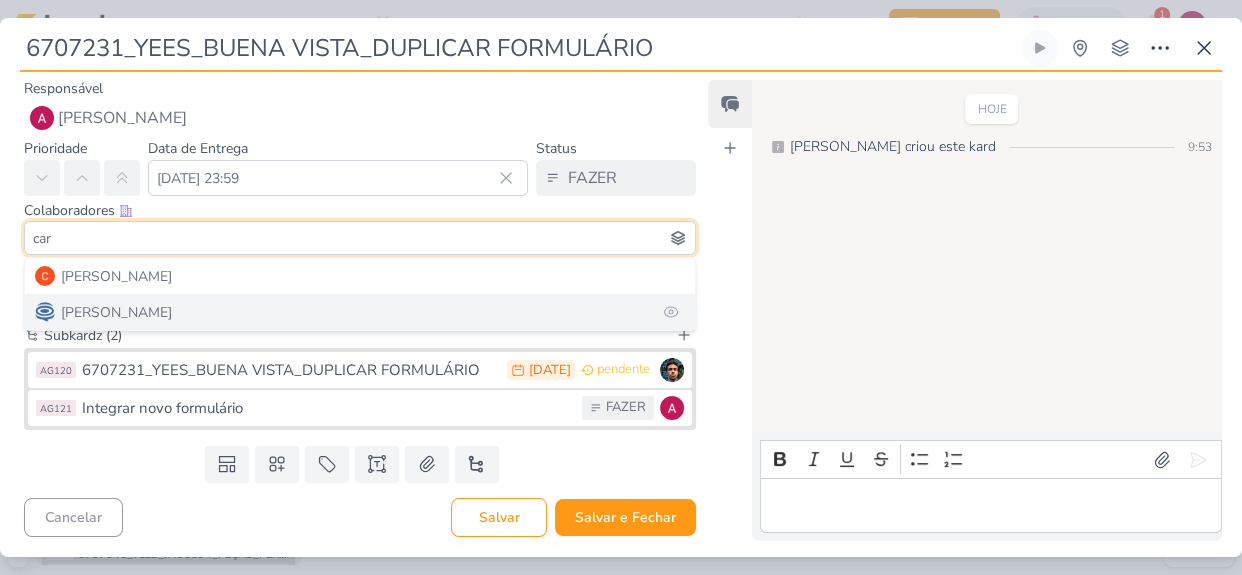 type on "car" 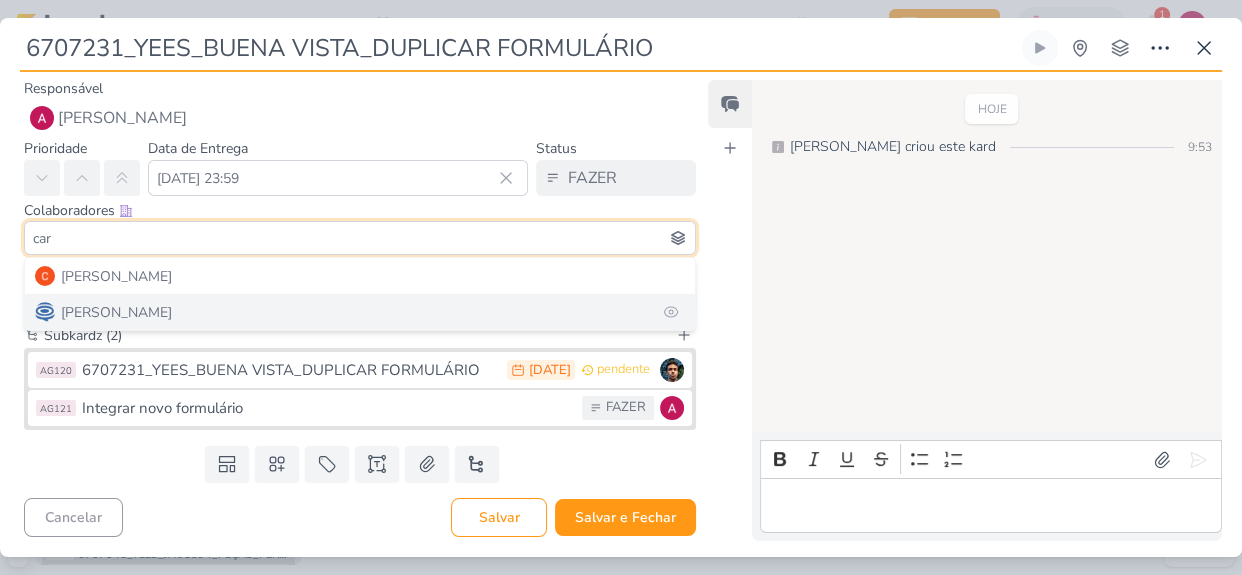 click on "[PERSON_NAME]" at bounding box center [360, 312] 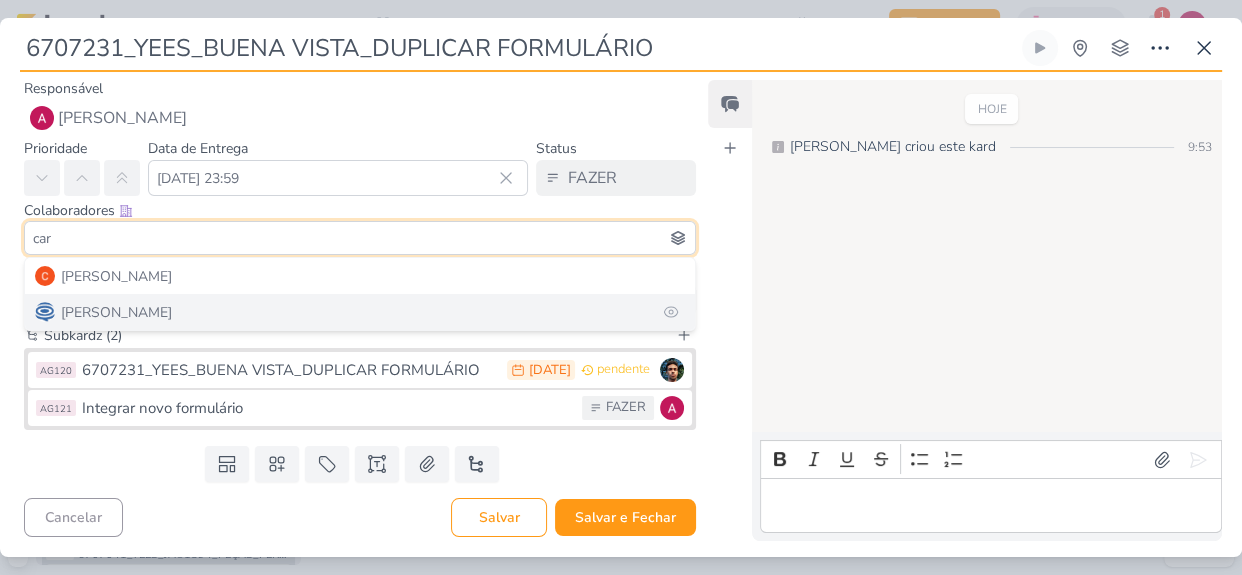 type 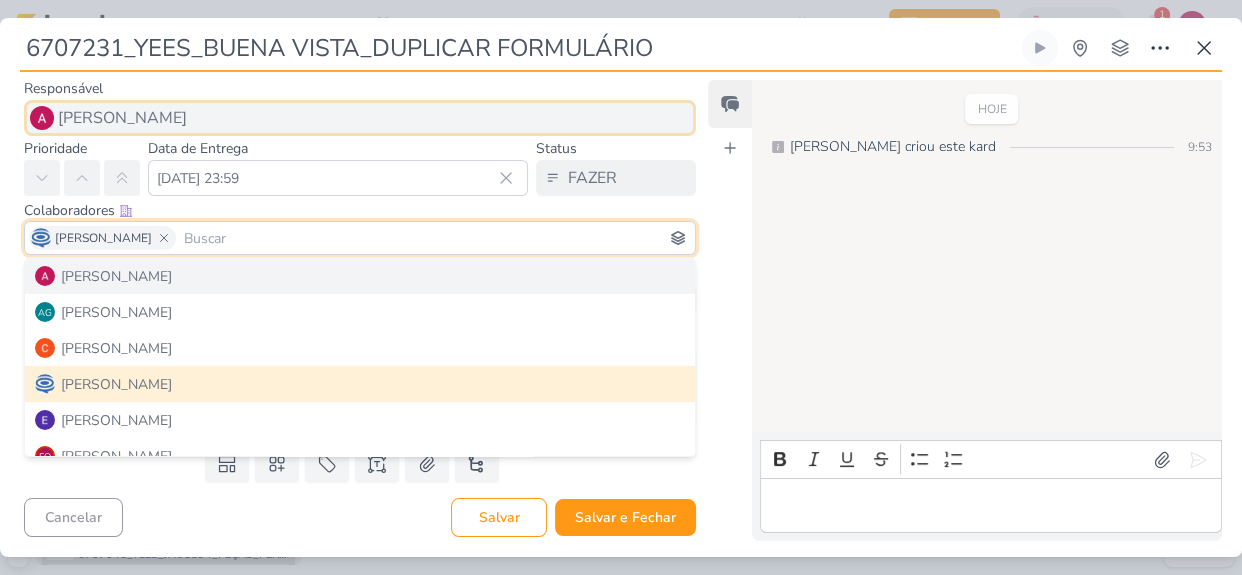 click on "[PERSON_NAME]" at bounding box center (360, 118) 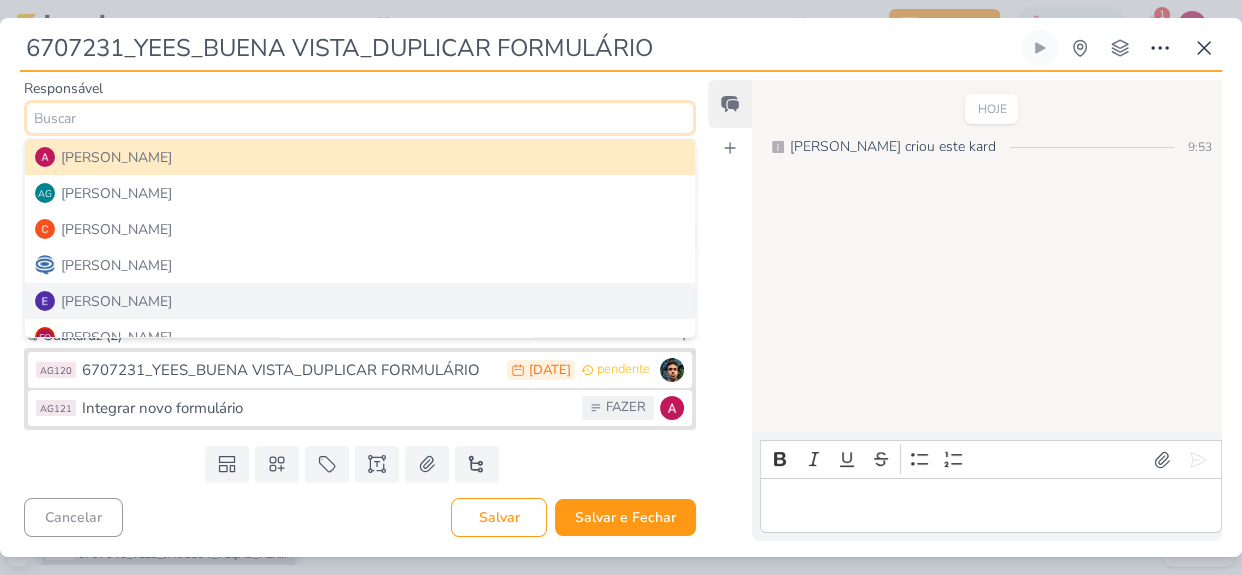 click on "Cancelar
[GEOGRAPHIC_DATA]
Salvar e Fechar
Ctrl + Enter" at bounding box center [352, 515] 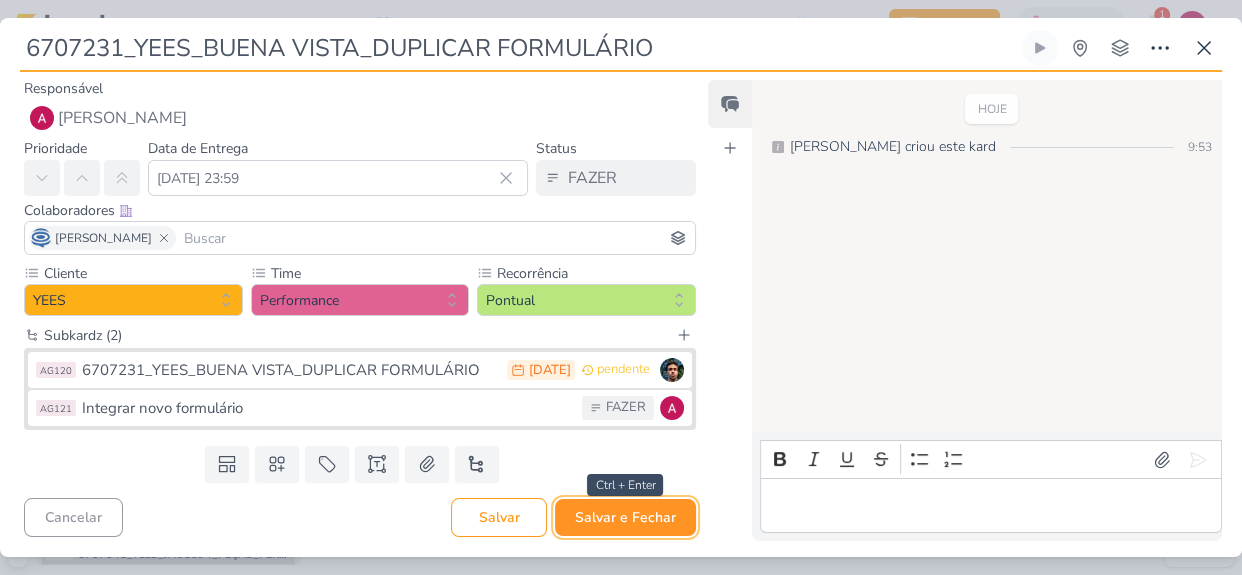 click on "Salvar e Fechar" at bounding box center [625, 517] 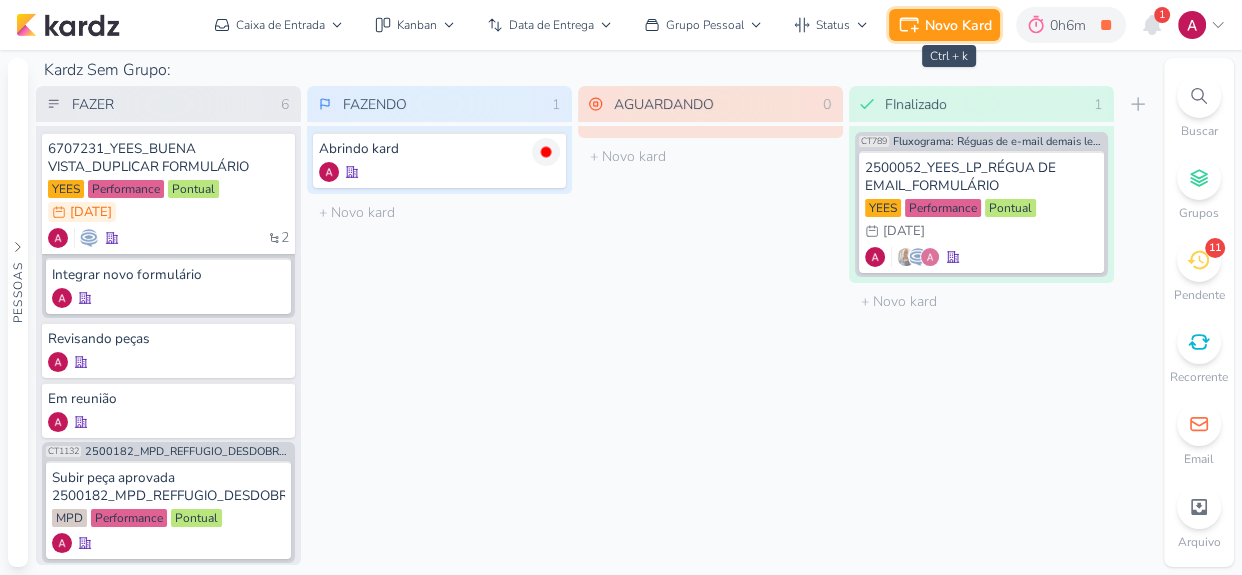 click on "Novo Kard" at bounding box center [958, 25] 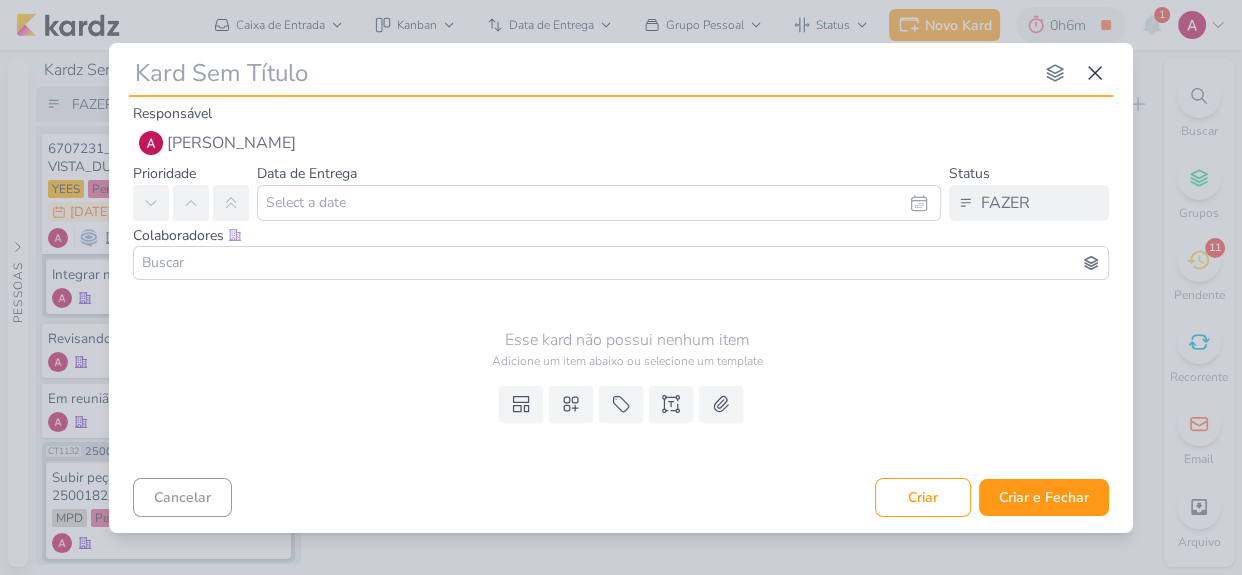 paste on "6707232" 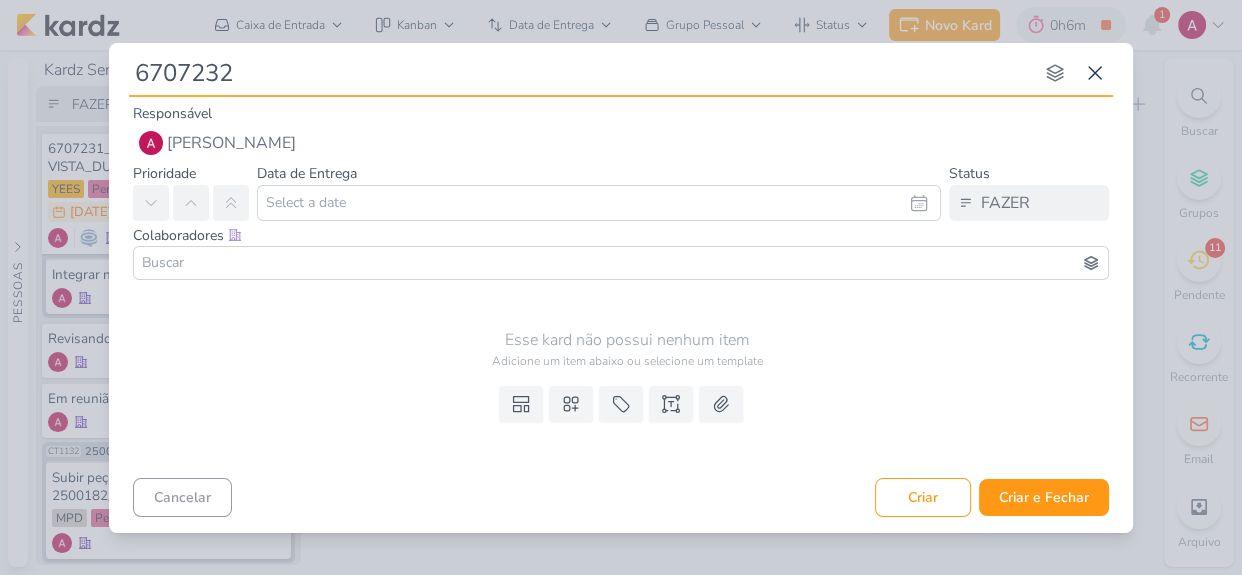 type 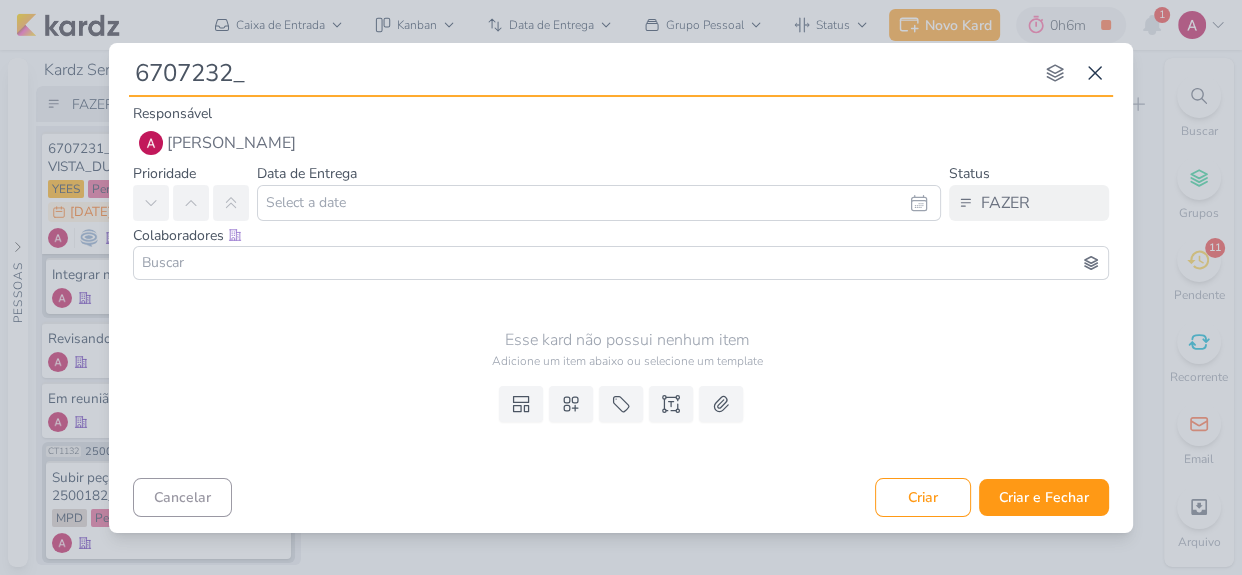 type 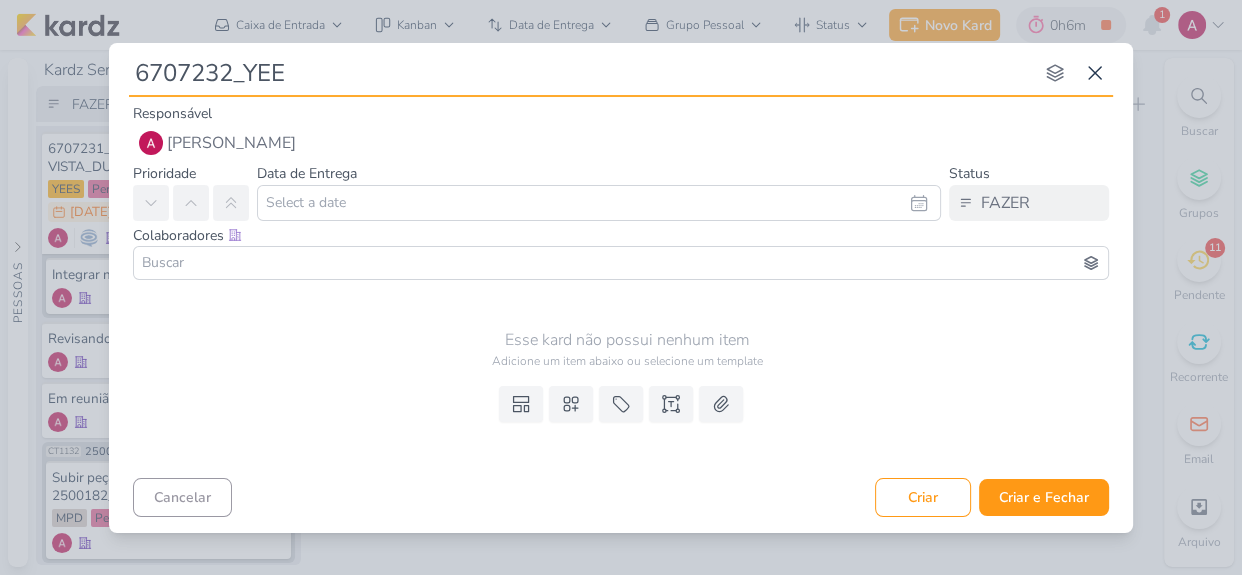 type on "6707232_YEES" 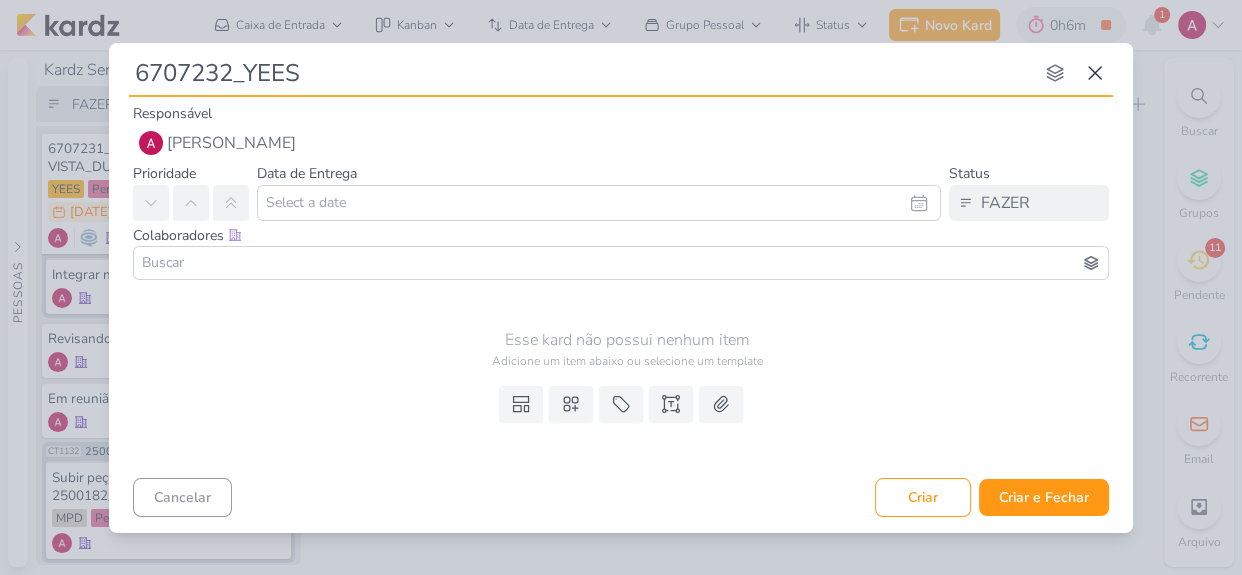 type 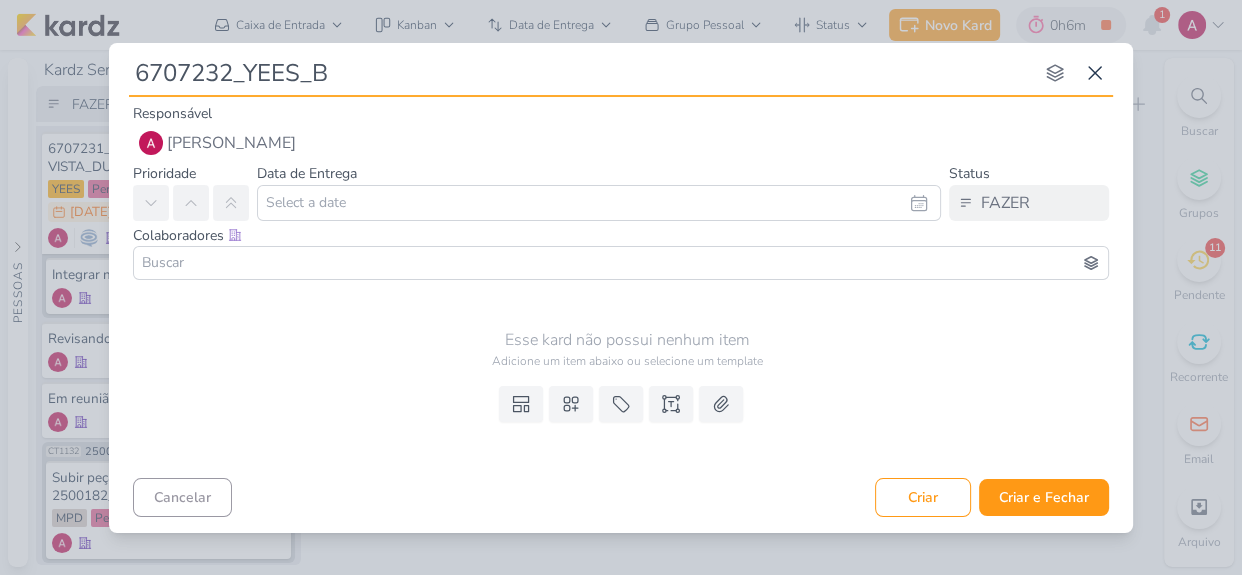 type on "6707232_YEES_BU" 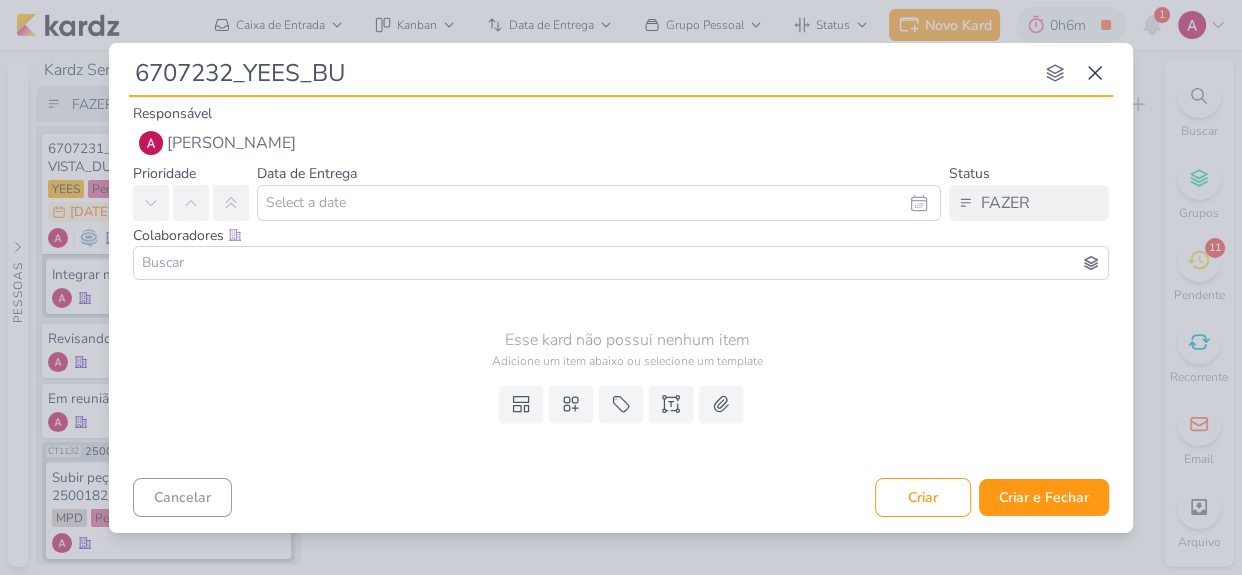 type 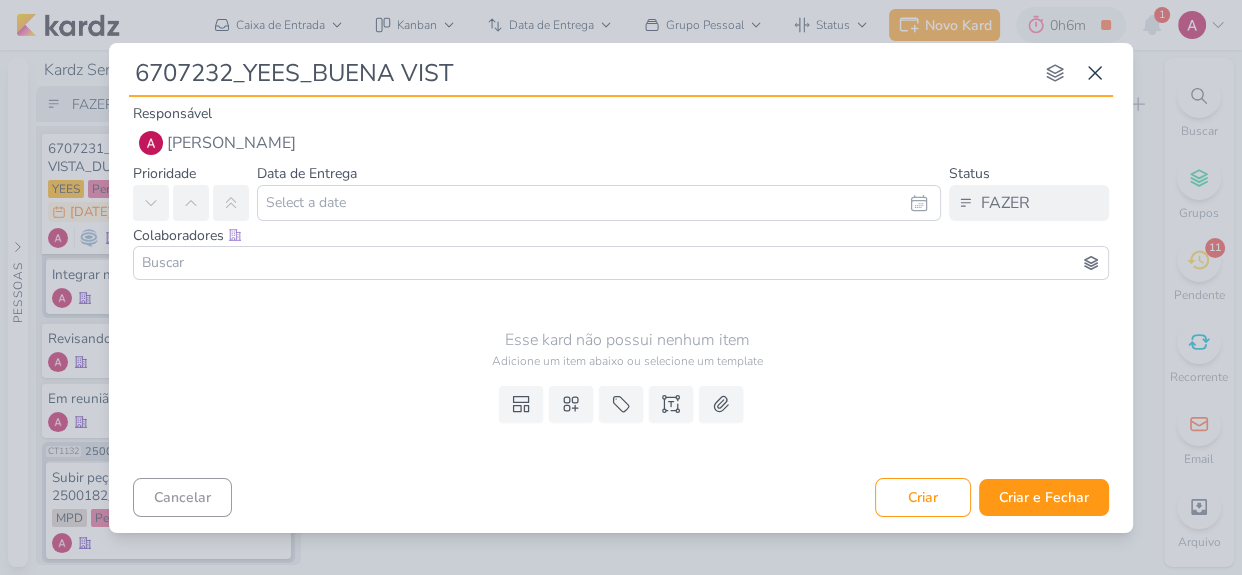 type on "6707232_YEES_BUENA VISTA" 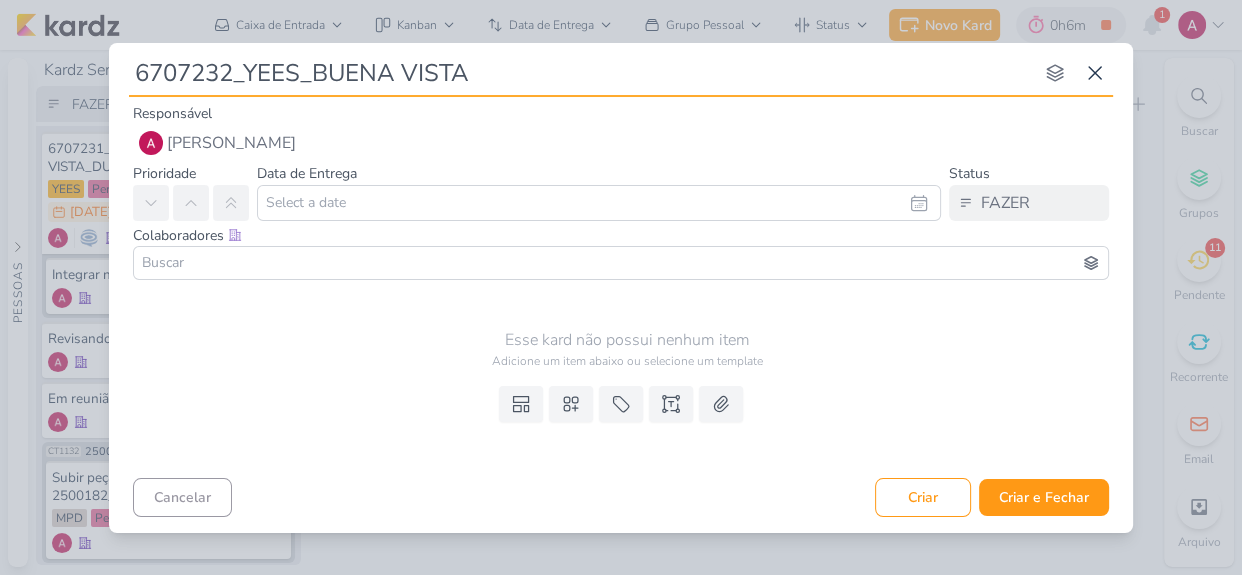 type 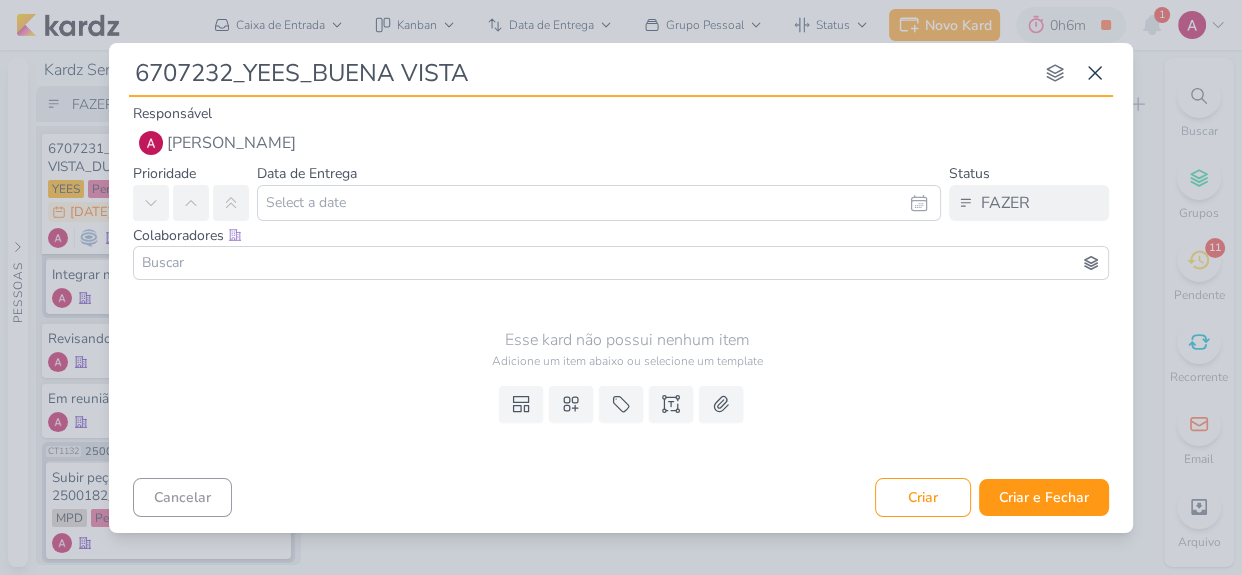 type on "6707232_YEES_BUENA VISTA_" 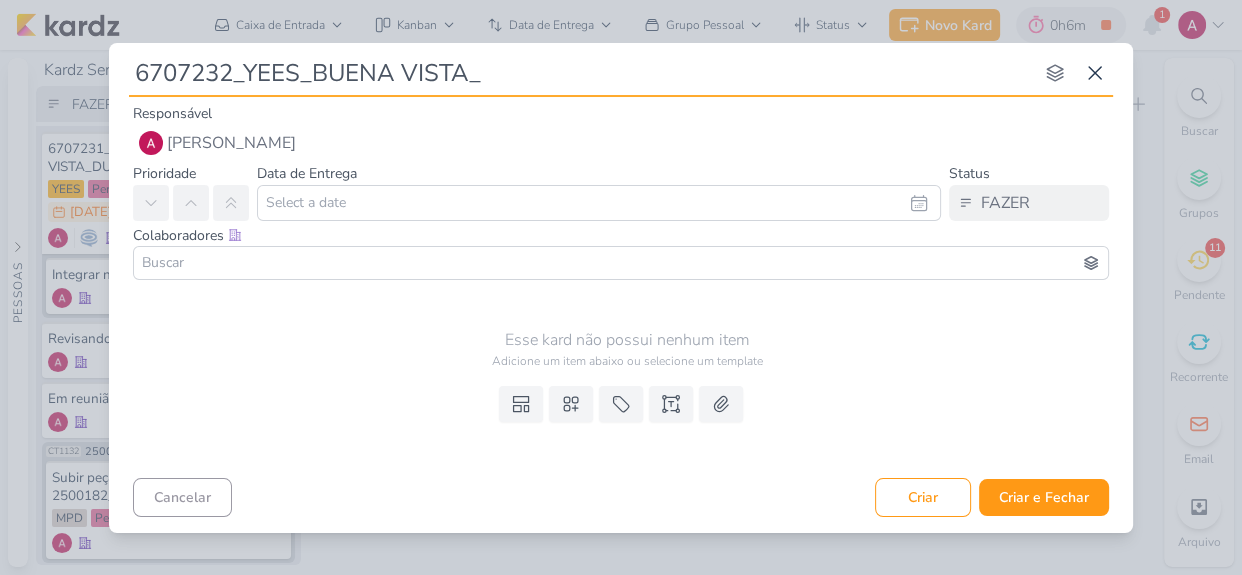 type 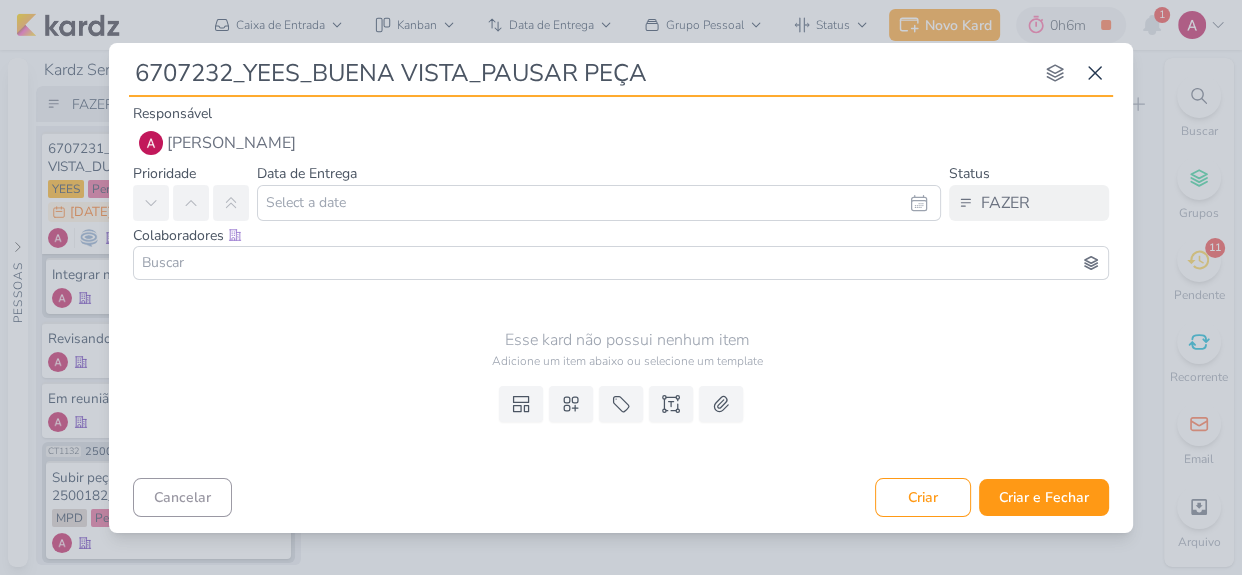 type on "6707232_YEES_BUENA VISTA_PAUSAR PEÇAS" 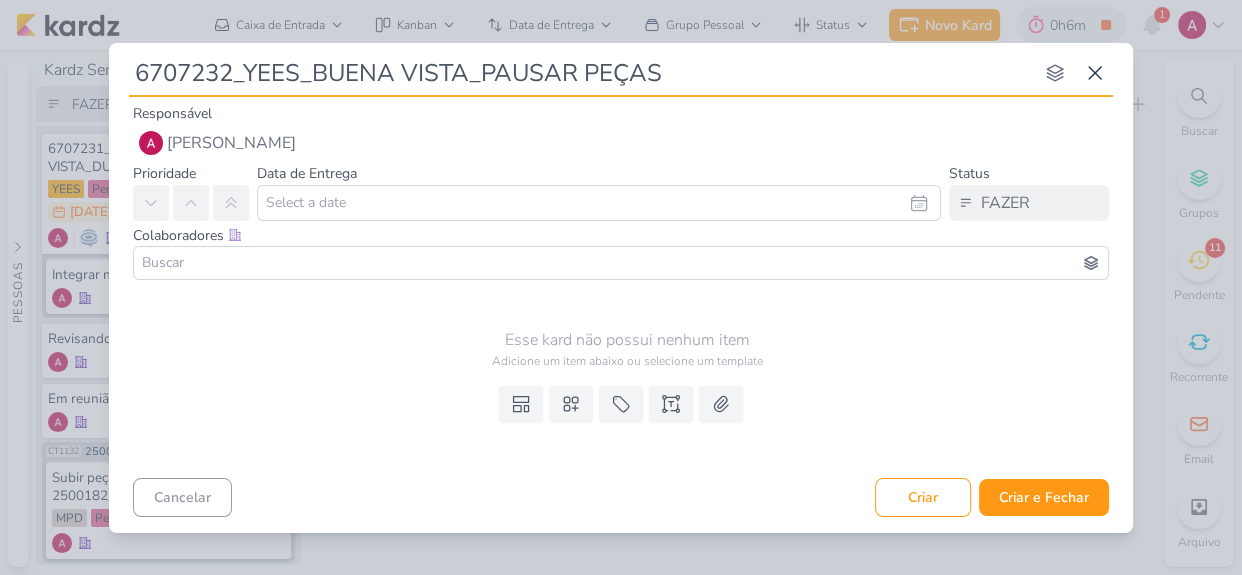 type 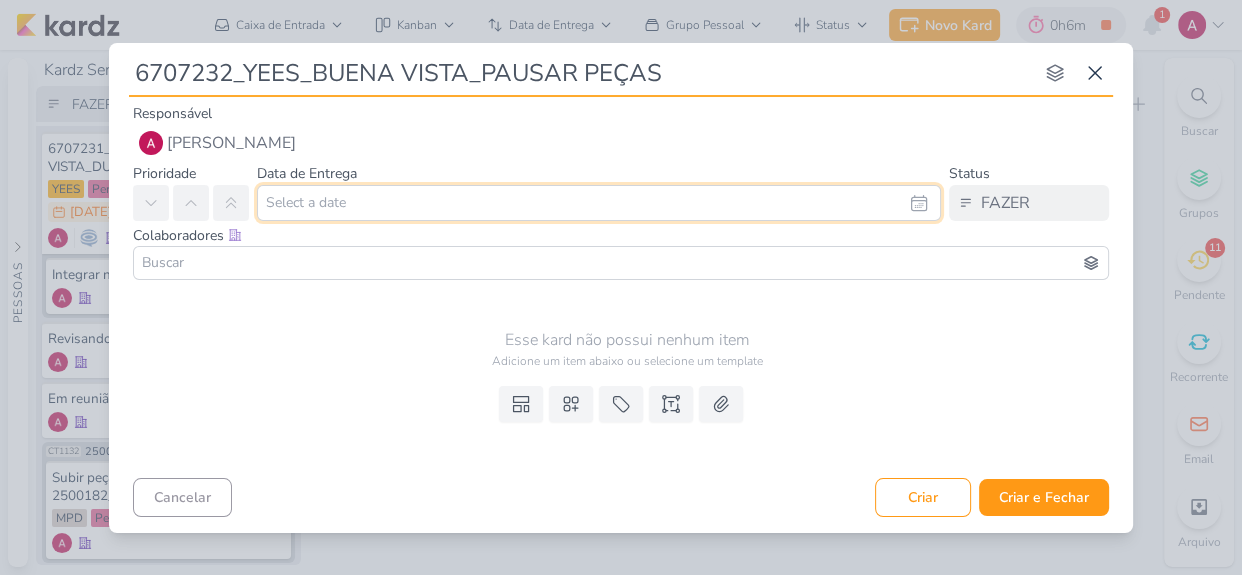 click at bounding box center [599, 203] 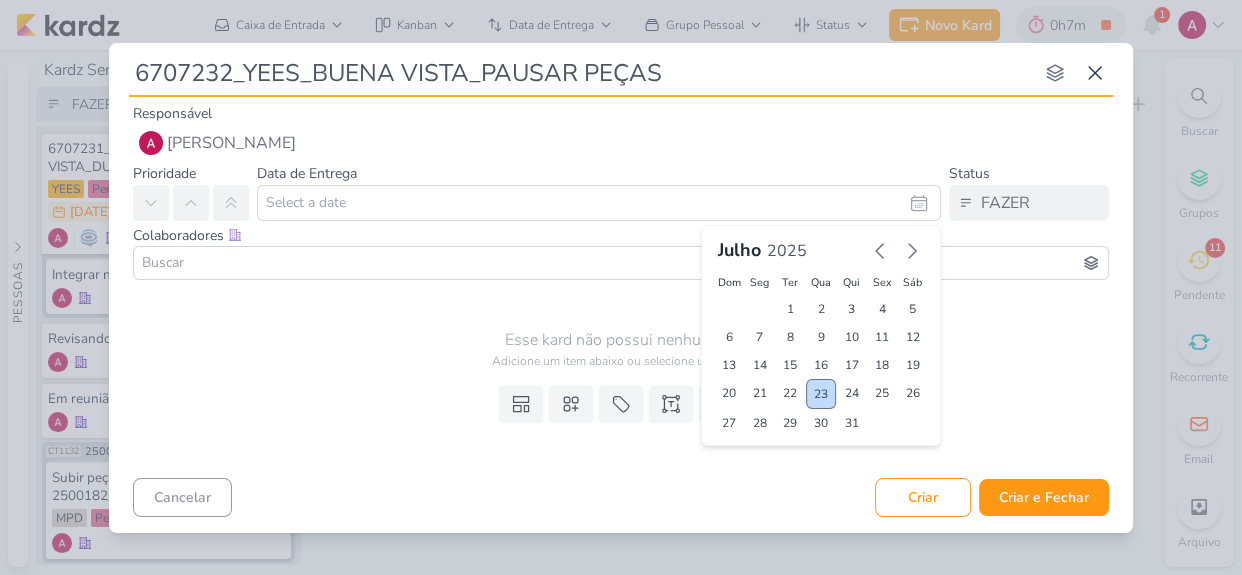 click on "23" at bounding box center [821, 394] 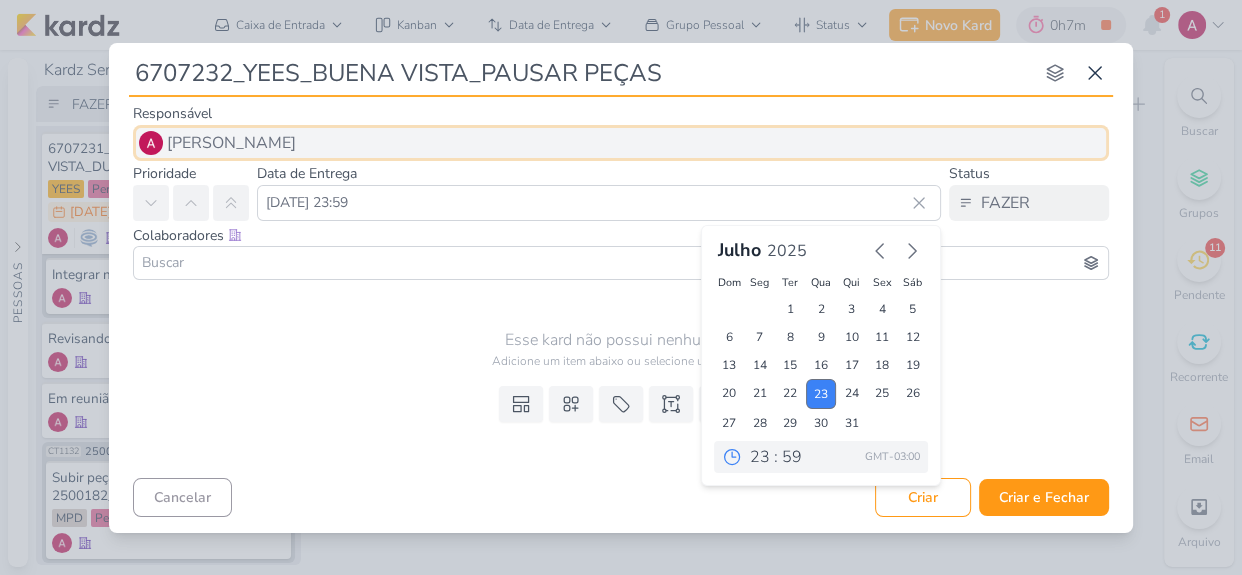 click on "[PERSON_NAME]" at bounding box center [231, 143] 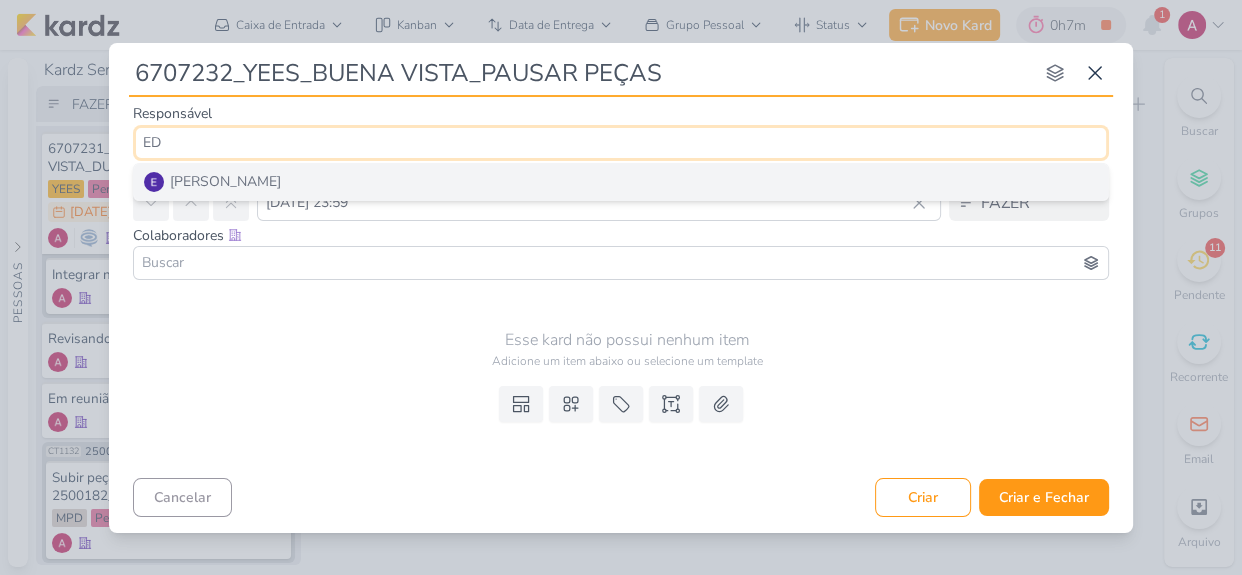 type on "ED" 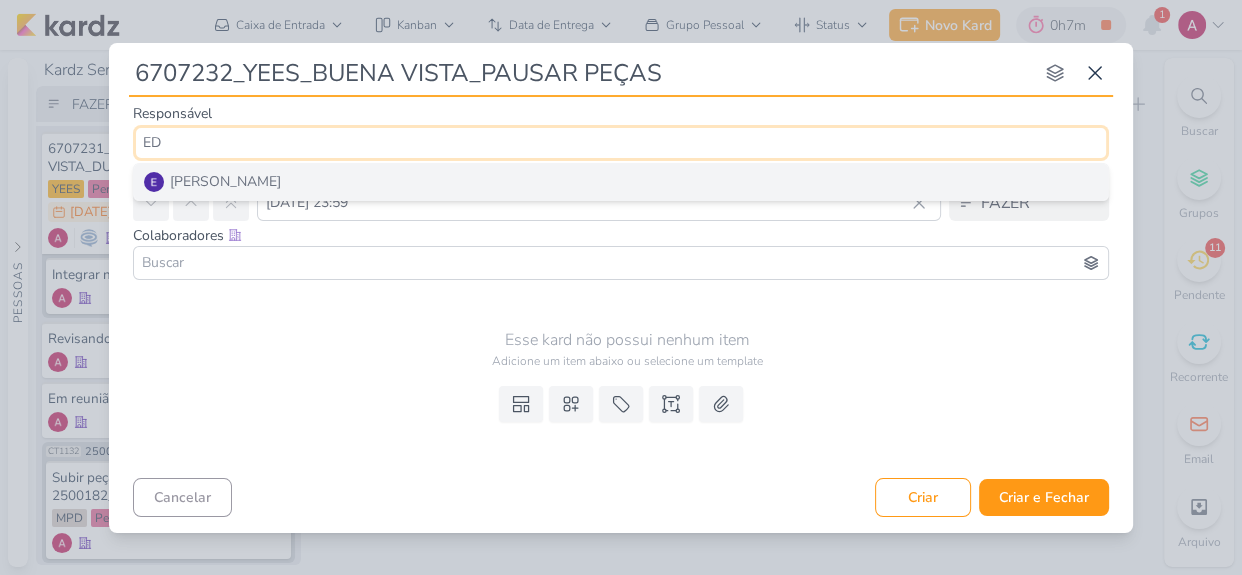 click on "[PERSON_NAME]" at bounding box center [225, 181] 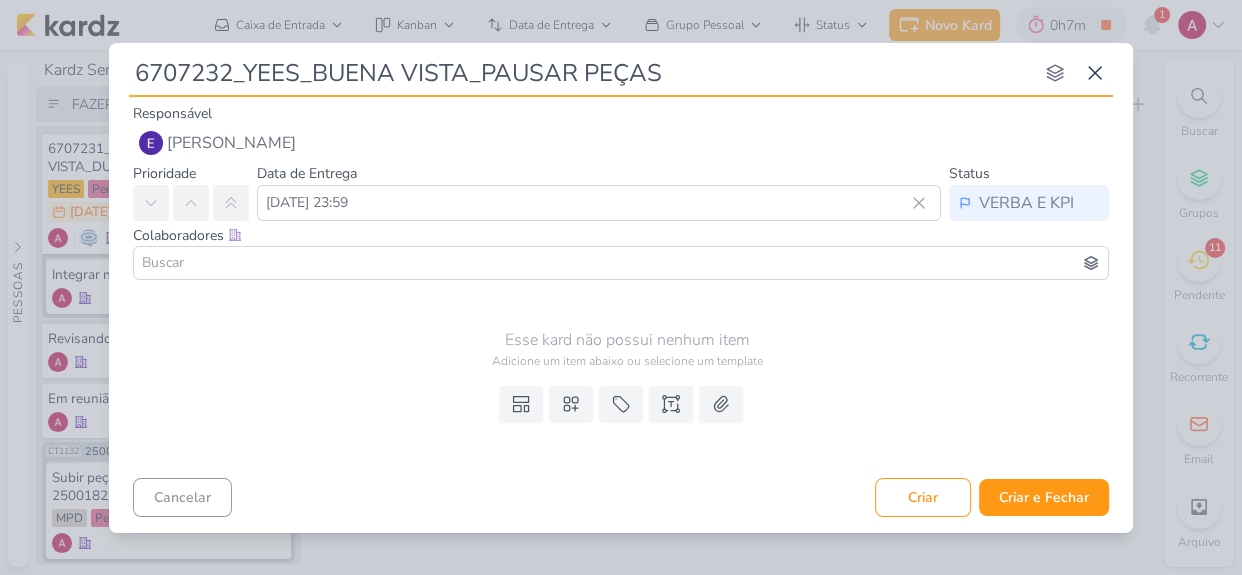 click at bounding box center (621, 263) 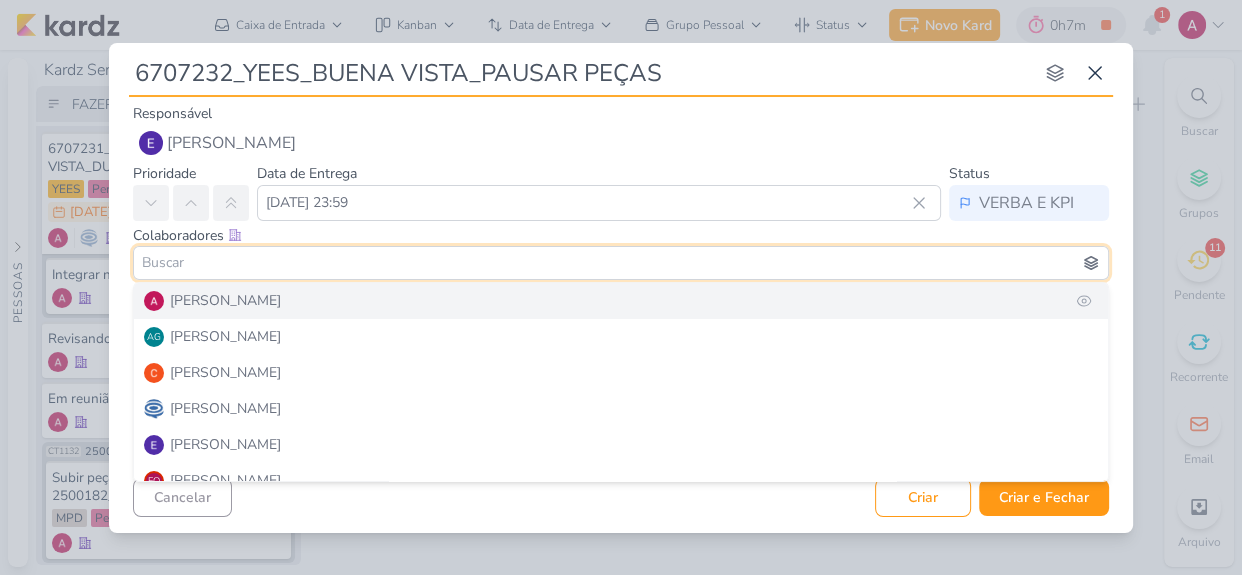 click on "[PERSON_NAME]" at bounding box center [225, 300] 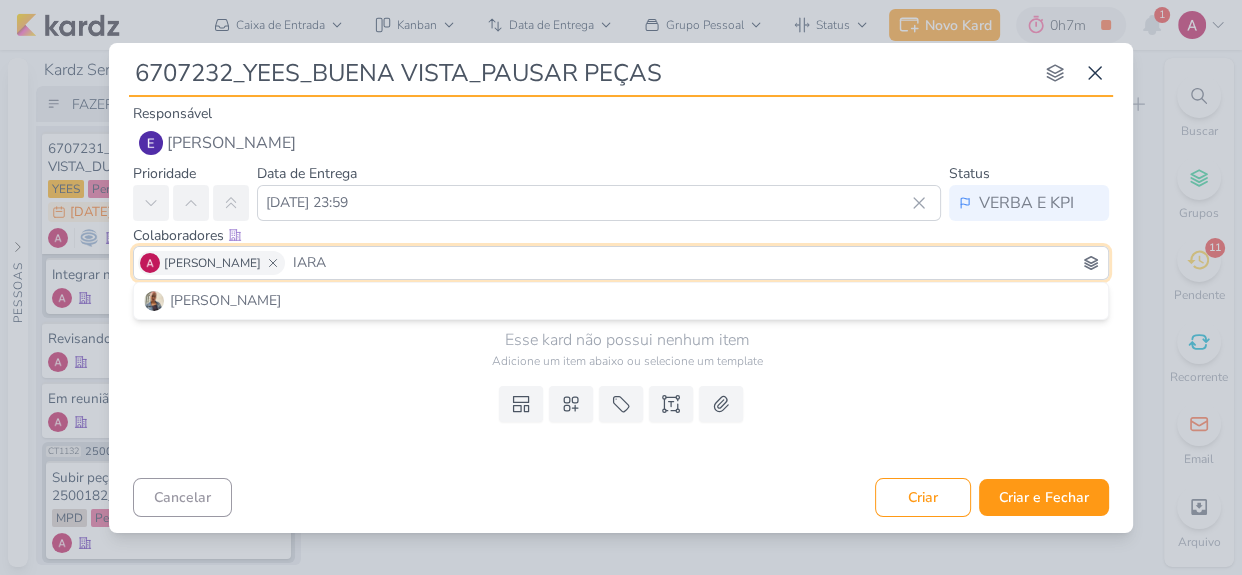 type on "IARA" 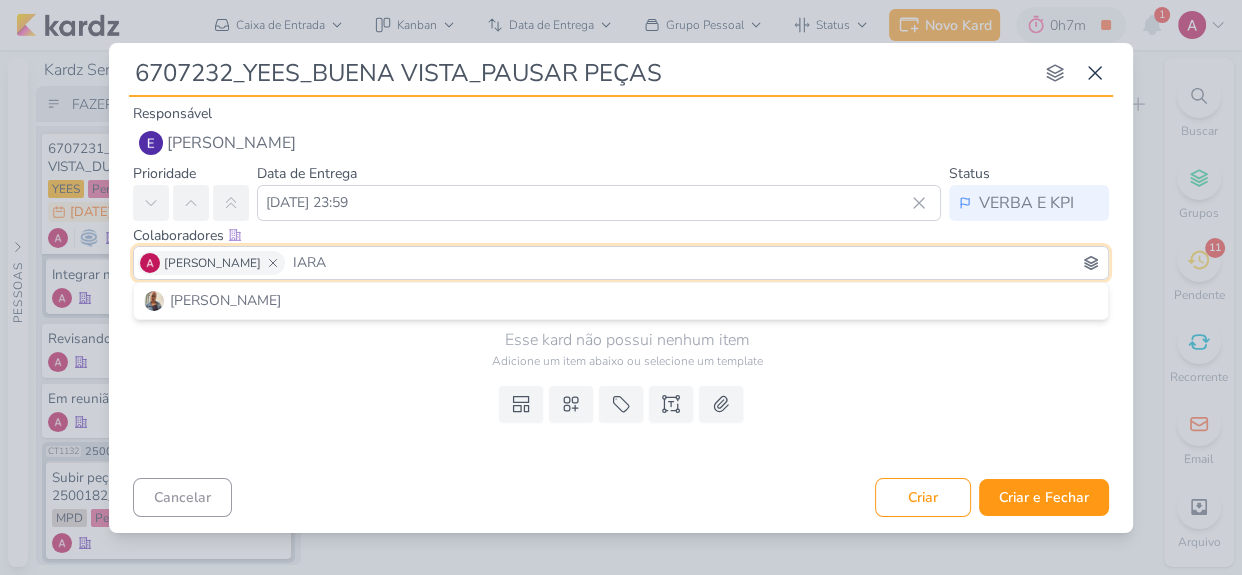 click on "[PERSON_NAME]" at bounding box center (621, 301) 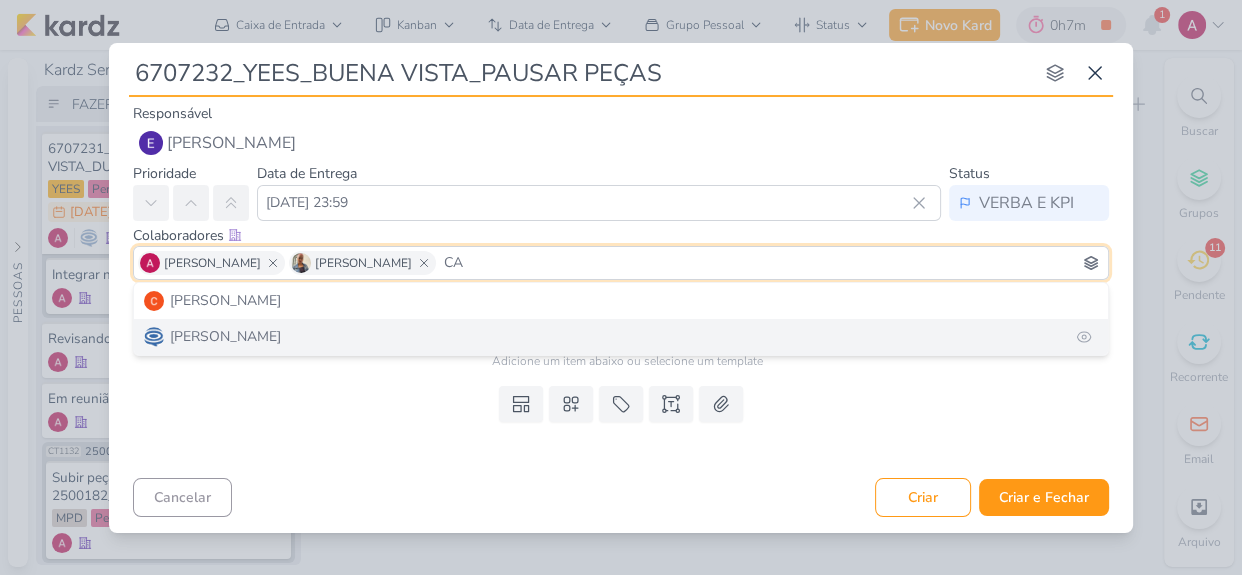 type on "CA" 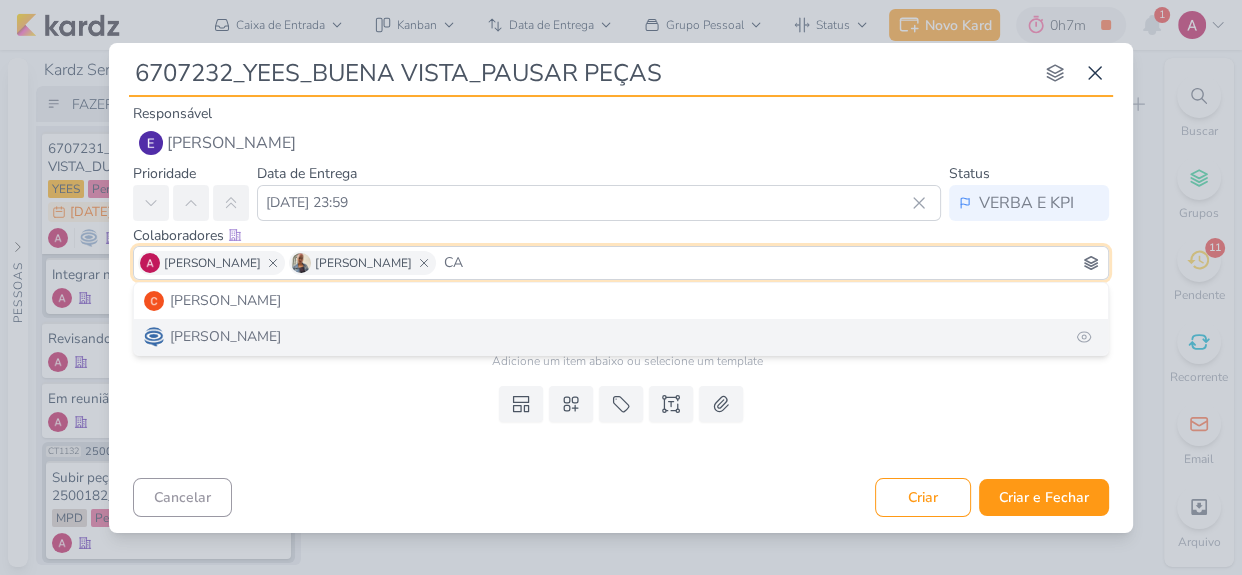 click on "[PERSON_NAME]" at bounding box center (225, 336) 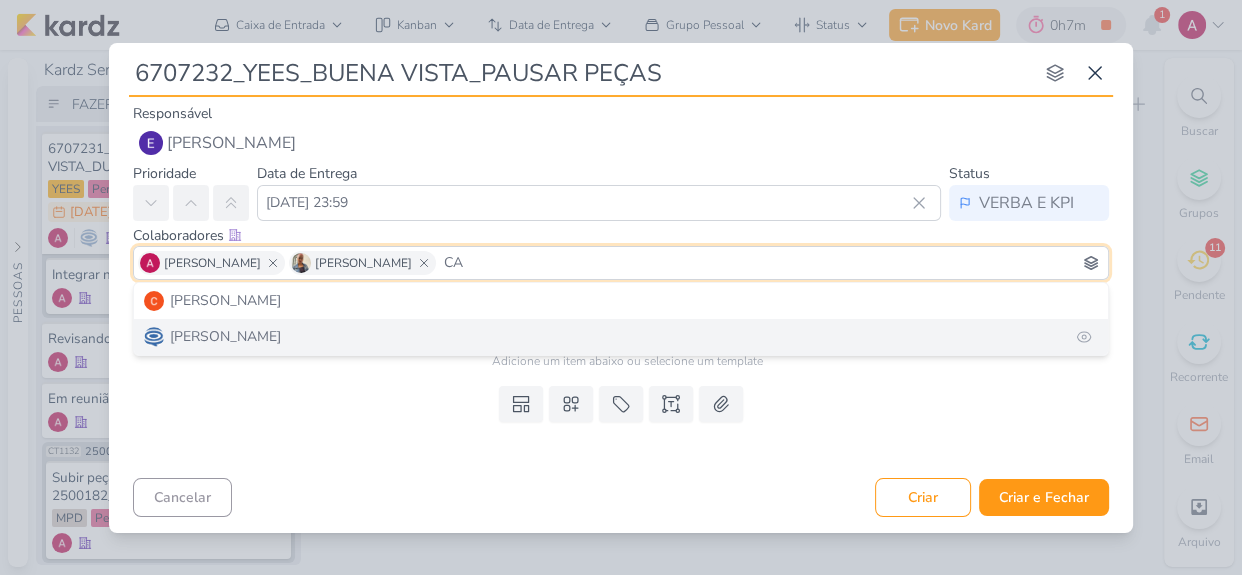type 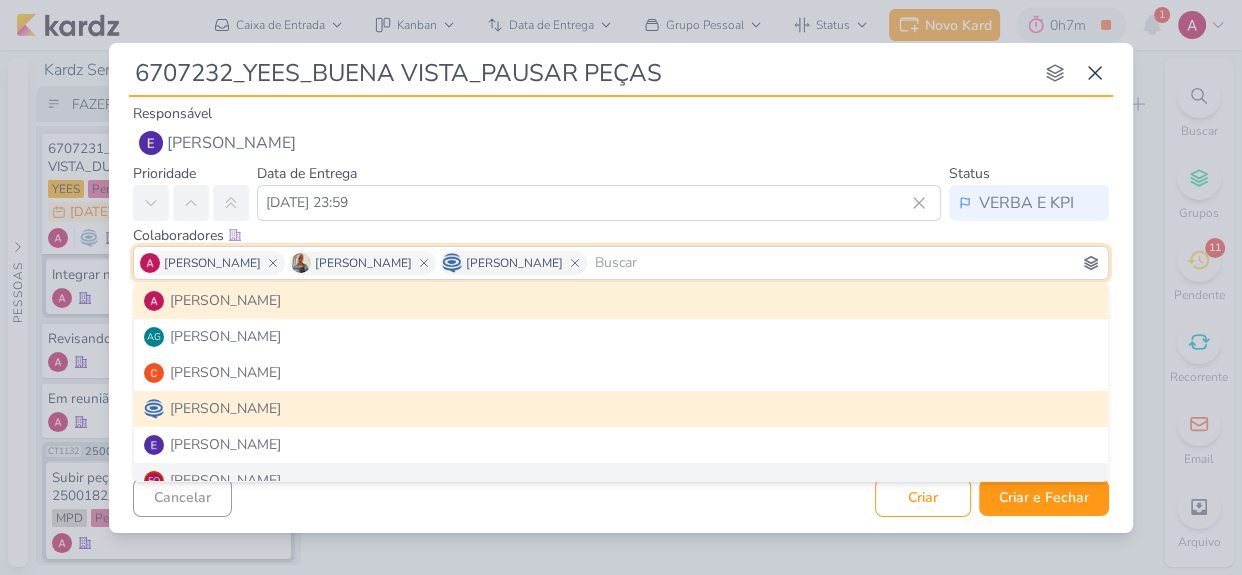 click on "6707232_YEES_BUENA VISTA_PAUSAR PEÇAS
nenhum grupo disponível
esc
Responsável
[PERSON_NAME]
[PERSON_NAME]
Prioridade" at bounding box center (621, 288) 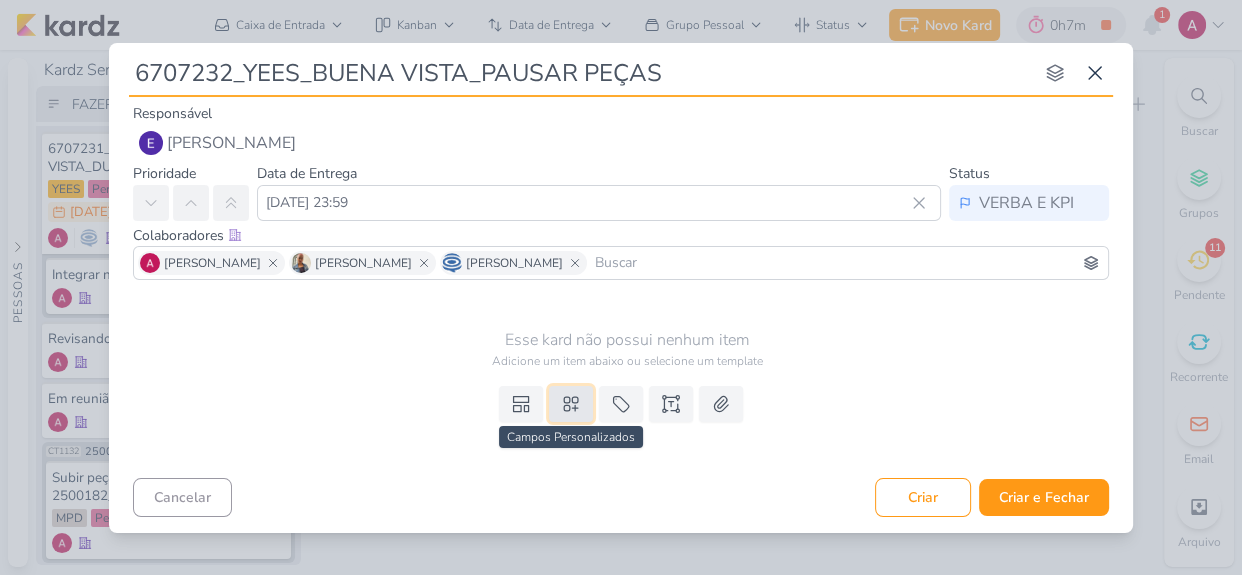 click 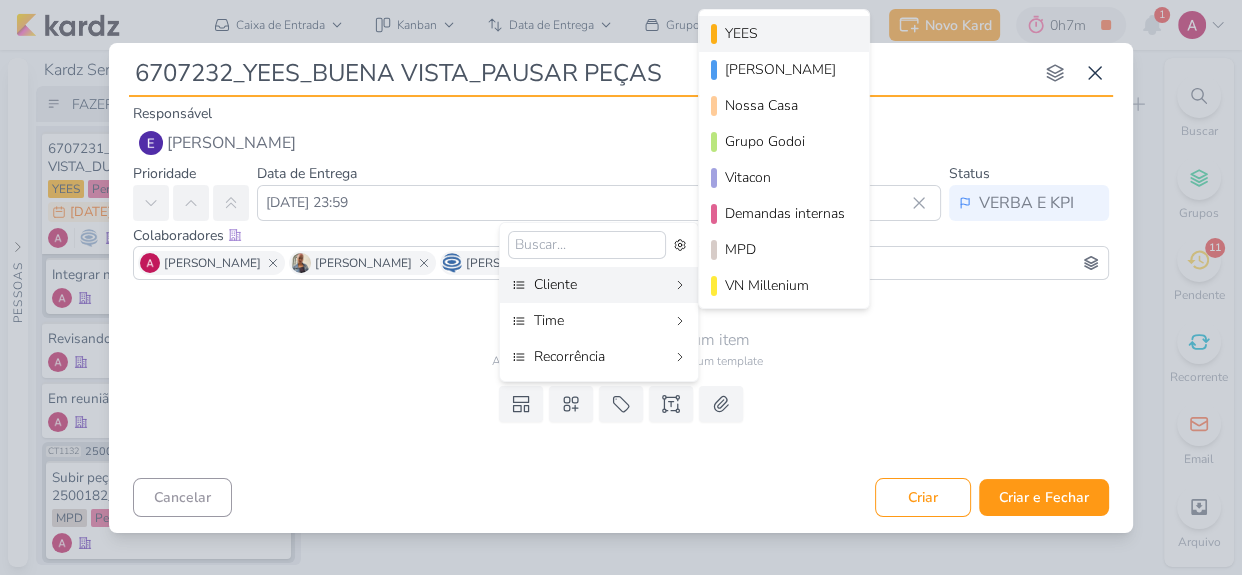 click on "YEES" at bounding box center (785, 33) 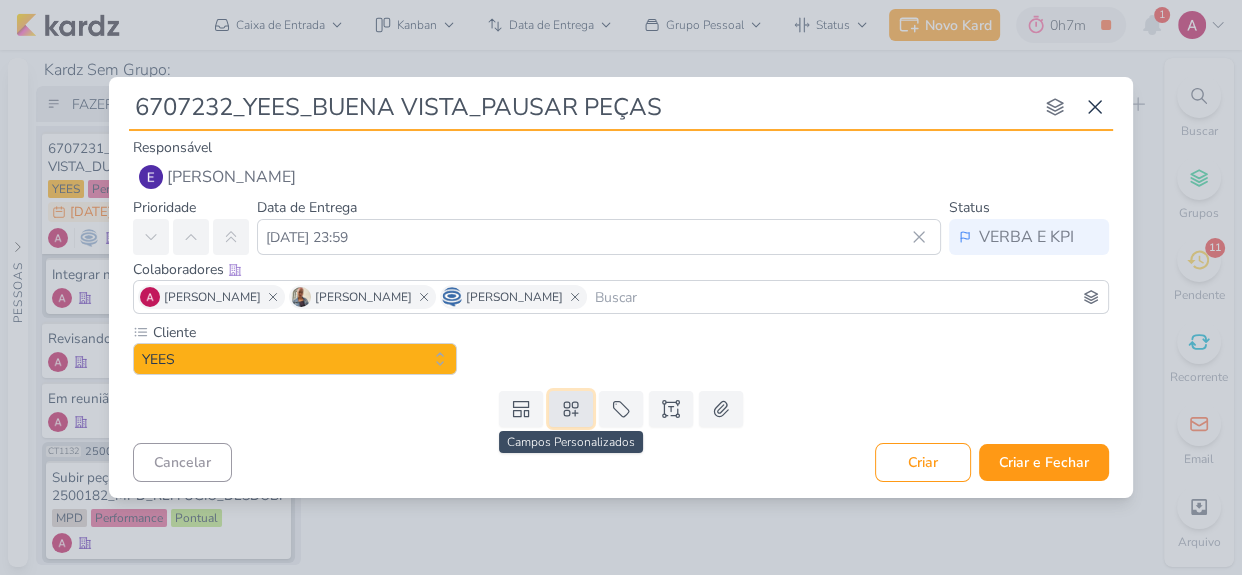 click 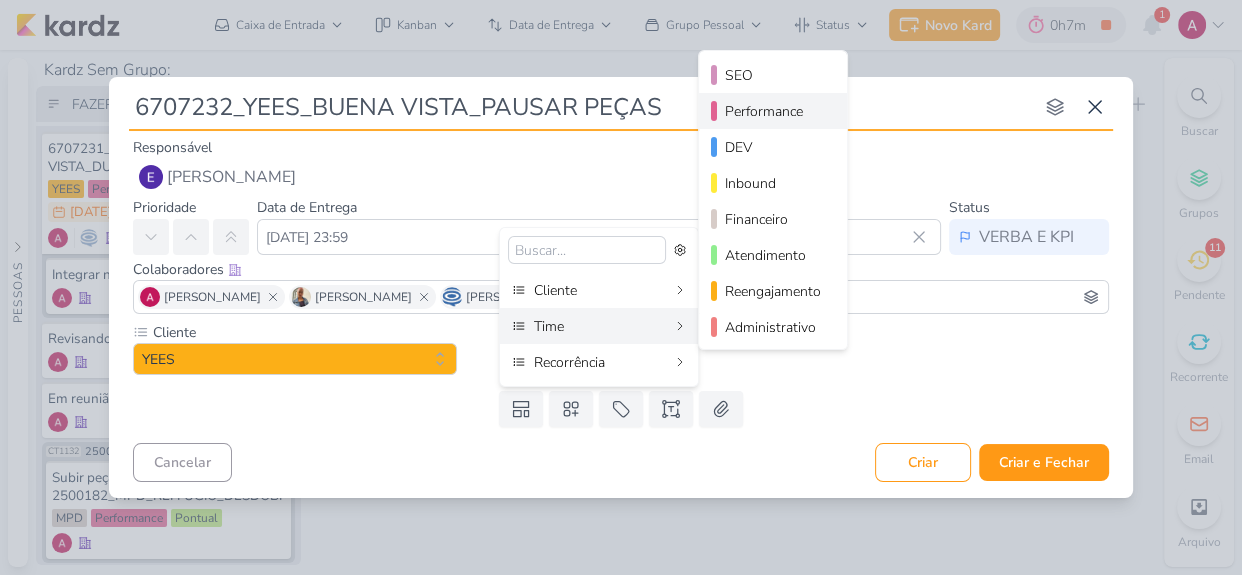click on "Performance" at bounding box center [774, 111] 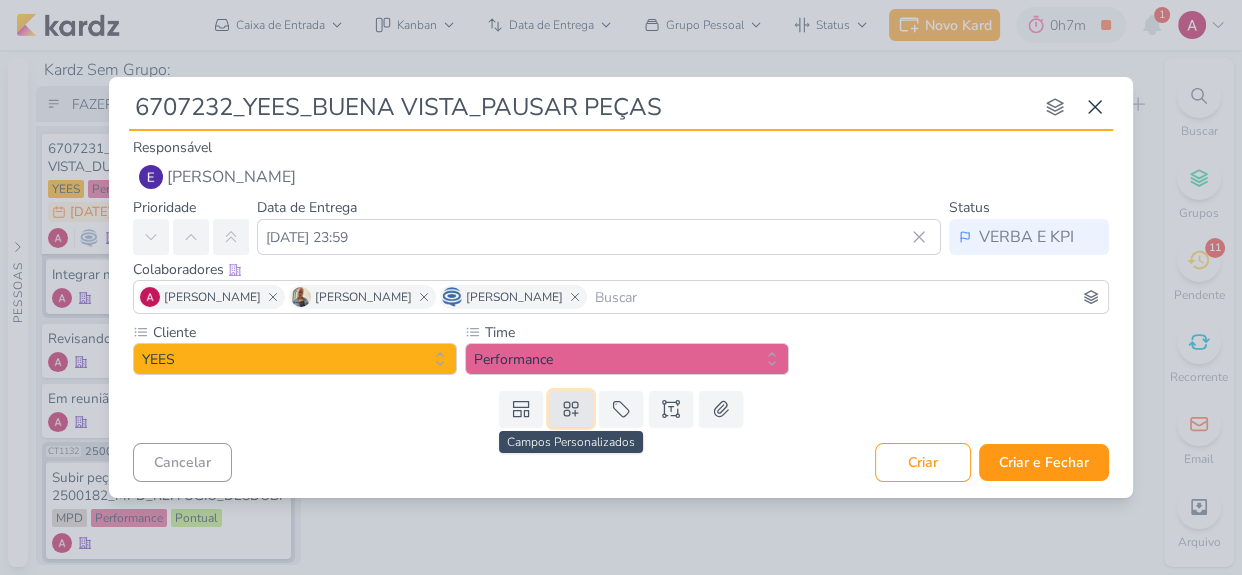 click 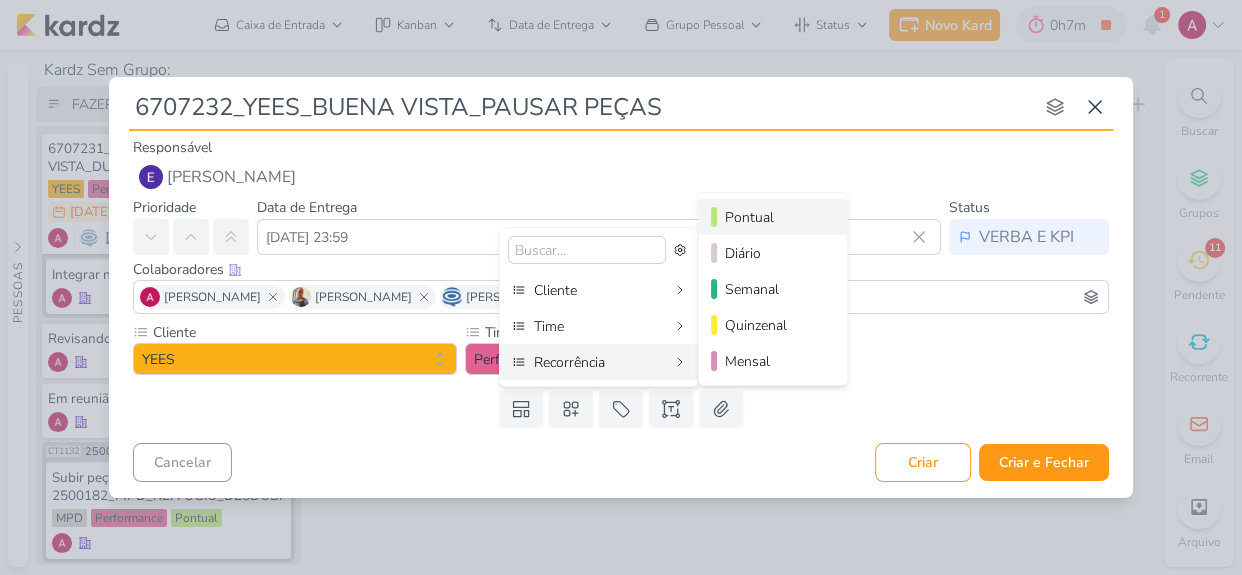 click on "Pontual" at bounding box center (774, 217) 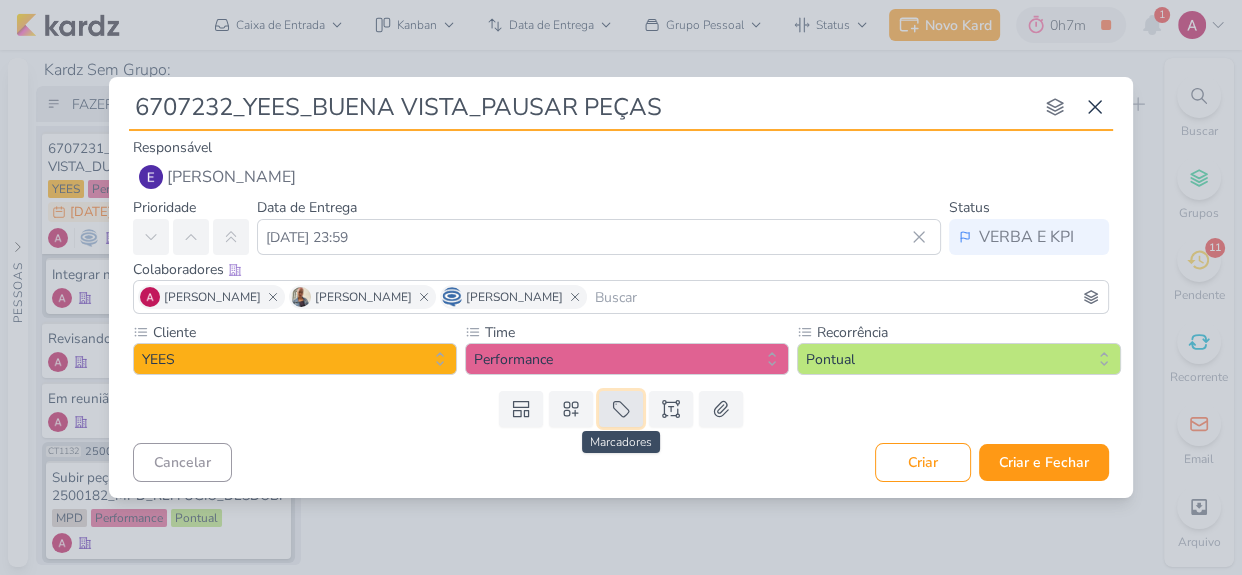 click 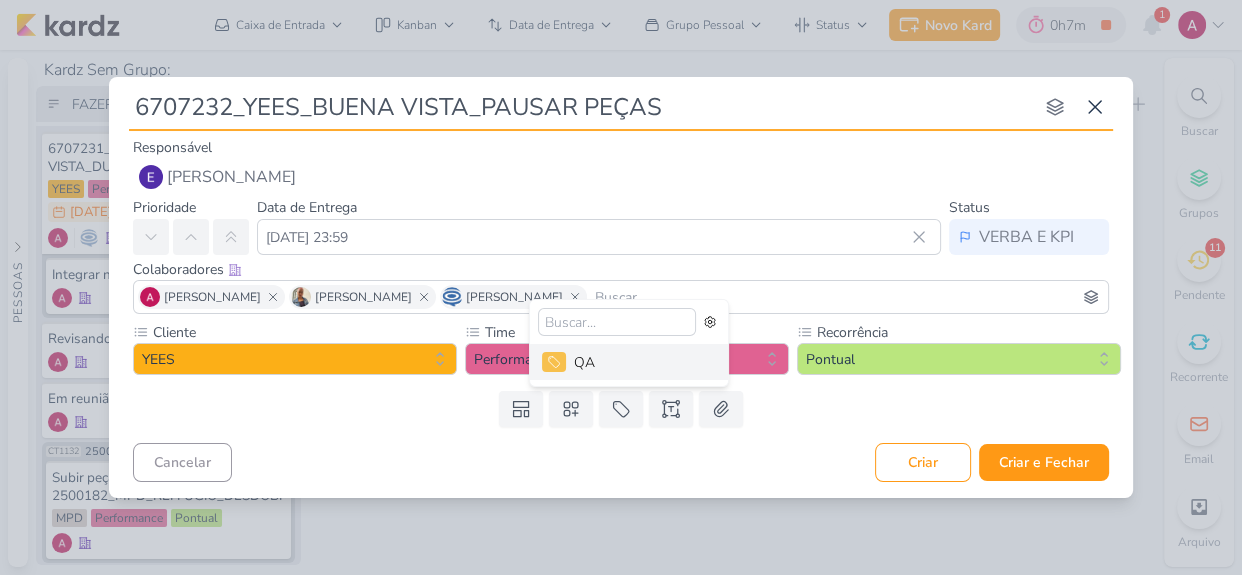 click on "QA" at bounding box center (639, 362) 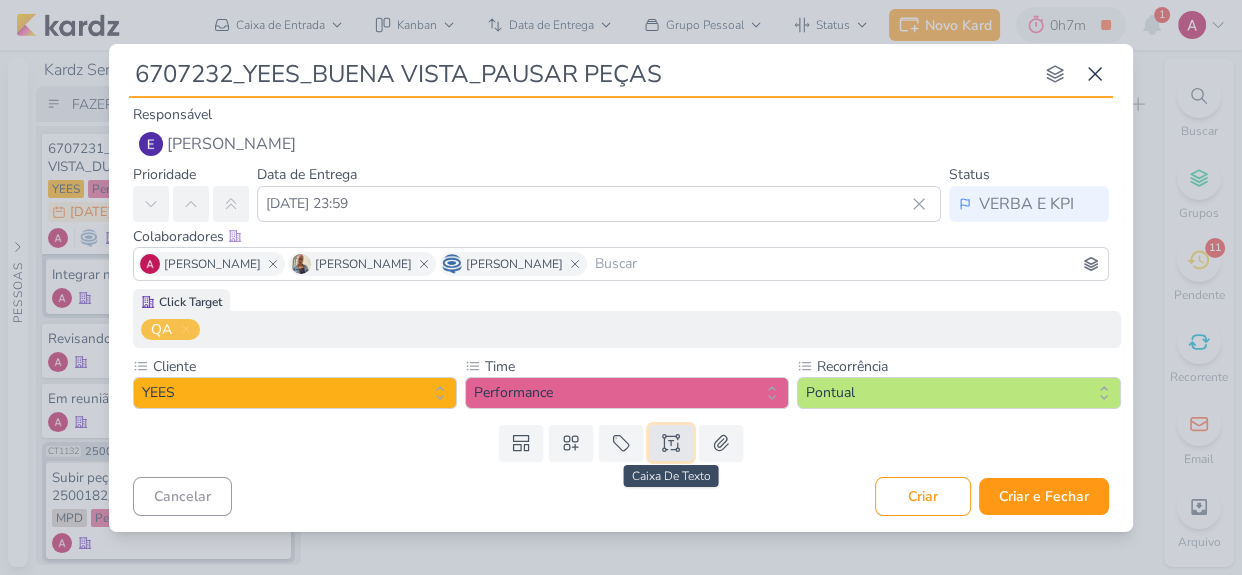 click 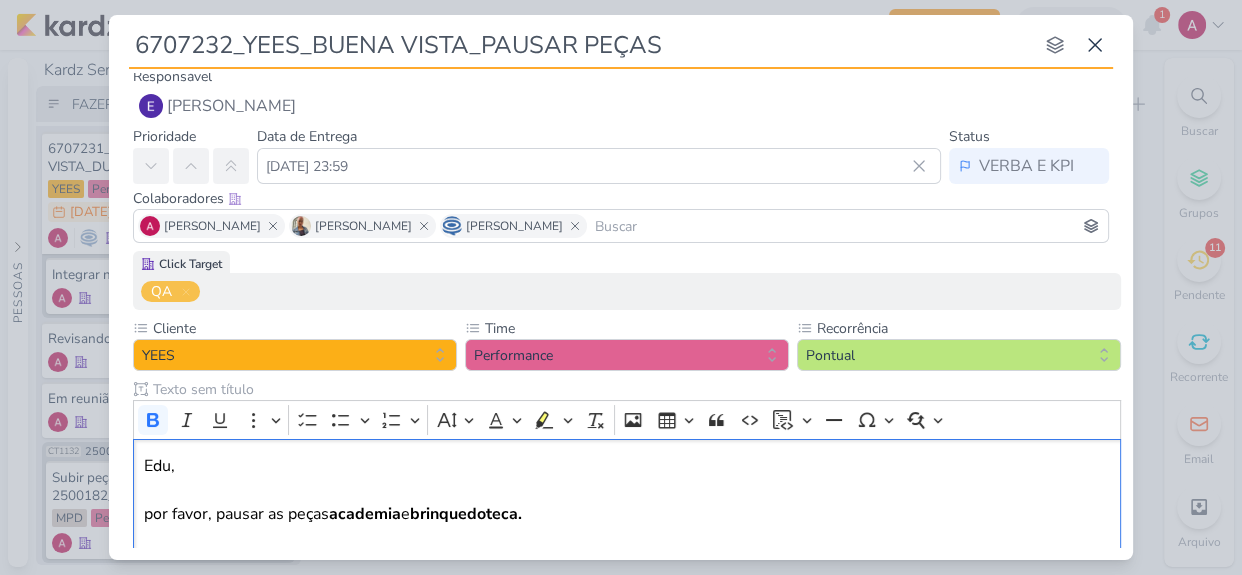 scroll, scrollTop: 32, scrollLeft: 0, axis: vertical 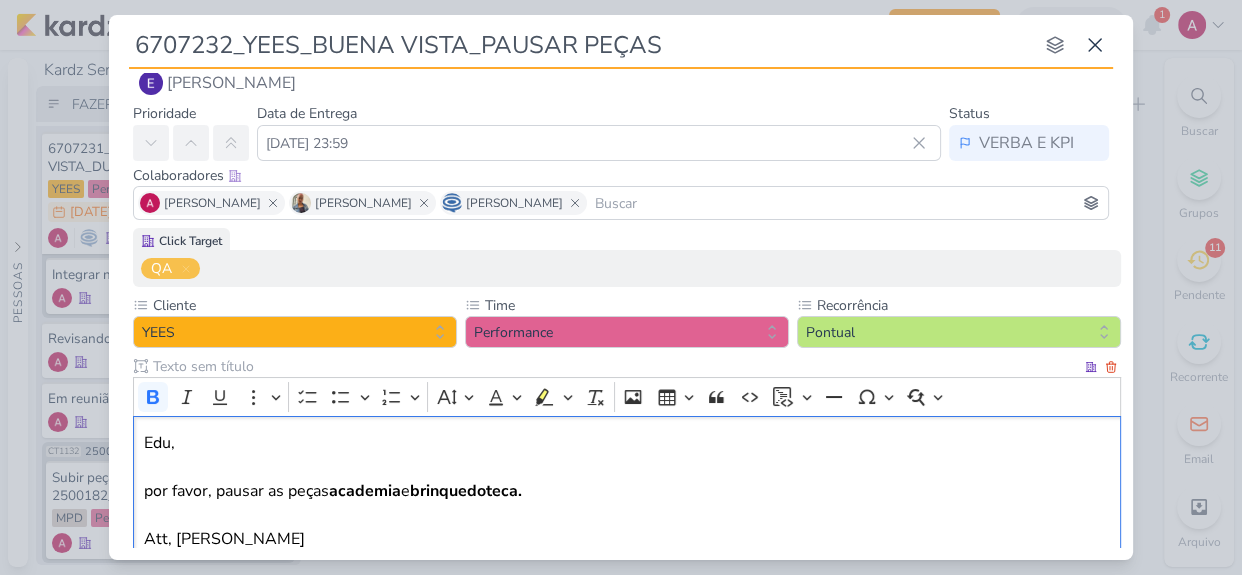click on "por favor, pausar as peças  academia  e   brinquedoteca." at bounding box center [627, 491] 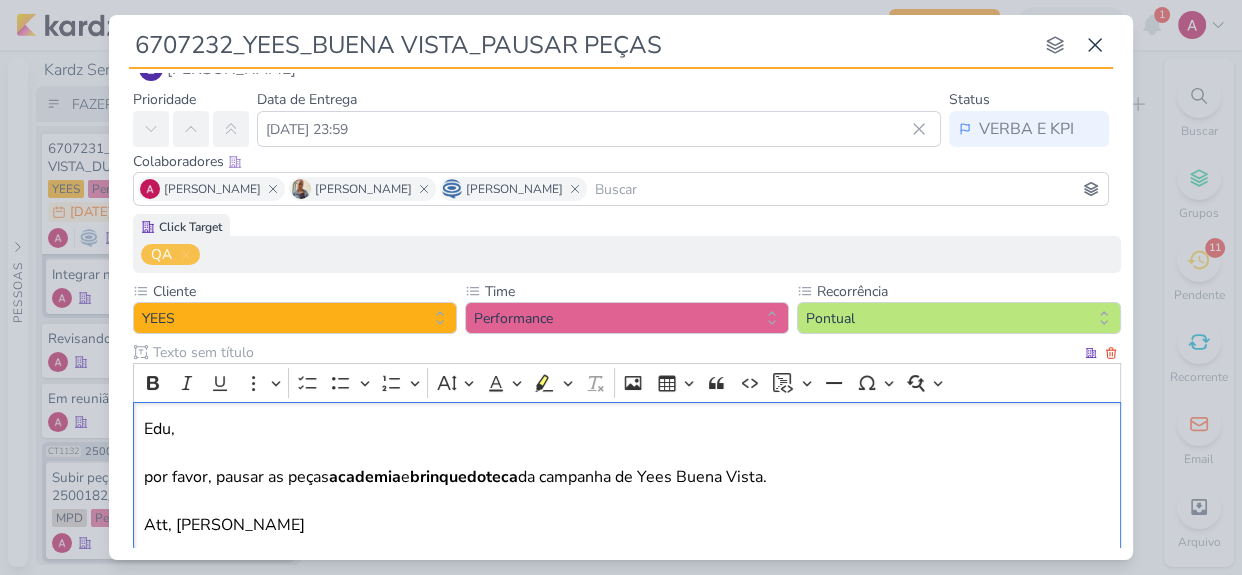 scroll, scrollTop: 47, scrollLeft: 0, axis: vertical 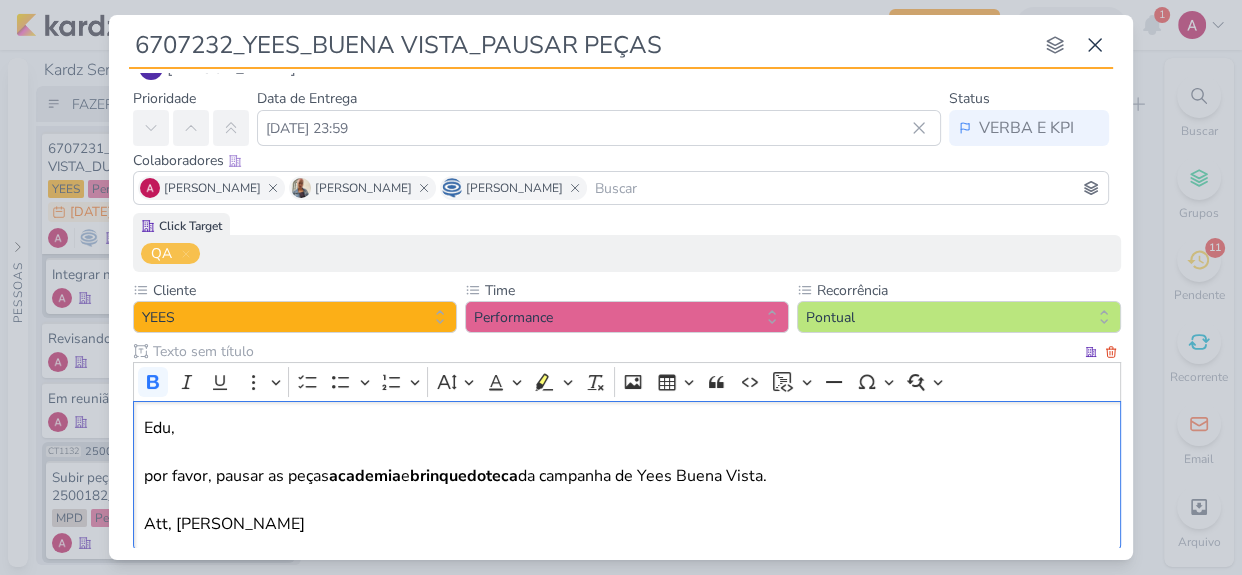 click on "brinquedoteca" at bounding box center (464, 476) 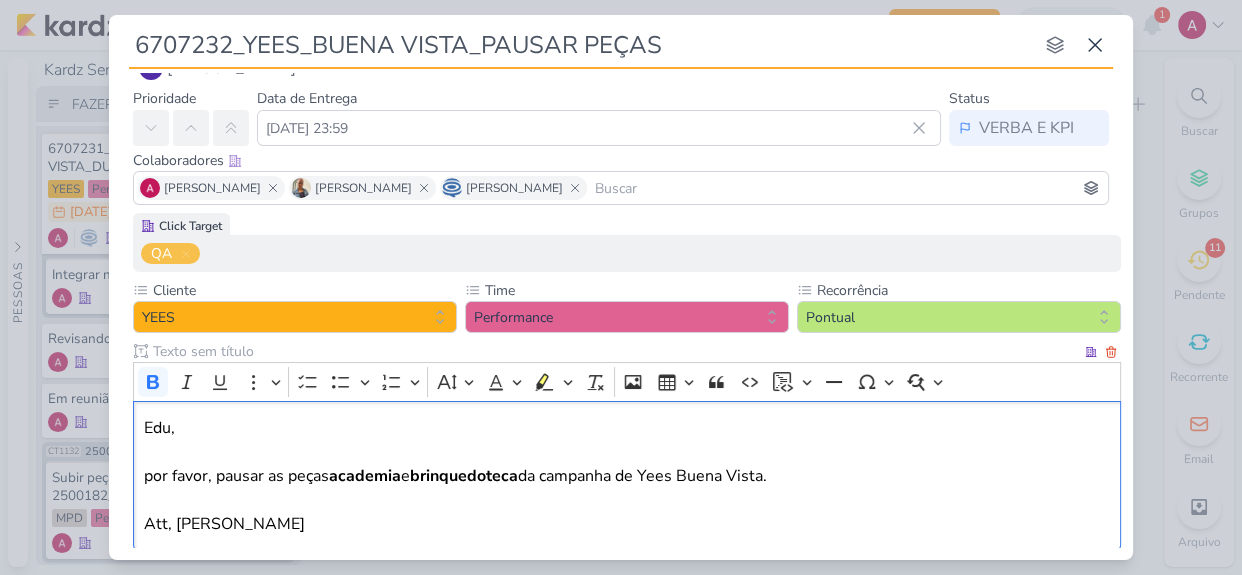 click at bounding box center [627, 500] 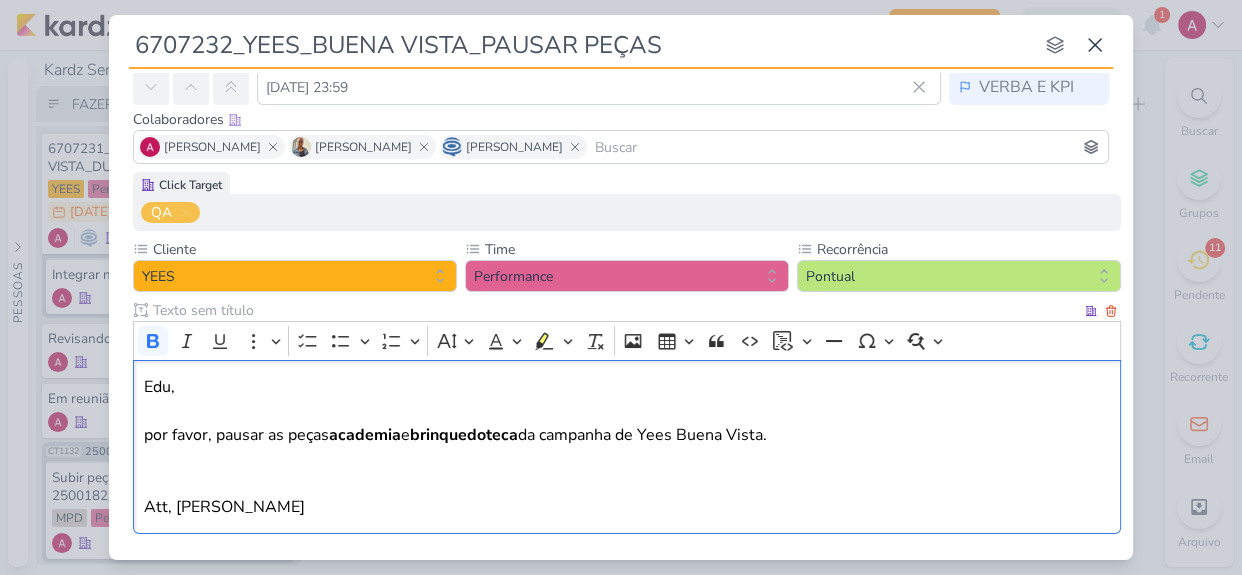 scroll, scrollTop: 184, scrollLeft: 0, axis: vertical 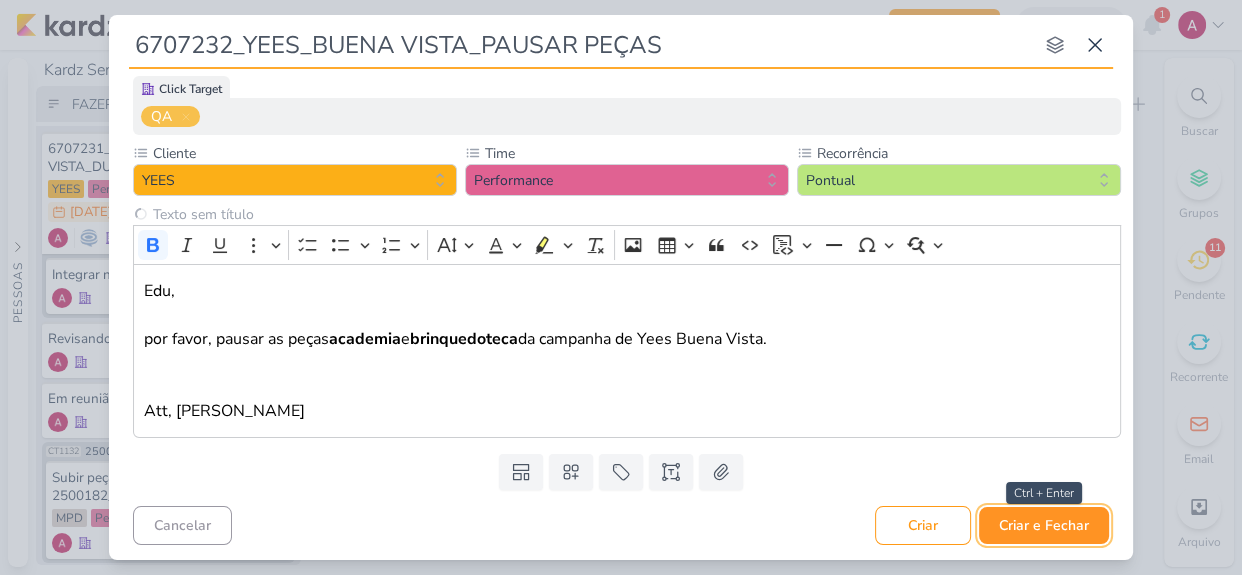 click on "Criar e Fechar" at bounding box center (1044, 525) 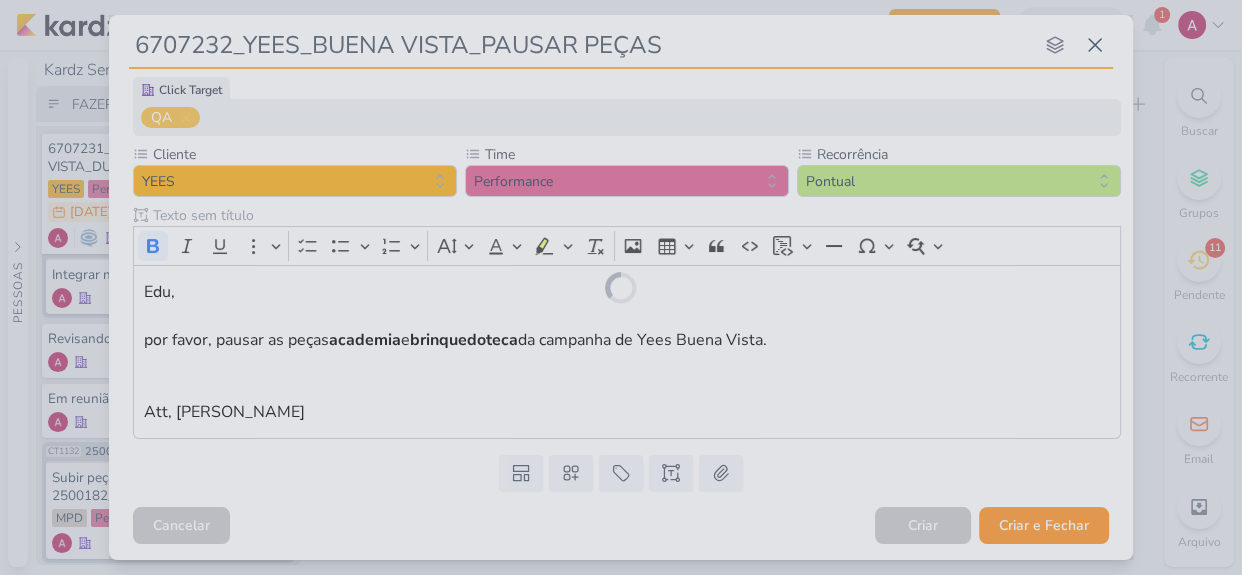 scroll, scrollTop: 182, scrollLeft: 0, axis: vertical 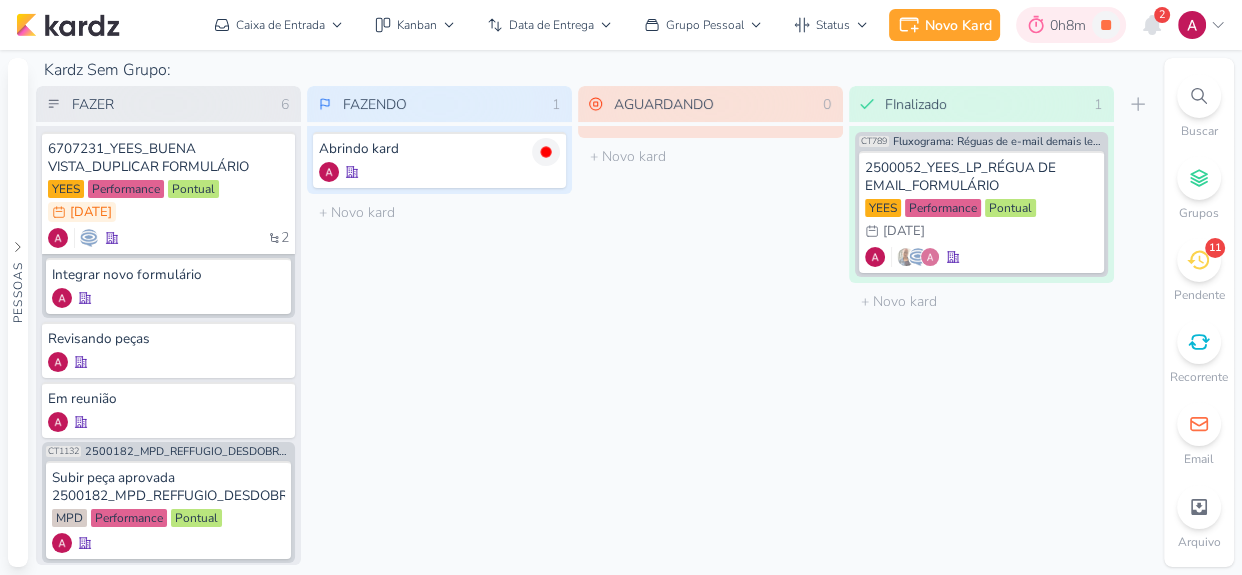 click on "0h8m" at bounding box center [1071, 25] 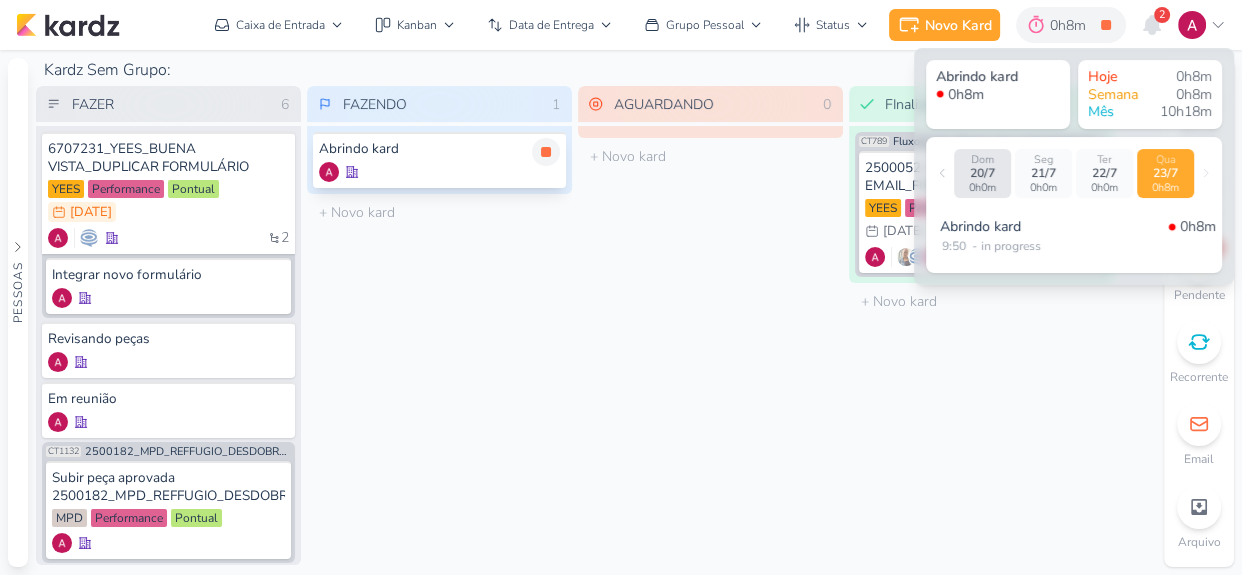 click at bounding box center (439, 172) 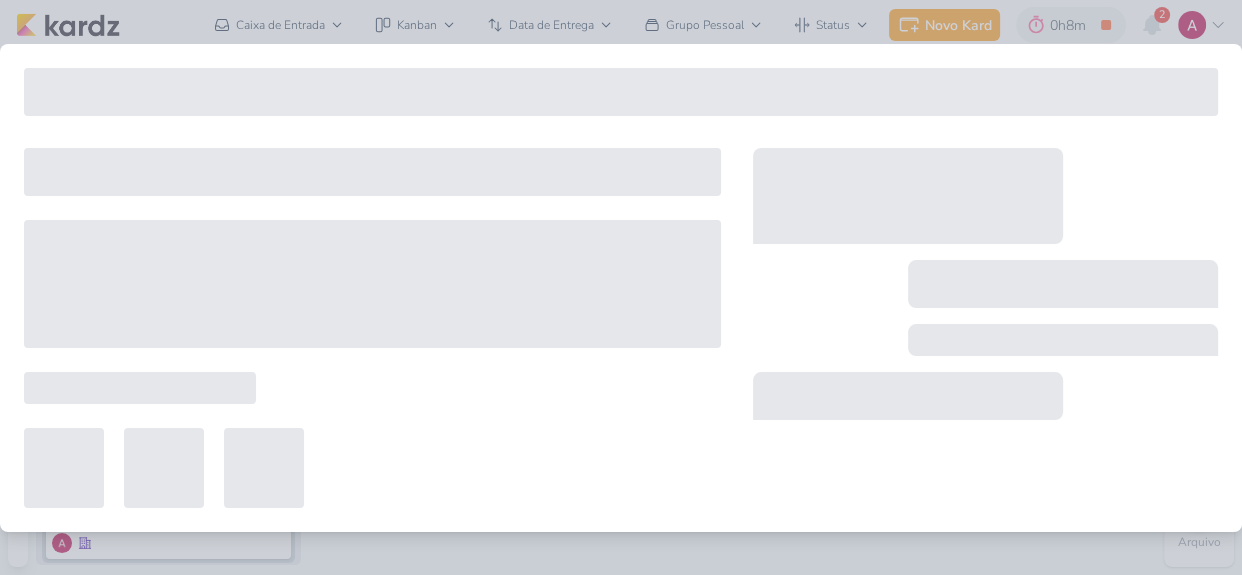 type on "Abrindo kard" 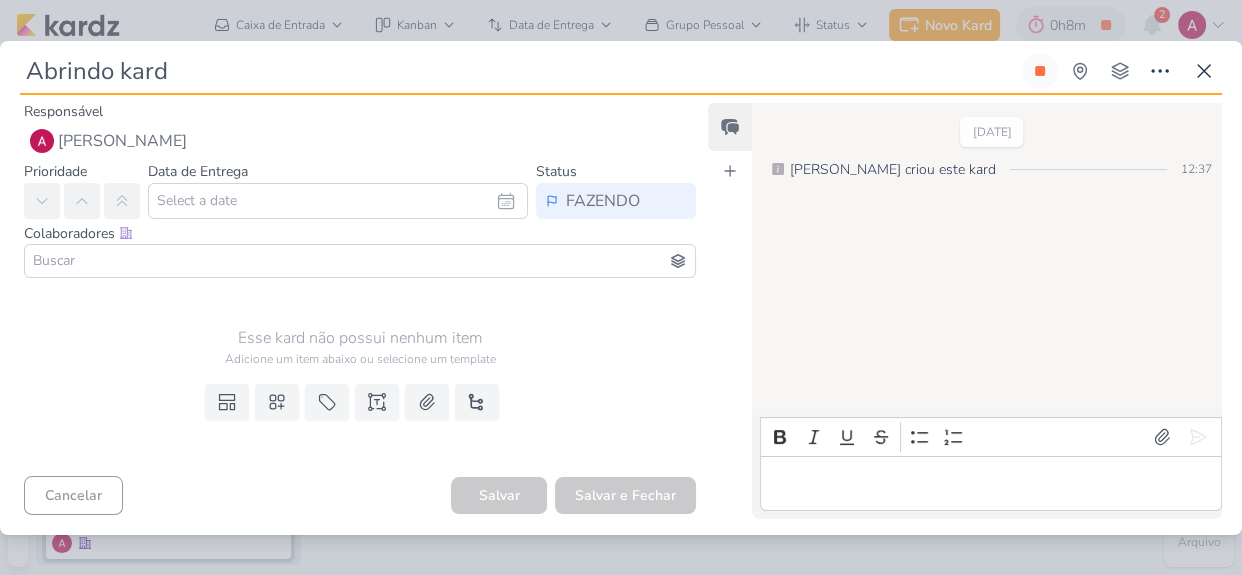 click on "Criado por mim
nenhum grupo disponível" at bounding box center (1100, 71) 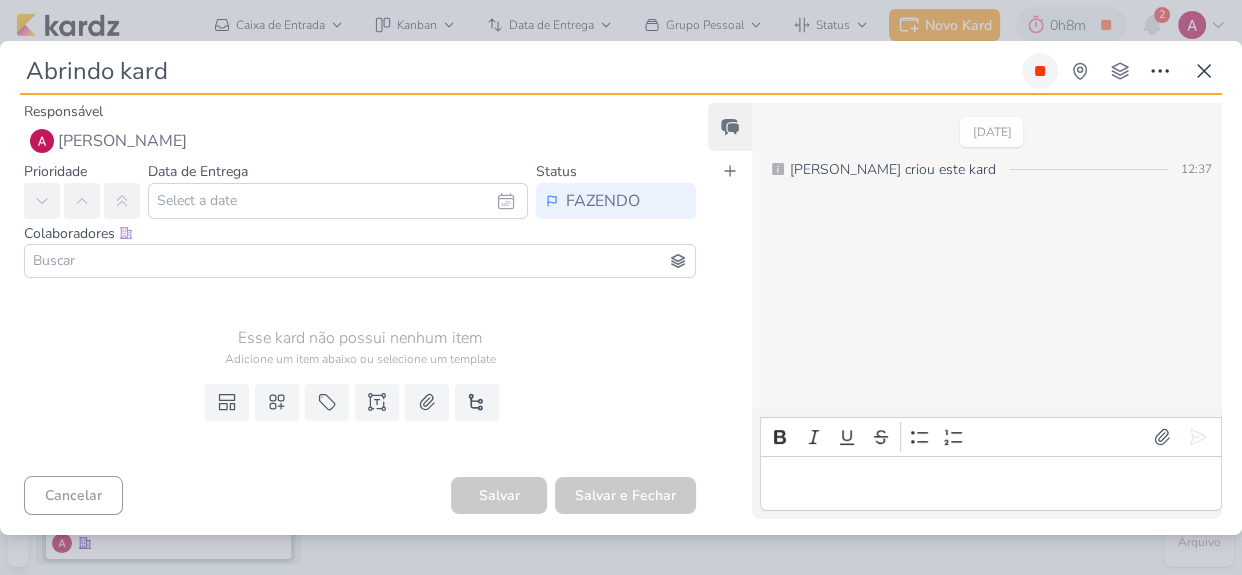 click 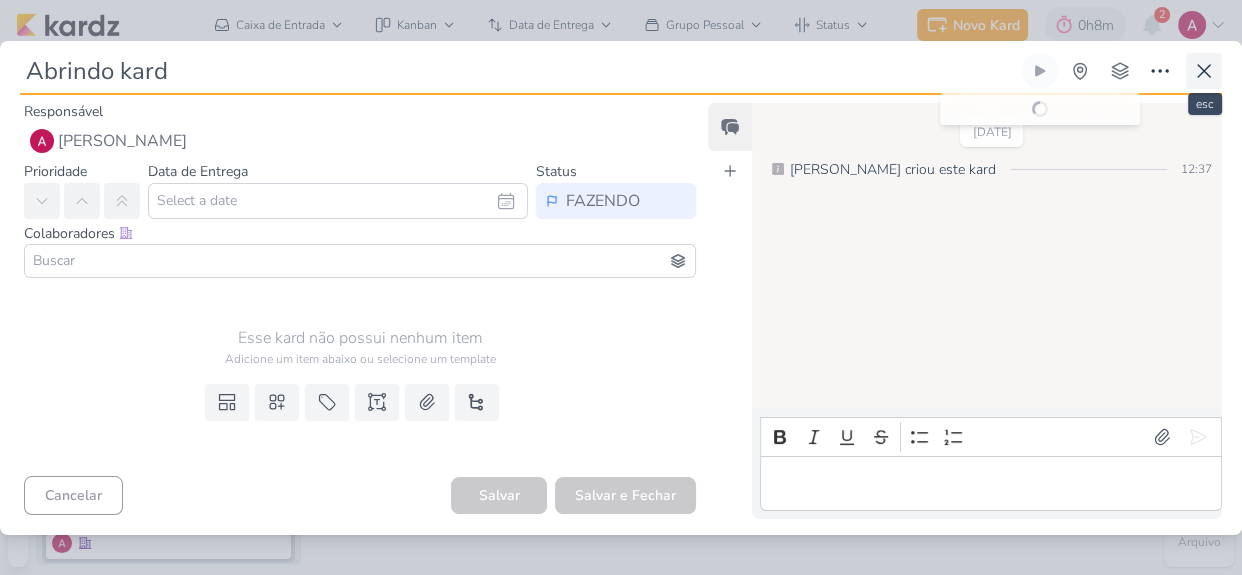 type 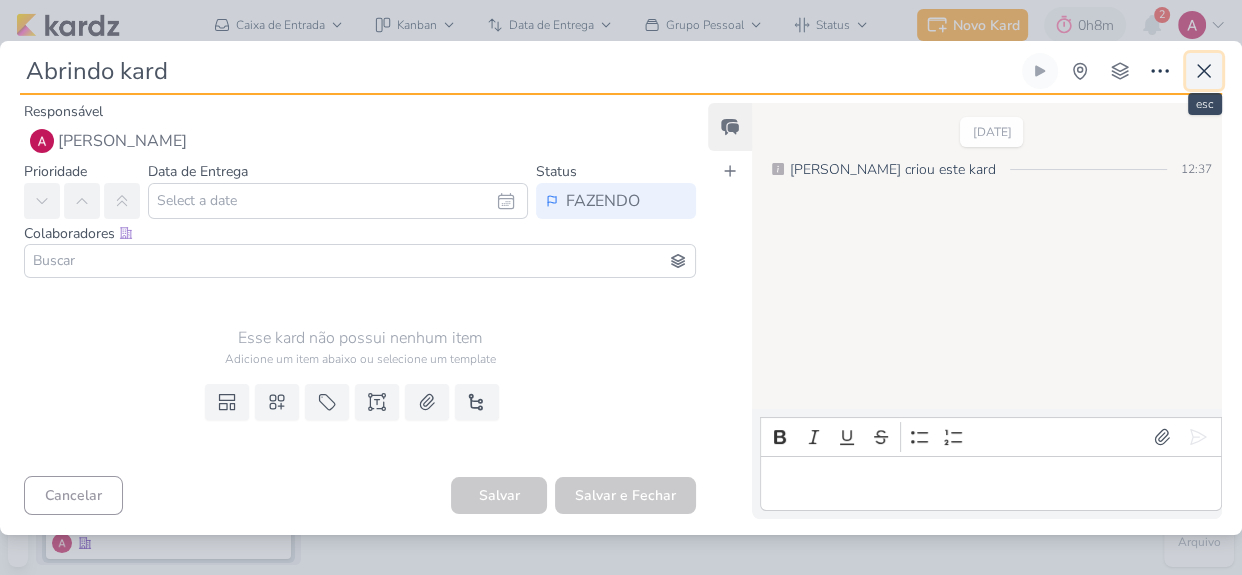 click at bounding box center (1204, 71) 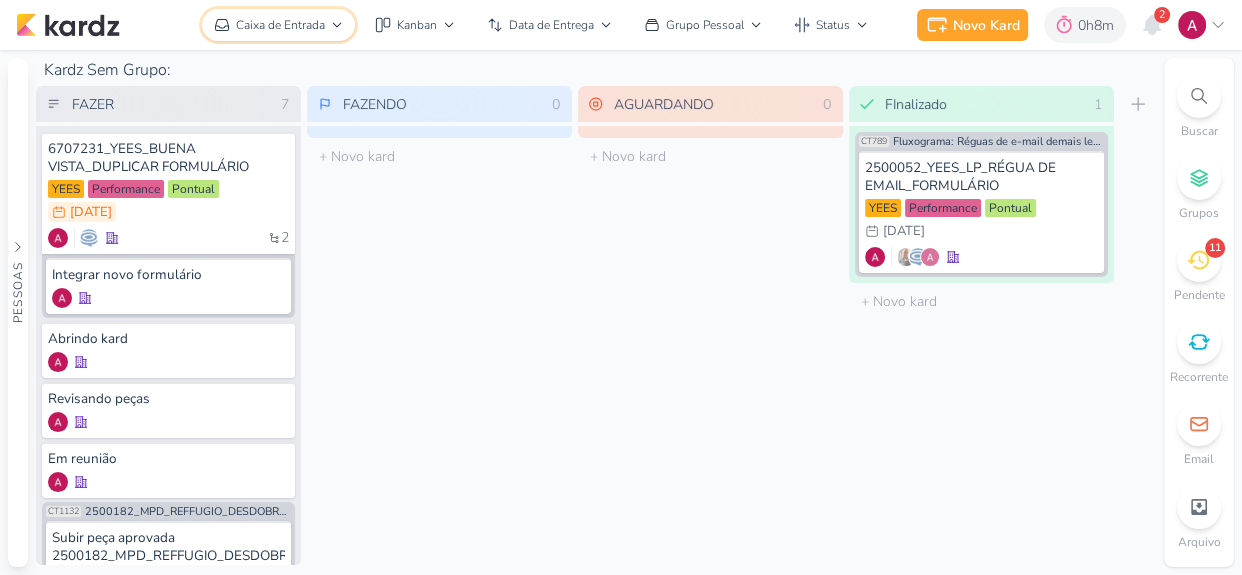 click on "Caixa de Entrada" at bounding box center [280, 25] 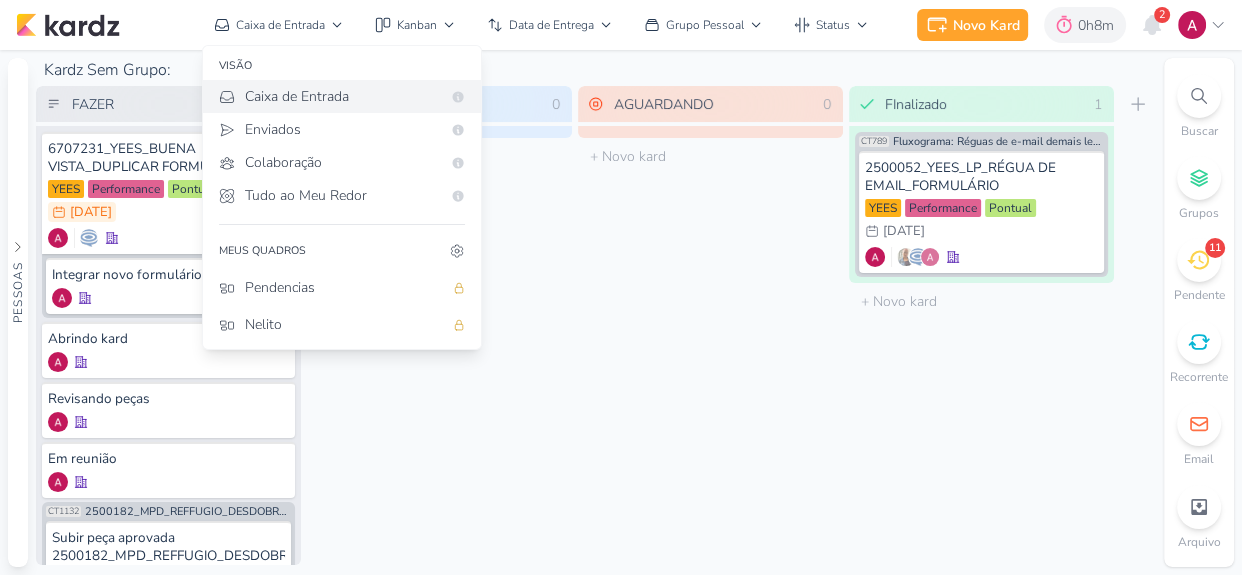 click on "Caixa de Entrada" at bounding box center [343, 96] 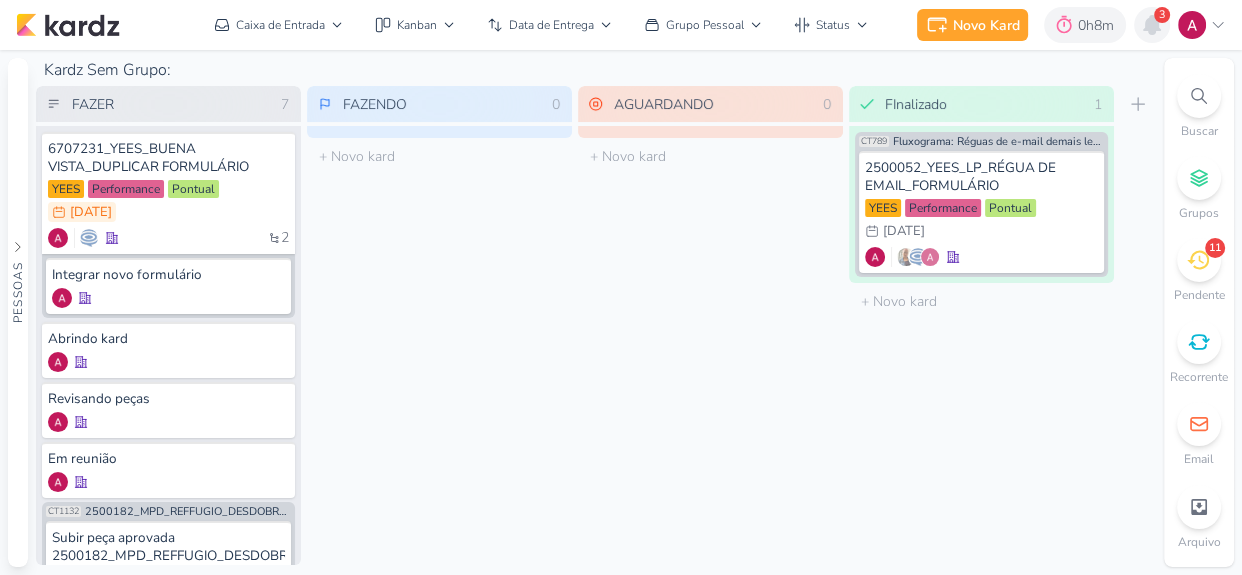 click 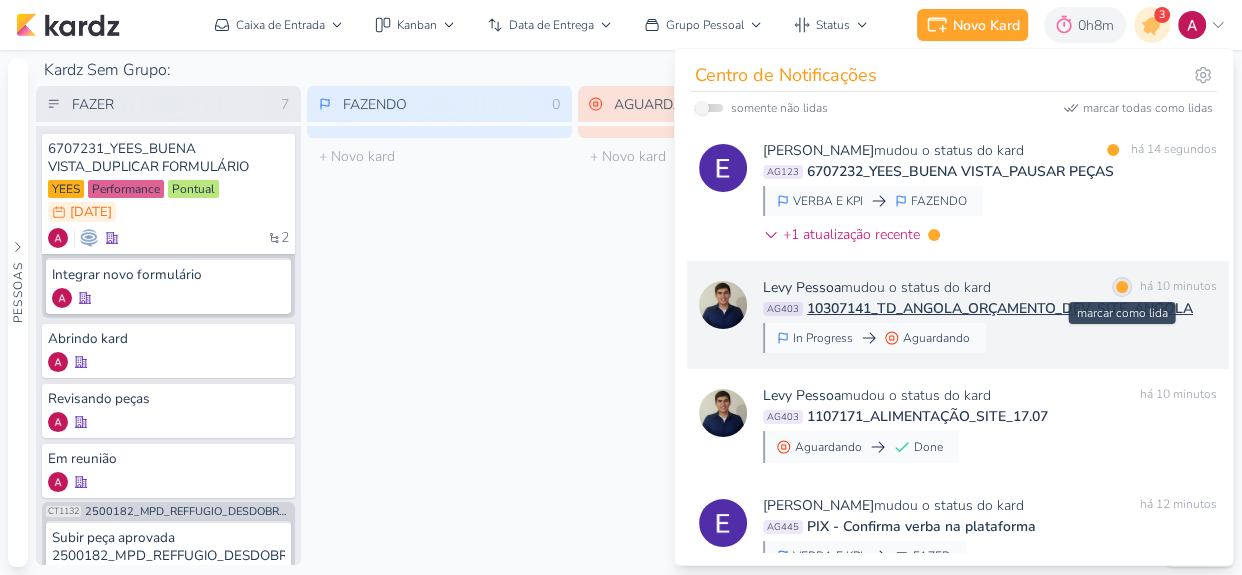 click at bounding box center [1122, 287] 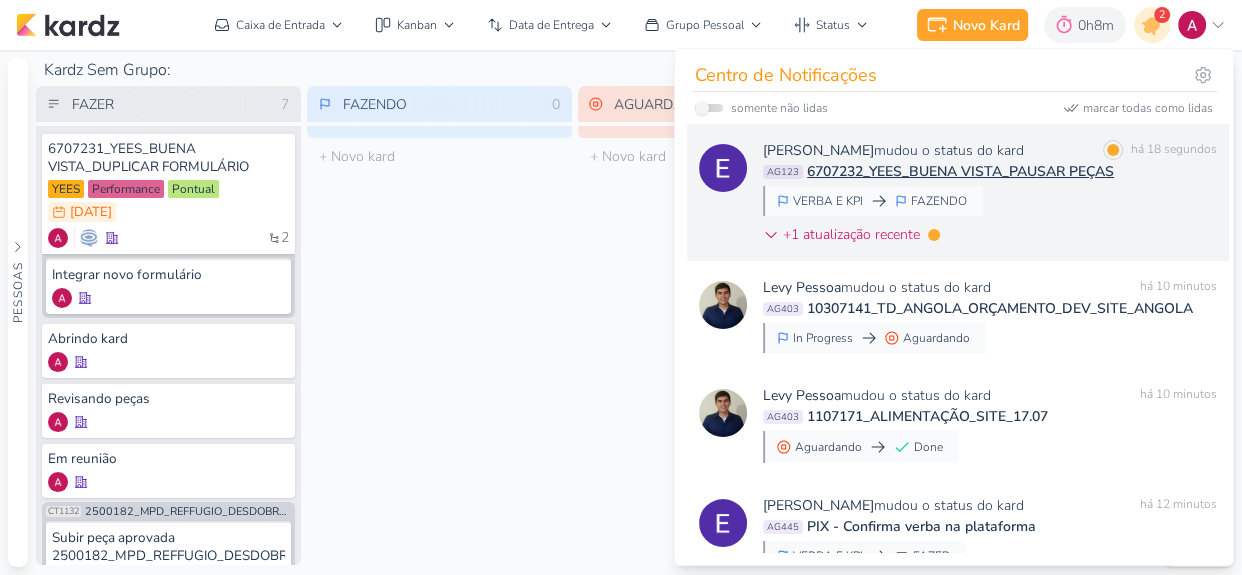 click on "[PERSON_NAME]  mudou o status do kard
marcar como lida
há 18 segundos
AG123
6707232_YEES_BUENA VISTA_PAUSAR PEÇAS
VERBA E KPI
FAZENDO
+1 atualização recente" at bounding box center [990, 196] 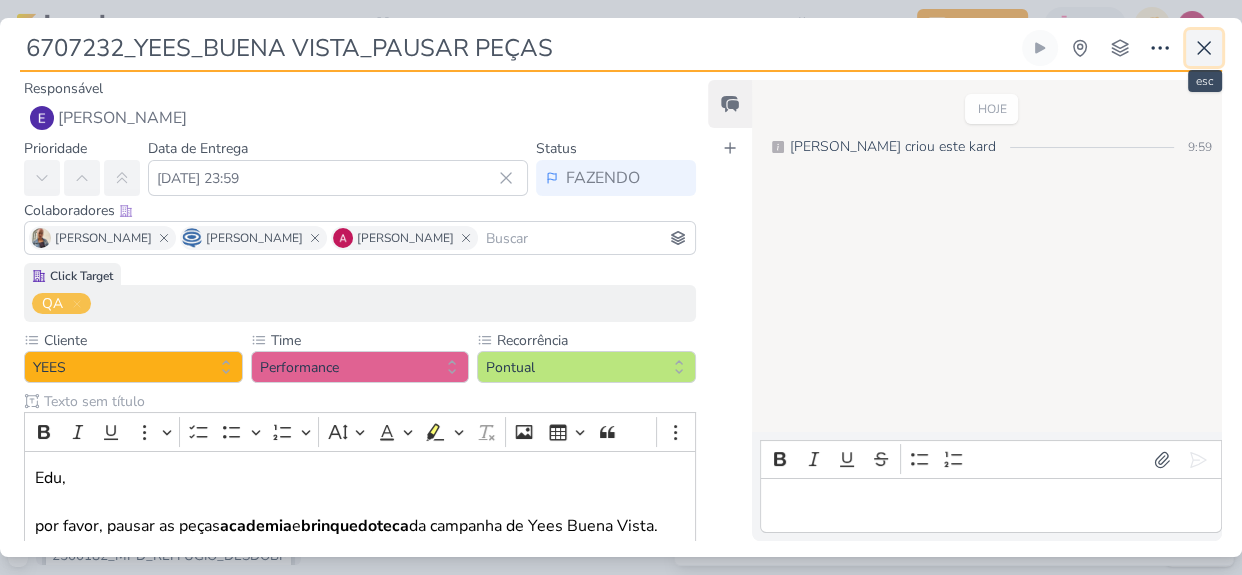click at bounding box center [1204, 48] 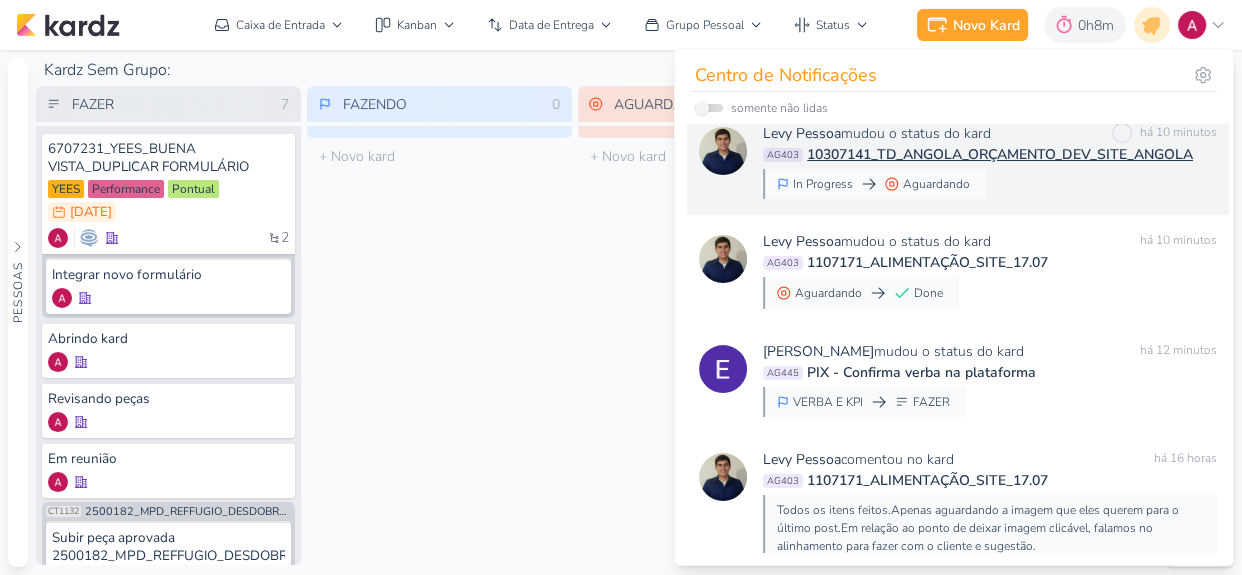 scroll, scrollTop: 156, scrollLeft: 0, axis: vertical 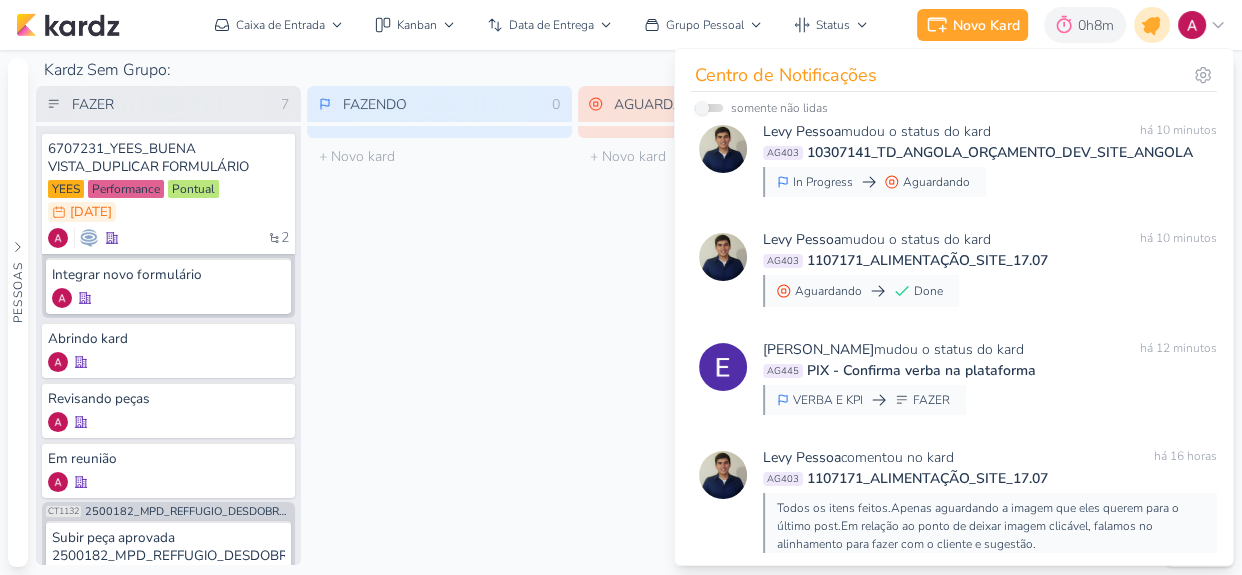 click 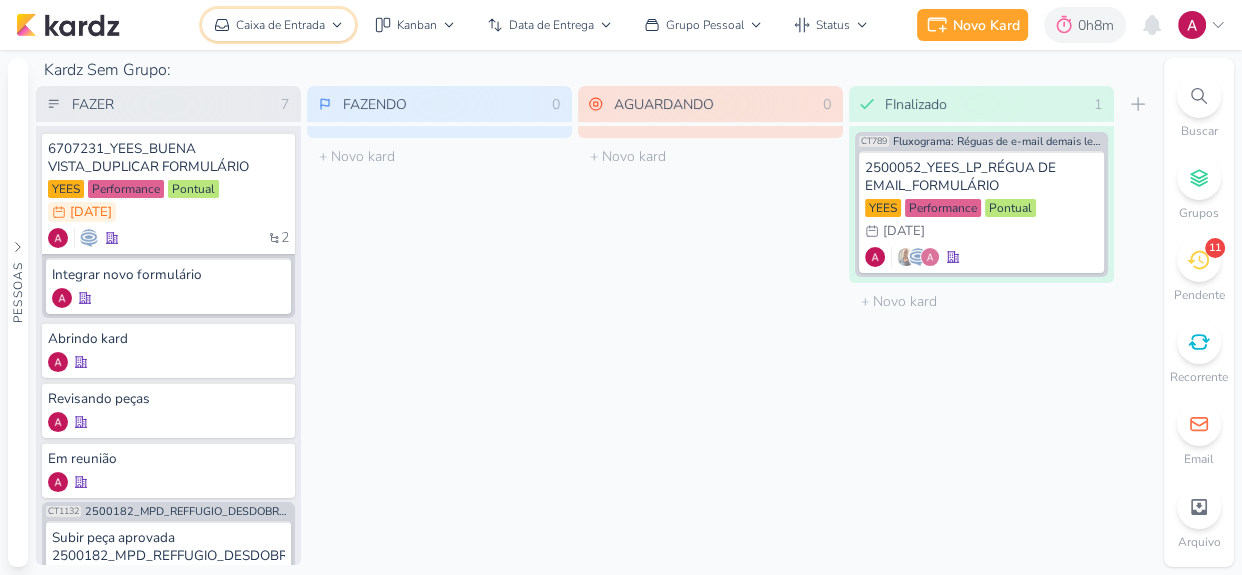 click on "Caixa de Entrada" at bounding box center [280, 25] 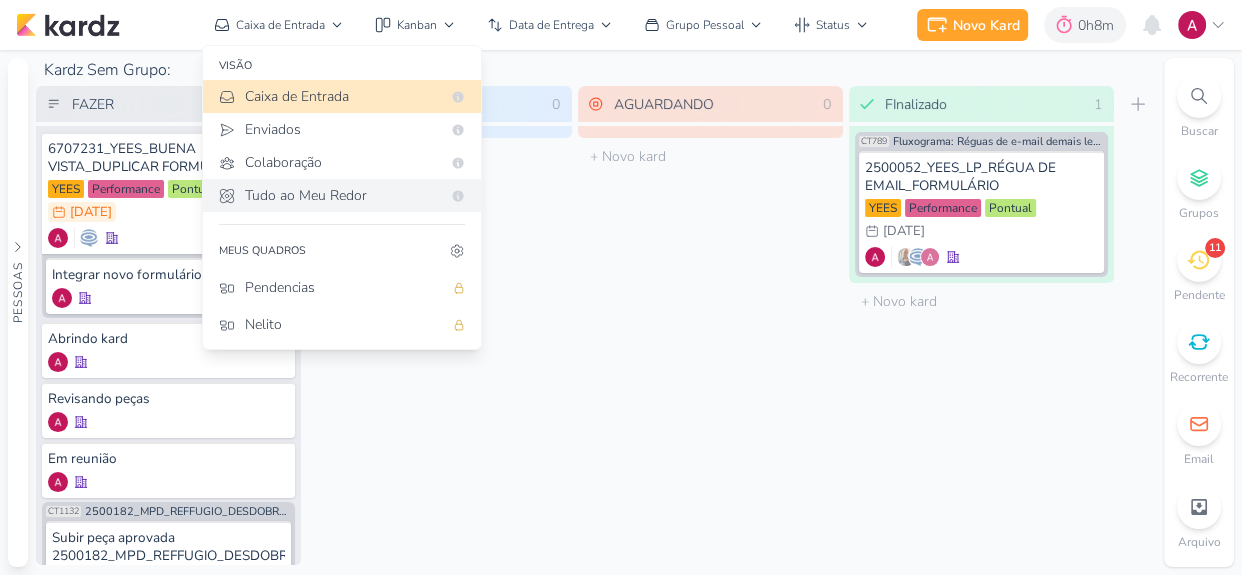 click on "Tudo ao Meu Redor" at bounding box center (343, 195) 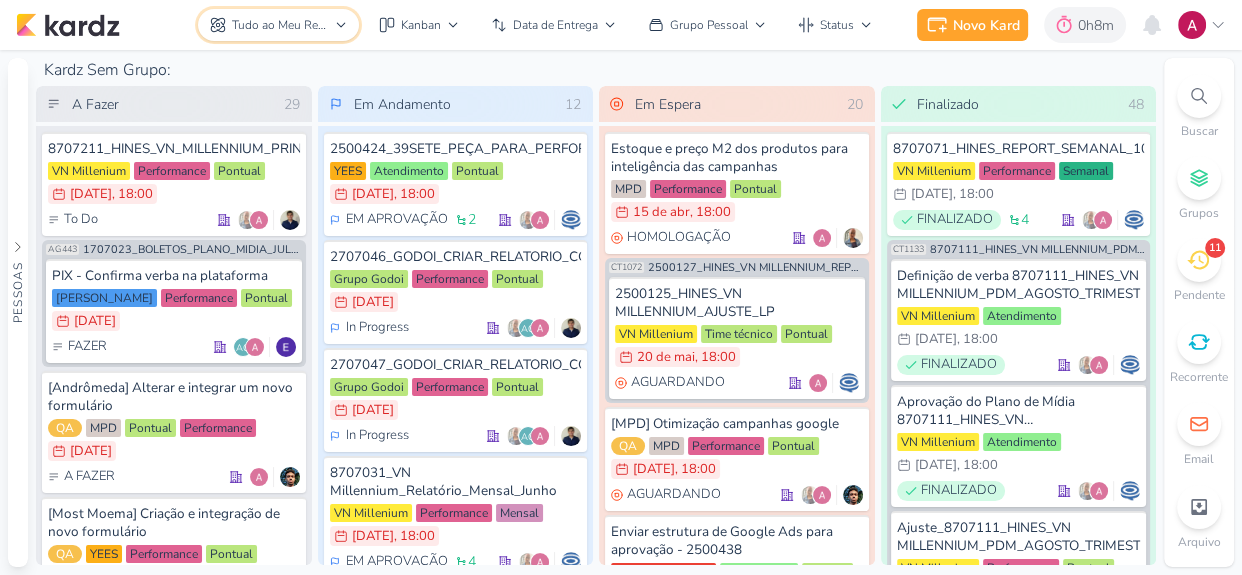 click on "Tudo ao Meu Redor" at bounding box center [280, 25] 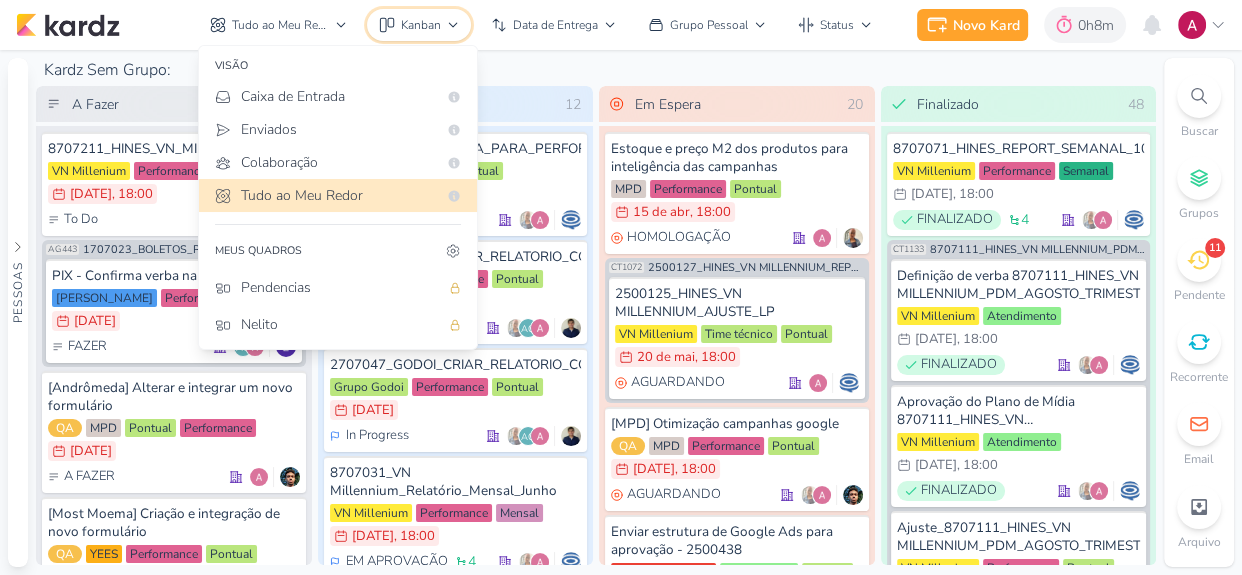click on "Kanban" at bounding box center [421, 25] 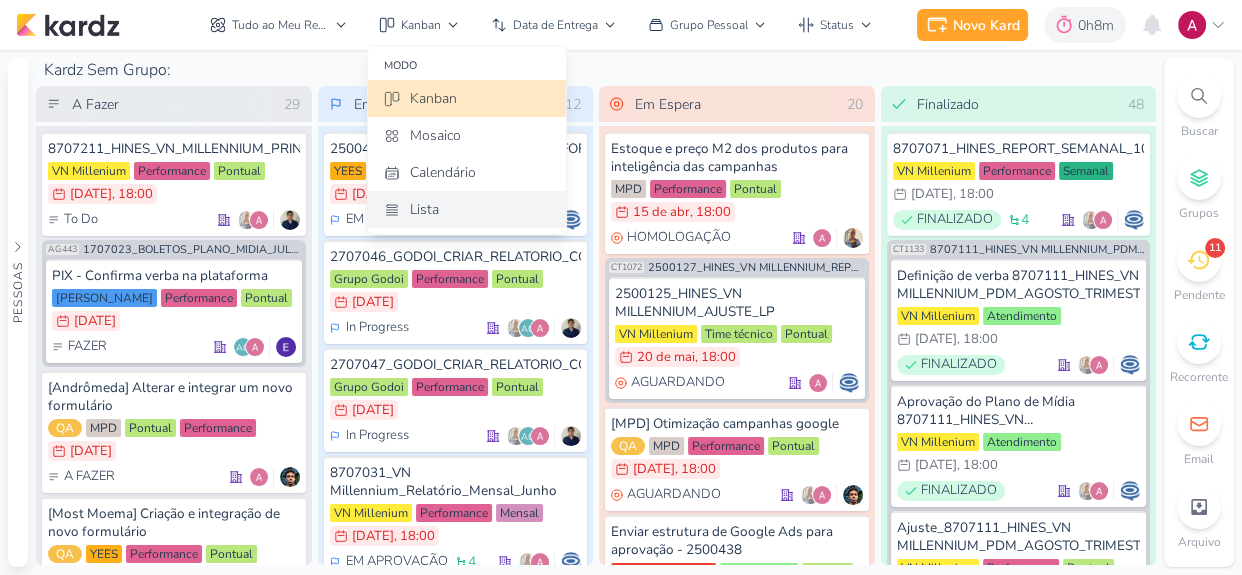 click on "Lista" at bounding box center [467, 209] 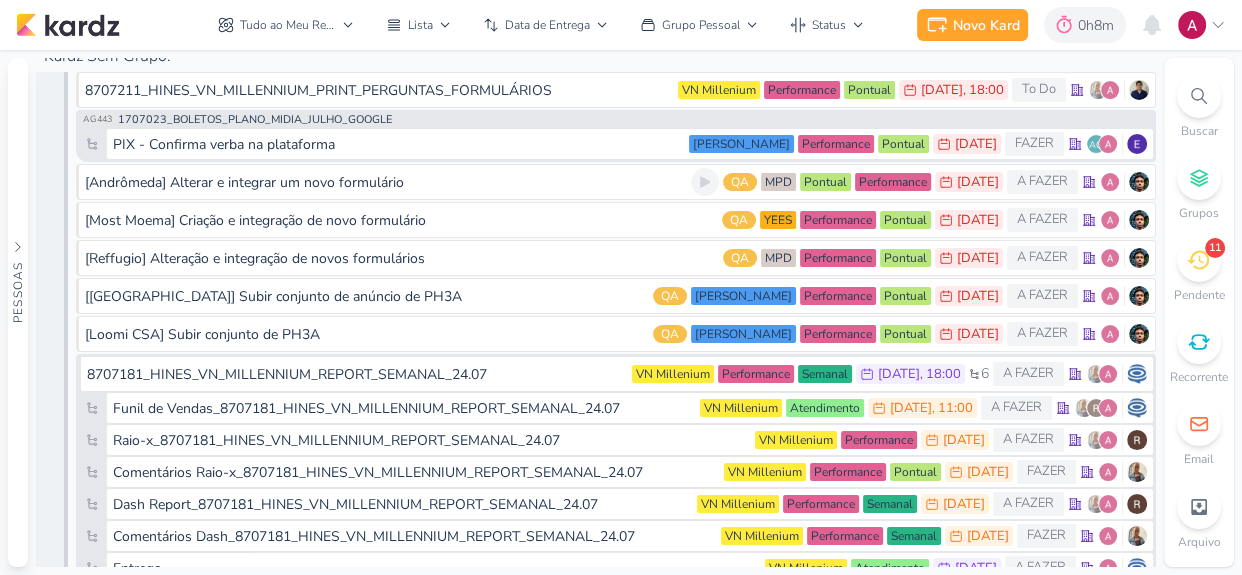 scroll, scrollTop: 0, scrollLeft: 0, axis: both 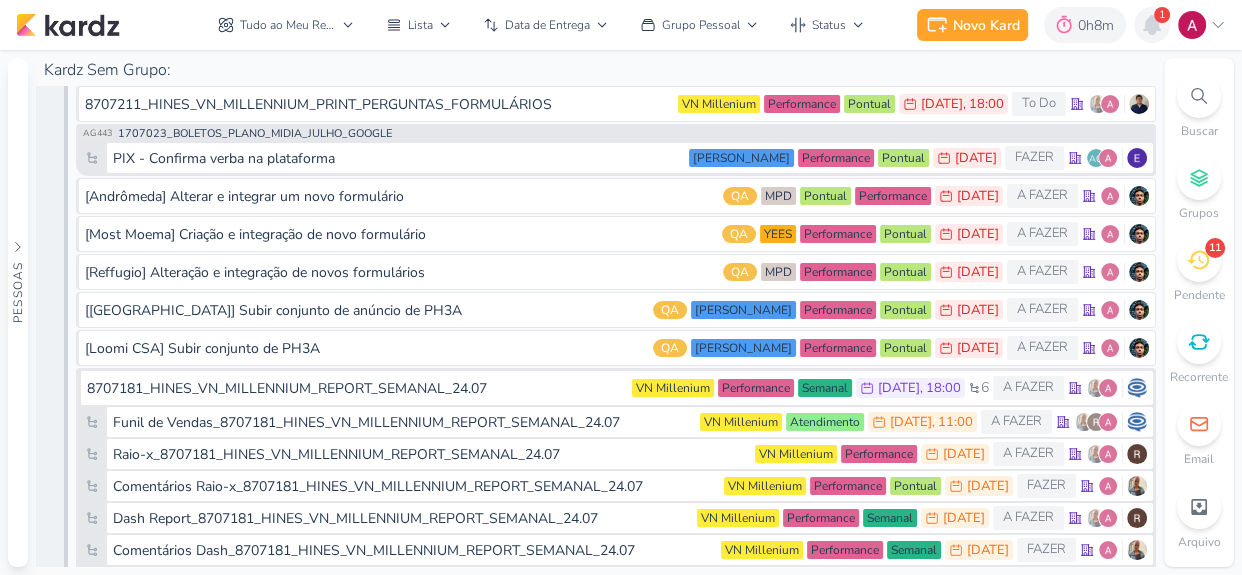 click 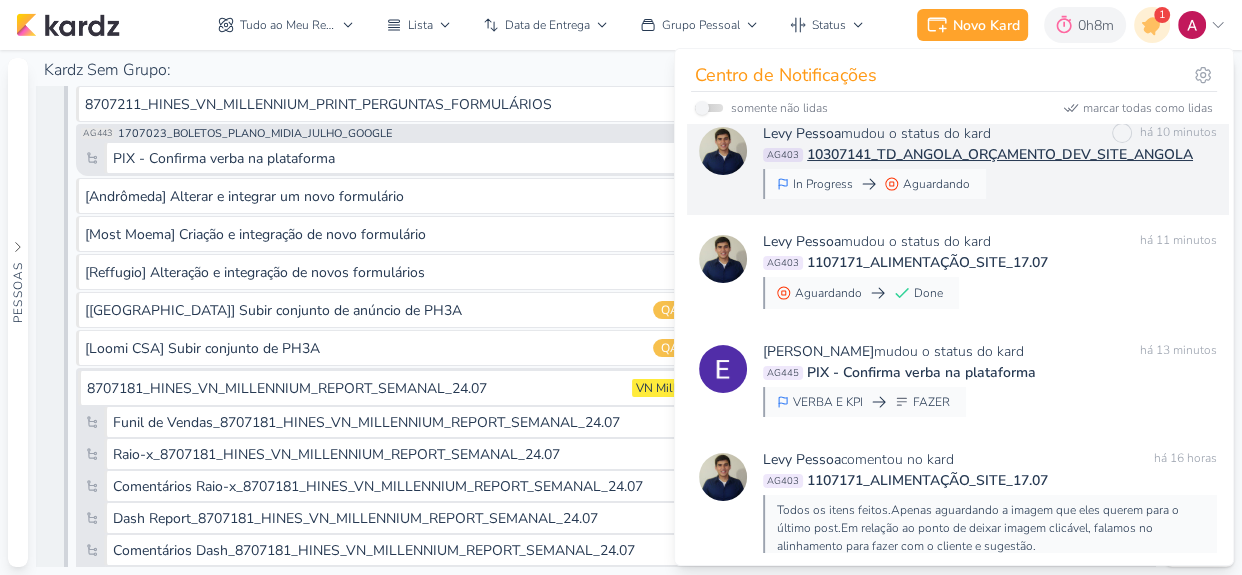scroll, scrollTop: 0, scrollLeft: 0, axis: both 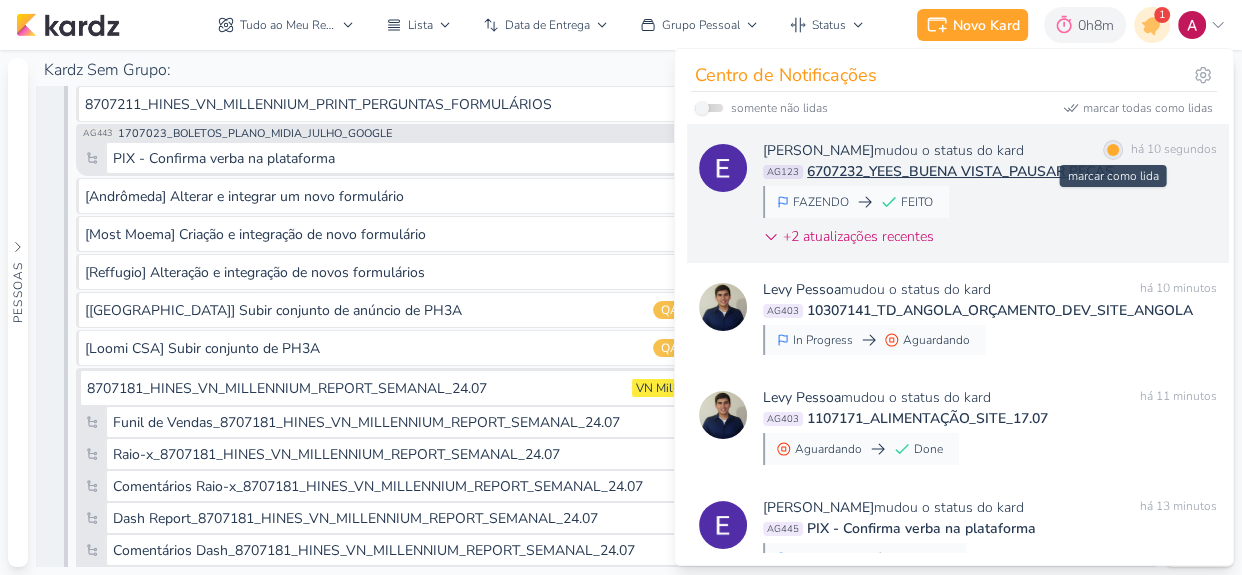 click at bounding box center [1113, 150] 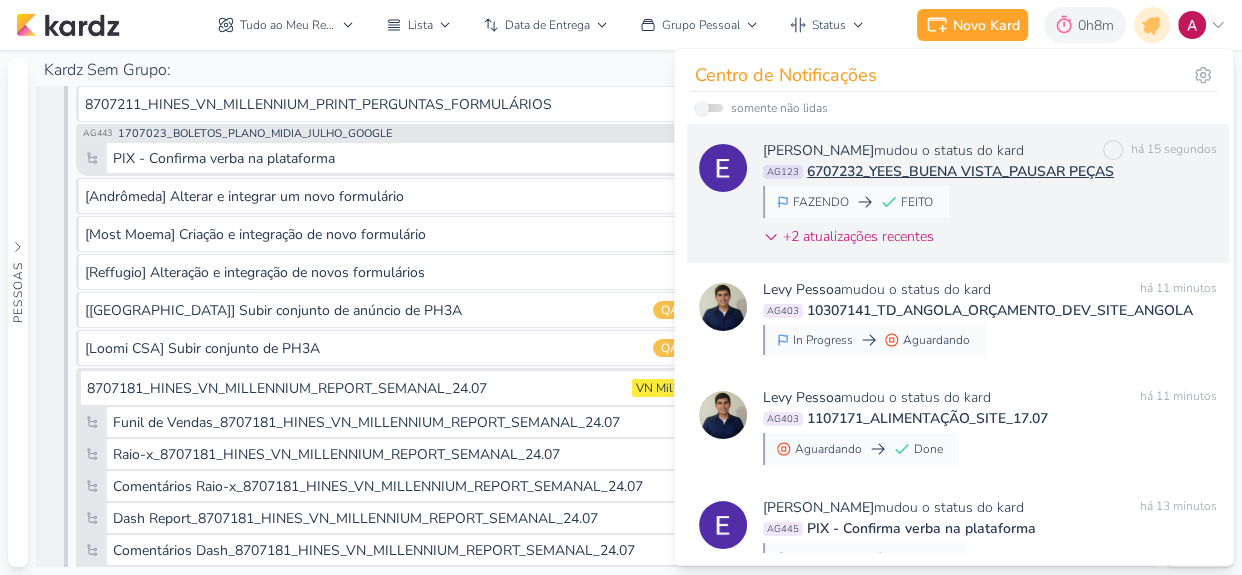 click on "[PERSON_NAME]  mudou o status do kard
marcar como não lida
há 15 segundos
AG123
6707232_YEES_BUENA VISTA_PAUSAR PEÇAS
FAZENDO
FEITO
+2 atualizações recentes" at bounding box center [990, 197] 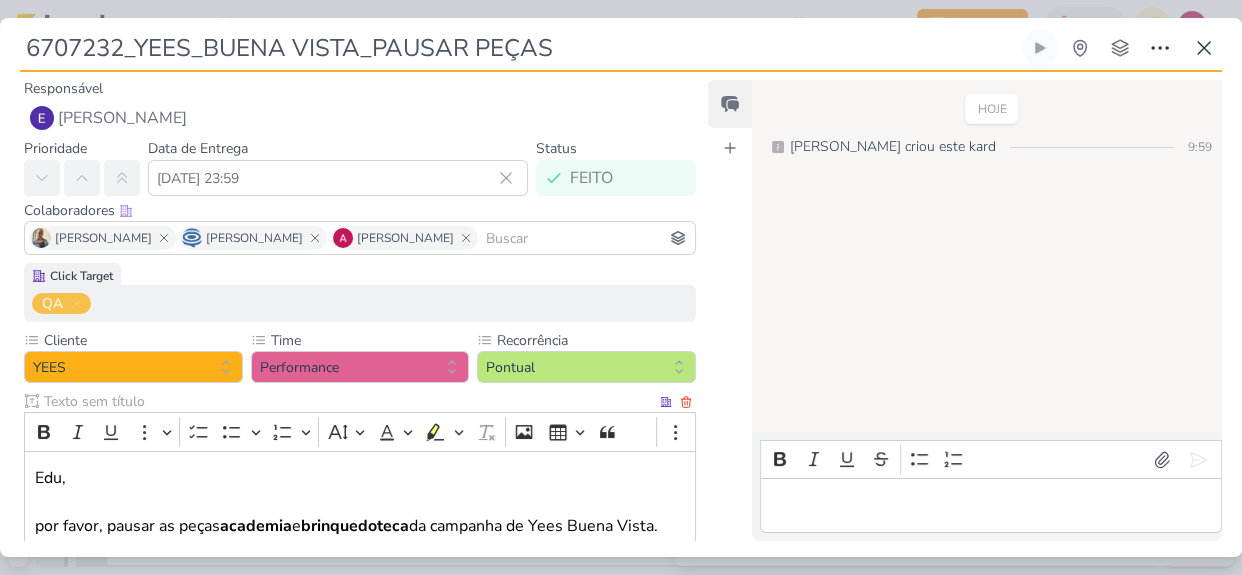 scroll, scrollTop: 194, scrollLeft: 0, axis: vertical 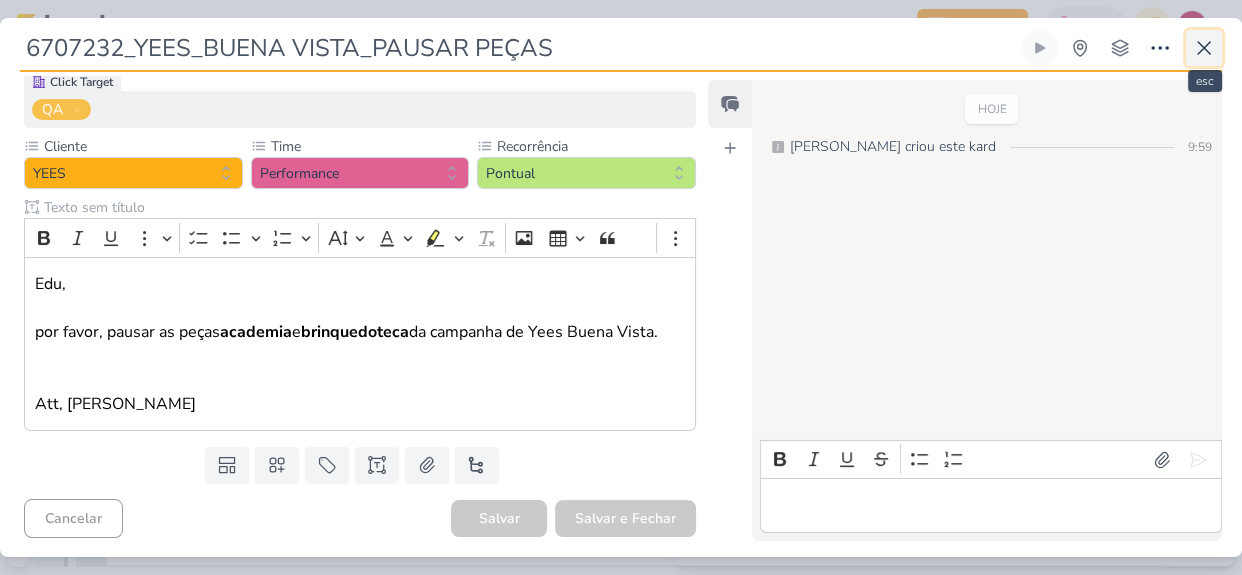 click 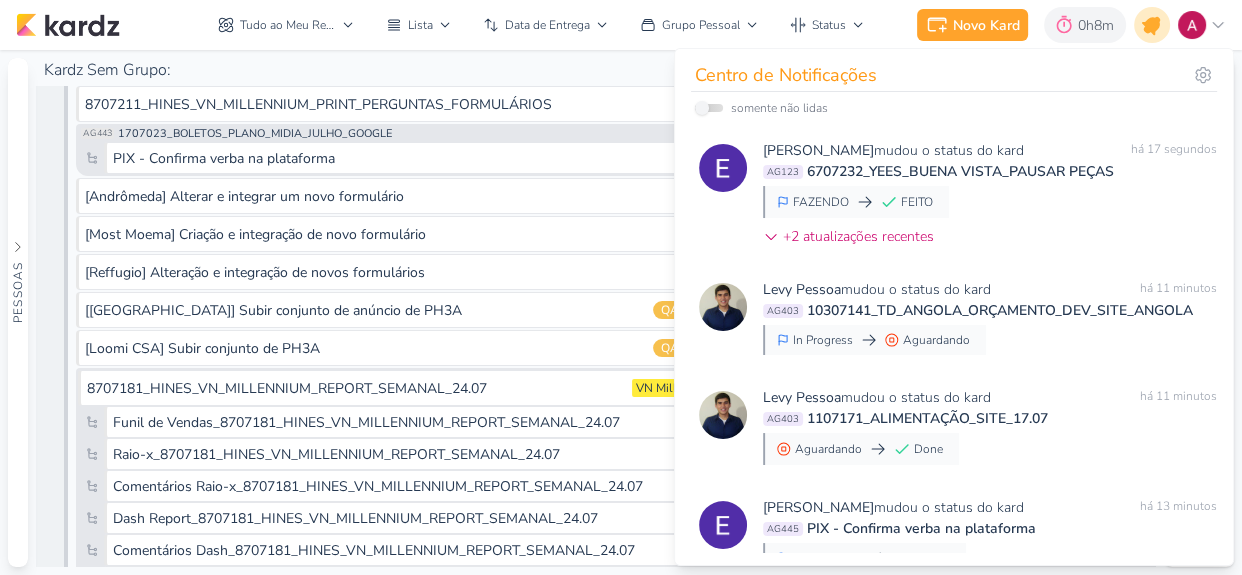 click 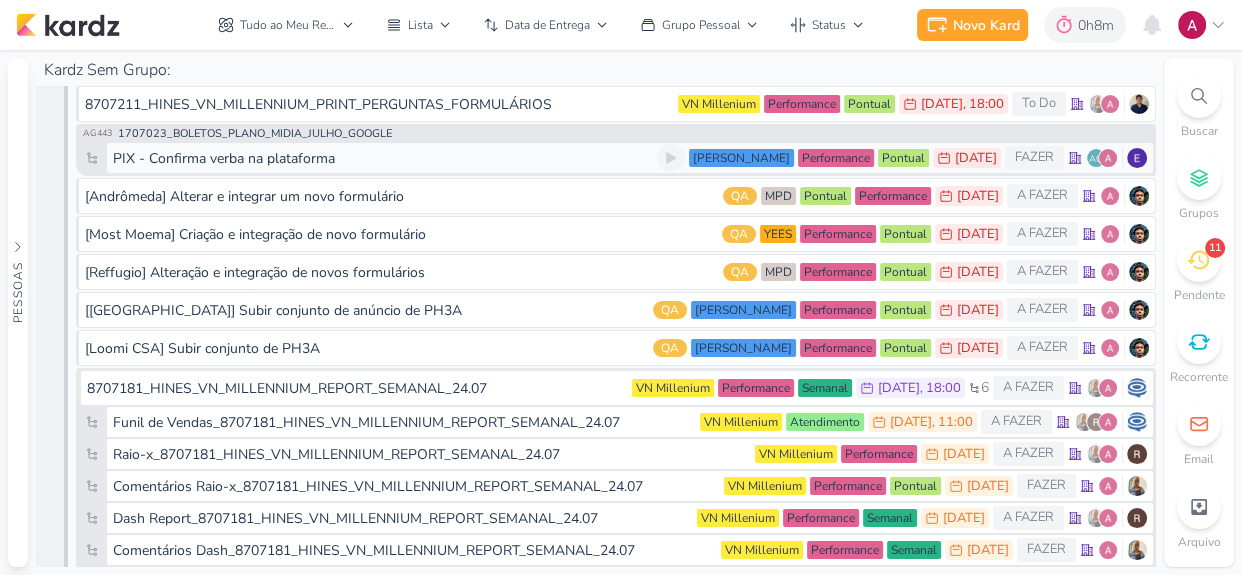 click on "PIX - Confirma verba na plataforma" at bounding box center (385, 158) 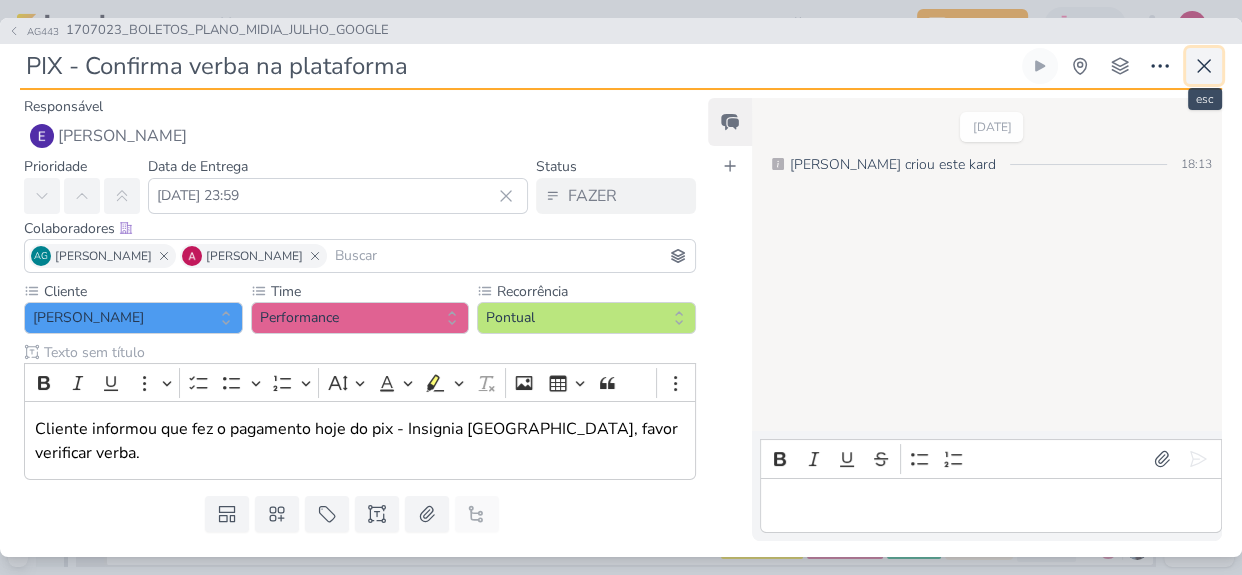 click 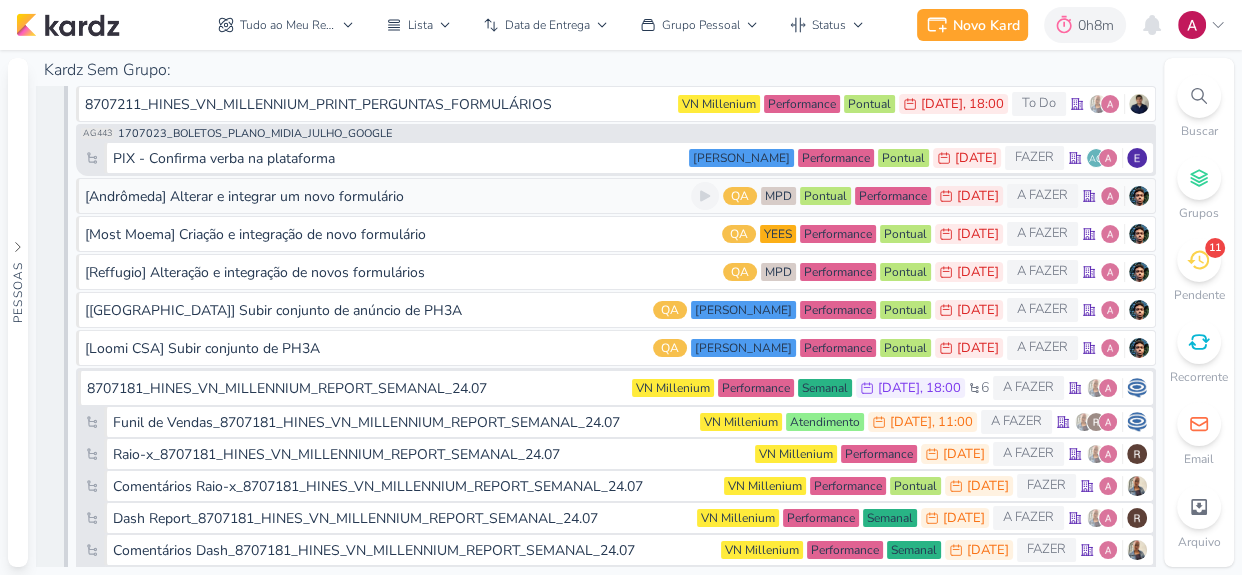 click on "[Andrômeda] Alterar e integrar um novo formulário" at bounding box center (388, 196) 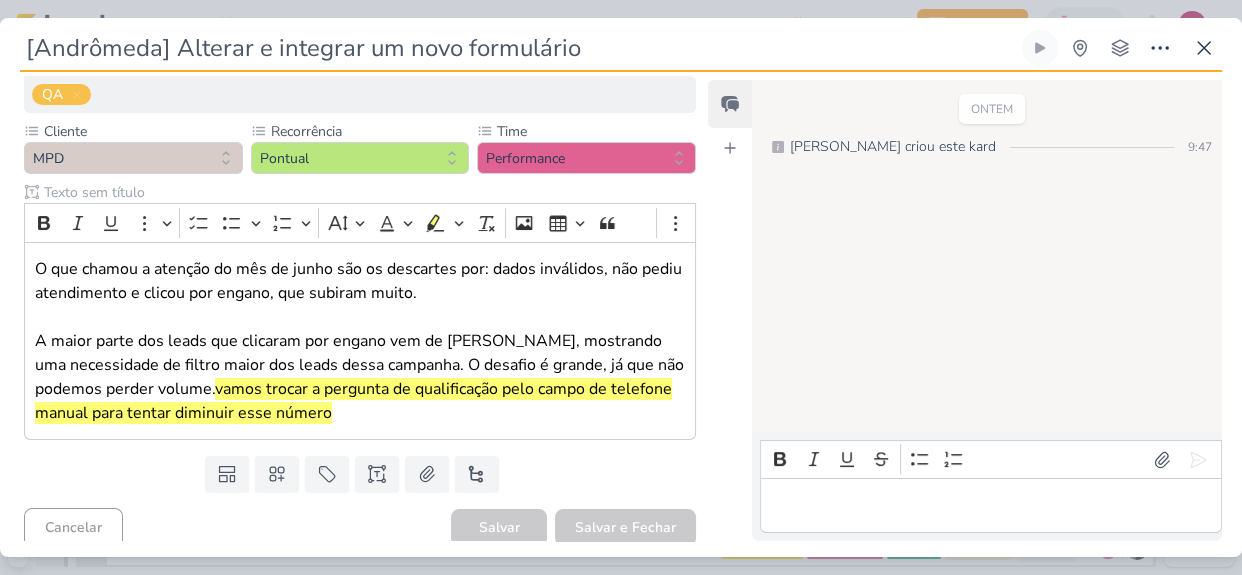 scroll, scrollTop: 218, scrollLeft: 0, axis: vertical 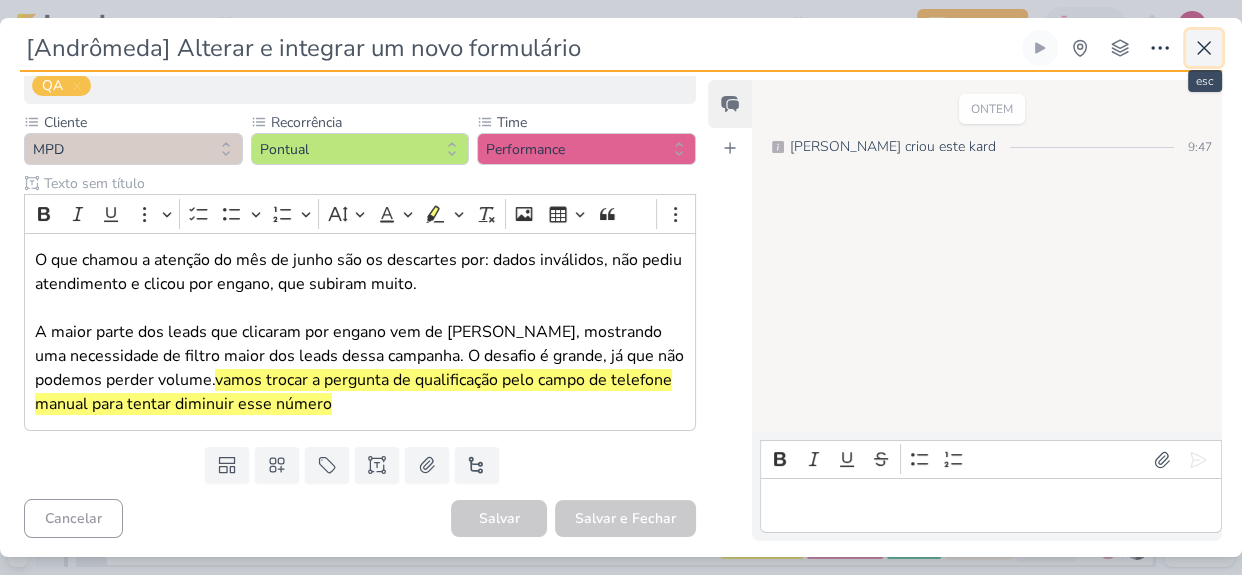 click 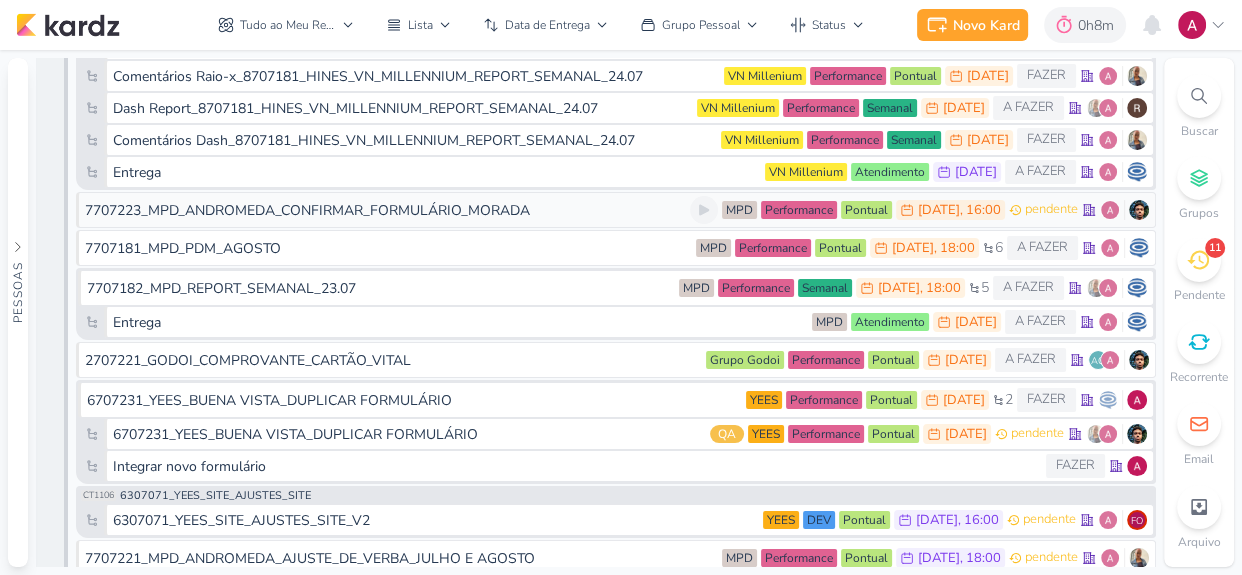 scroll, scrollTop: 419, scrollLeft: 0, axis: vertical 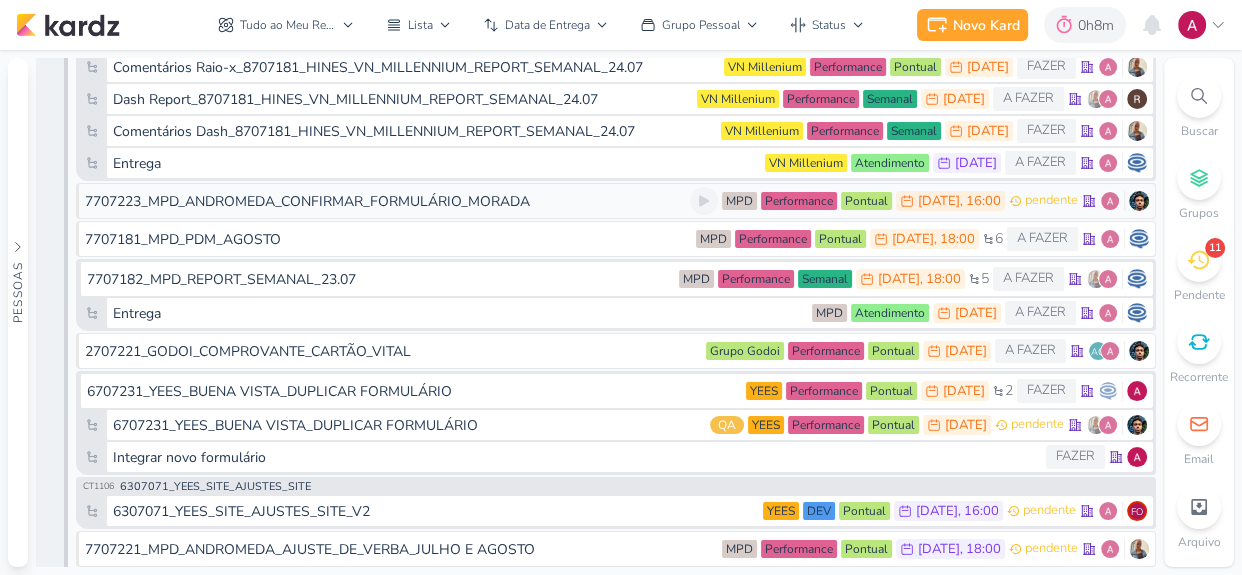 click on "7707223_MPD_ANDROMEDA_CONFIRMAR_FORMULÁRIO_MORADA" at bounding box center (307, 201) 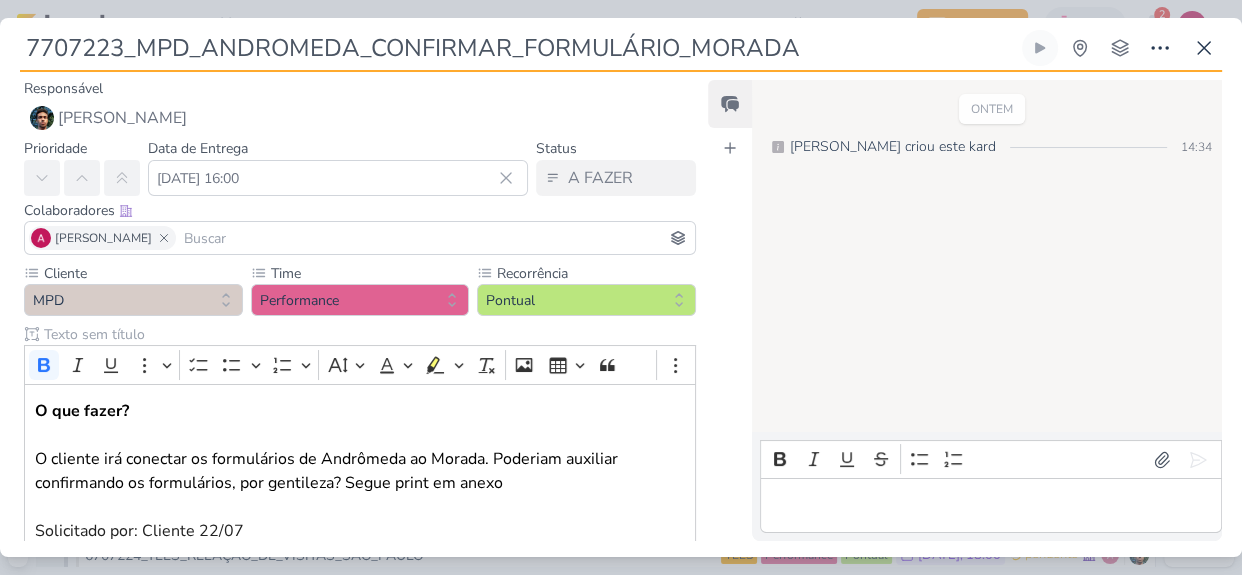 click on "7707223_MPD_ANDROMEDA_CONFIRMAR_FORMULÁRIO_MORADA" at bounding box center (621, 287) 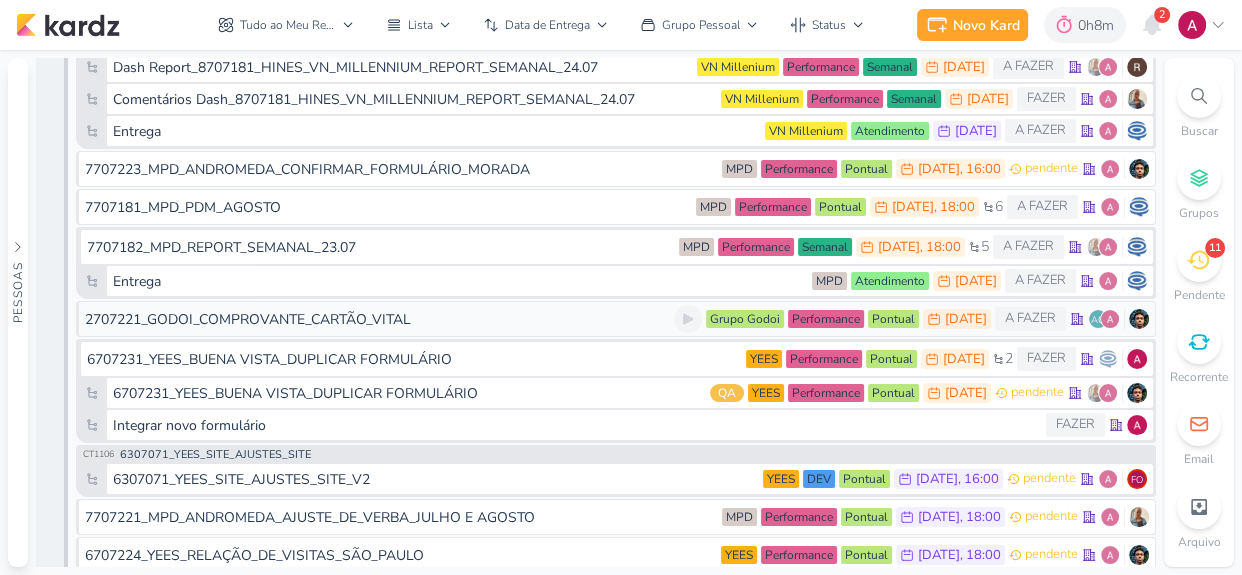 click on "2707221_GODOI_COMPROVANTE_CARTÃO_VITAL" at bounding box center (248, 319) 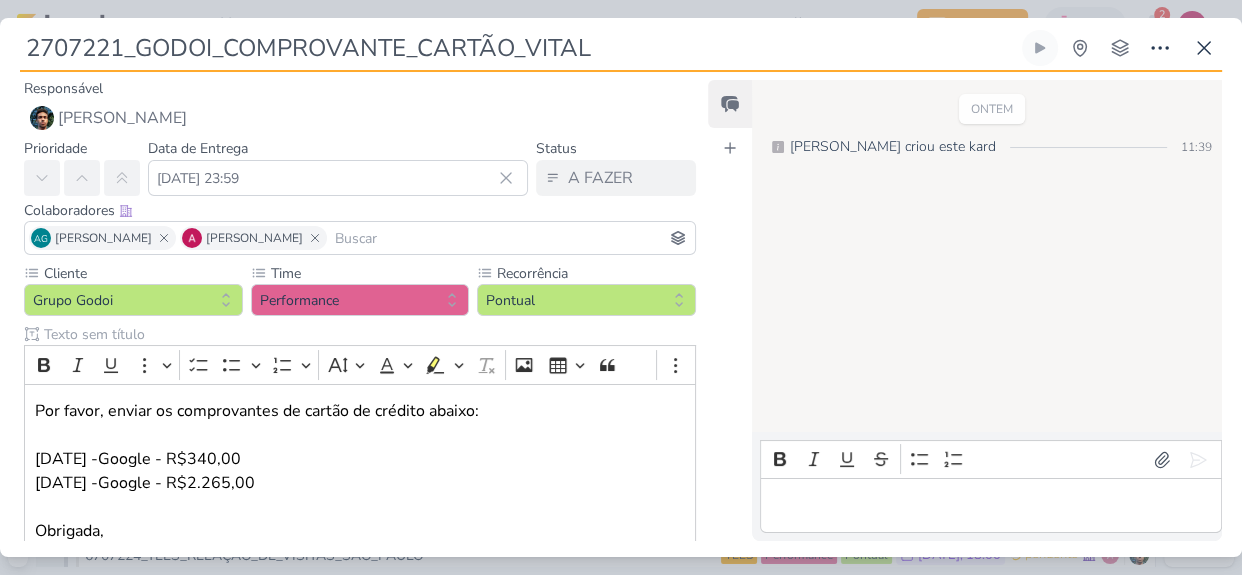 drag, startPoint x: 122, startPoint y: 40, endPoint x: 18, endPoint y: 59, distance: 105.72133 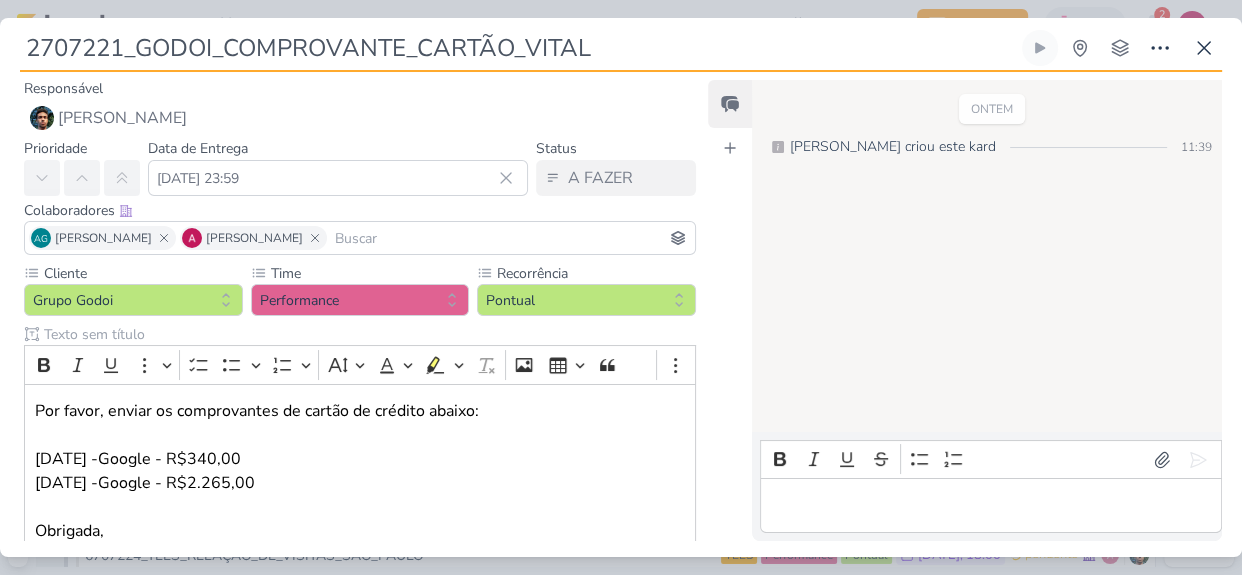 click on "2707221_GODOI_COMPROVANTE_CARTÃO_VITAL
Criado por [PERSON_NAME]
nenhum grupo disponível" at bounding box center (621, 293) 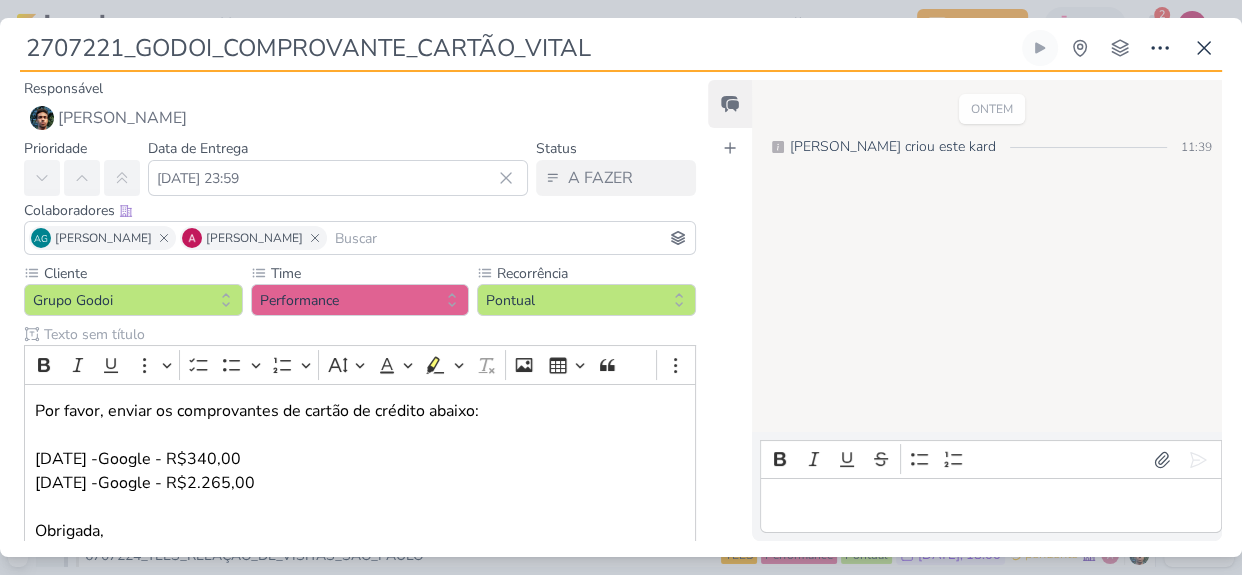 click on "2707221_GODOI_COMPROVANTE_CARTÃO_VITAL
Criado por [PERSON_NAME]" at bounding box center (621, 287) 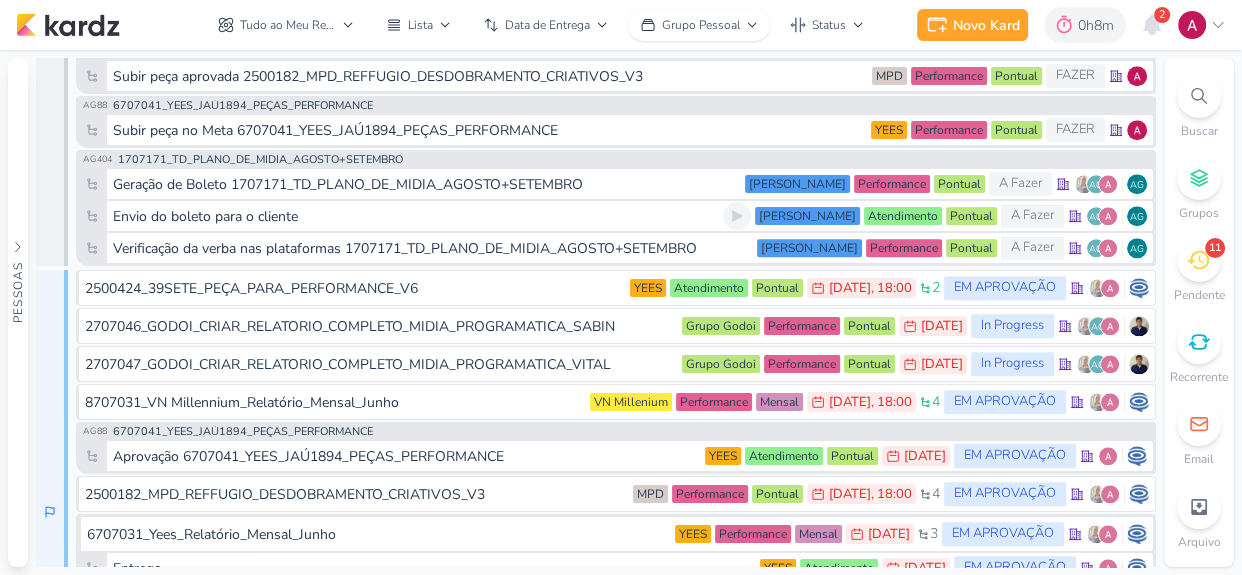 scroll, scrollTop: 1879, scrollLeft: 0, axis: vertical 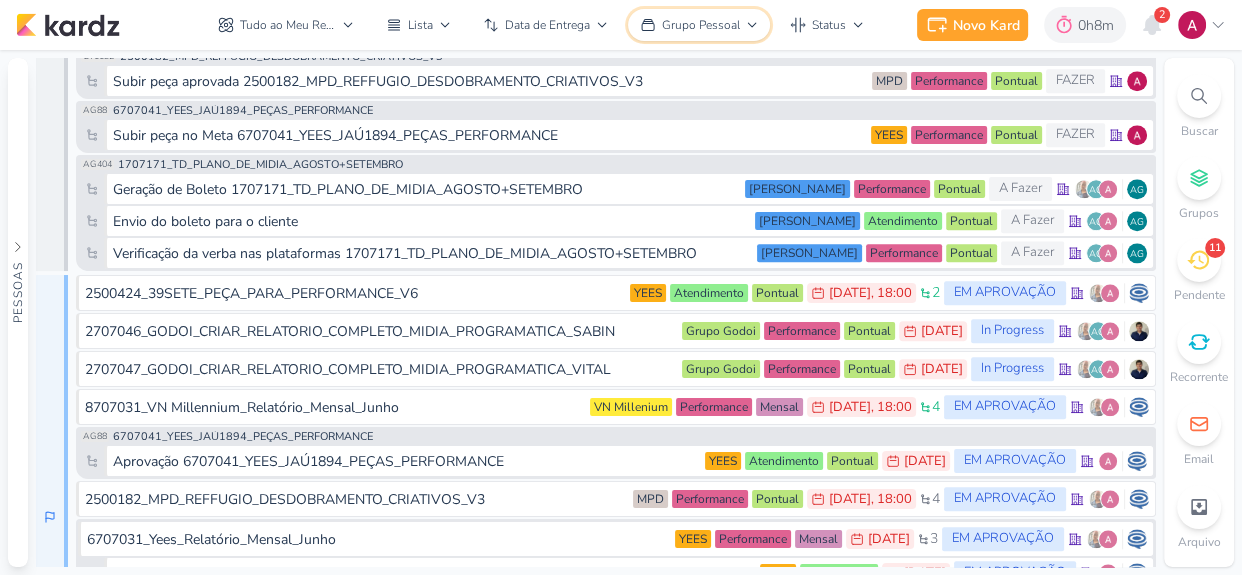 click on "Grupo Pessoal" at bounding box center [701, 25] 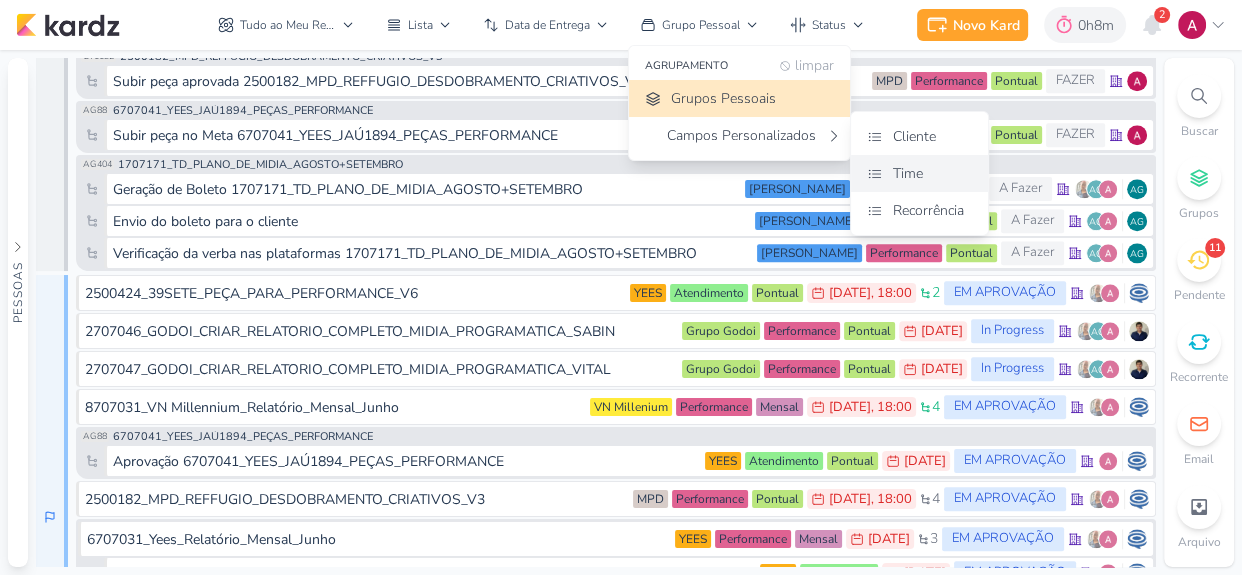 click on "Time" at bounding box center (919, 173) 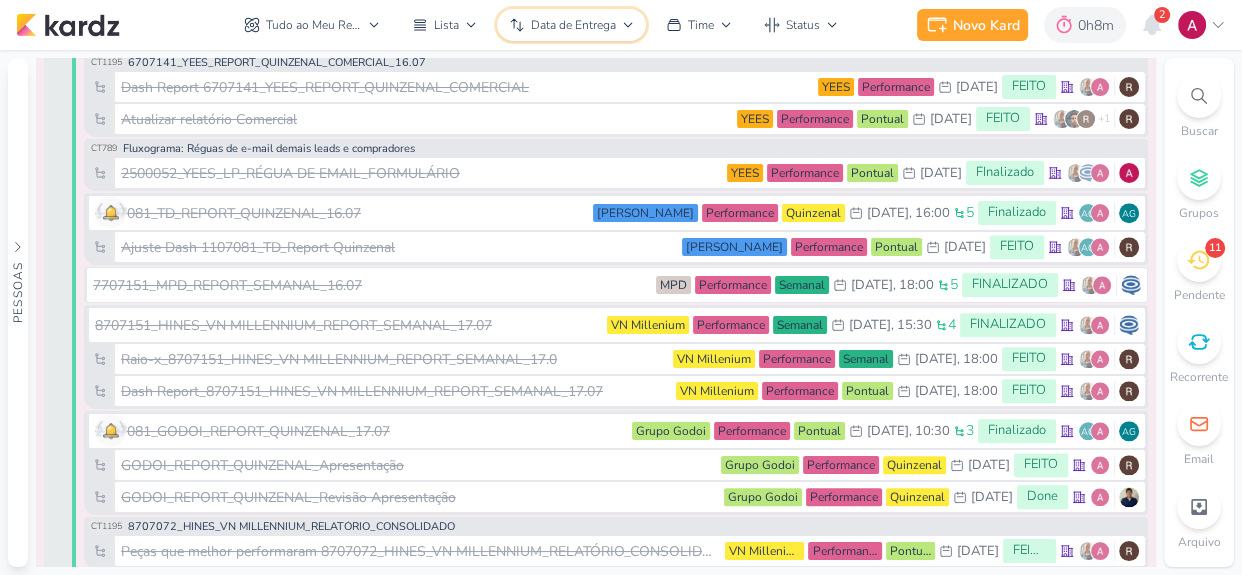 click on "Data de Entrega" at bounding box center (571, 25) 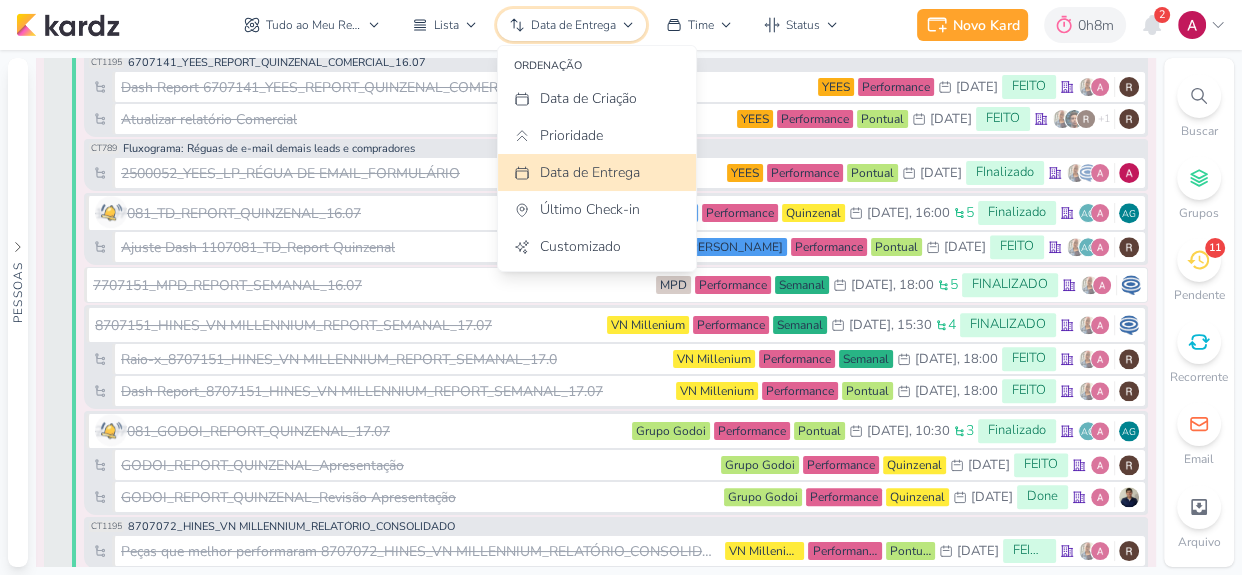 click on "Data de Entrega" at bounding box center [571, 25] 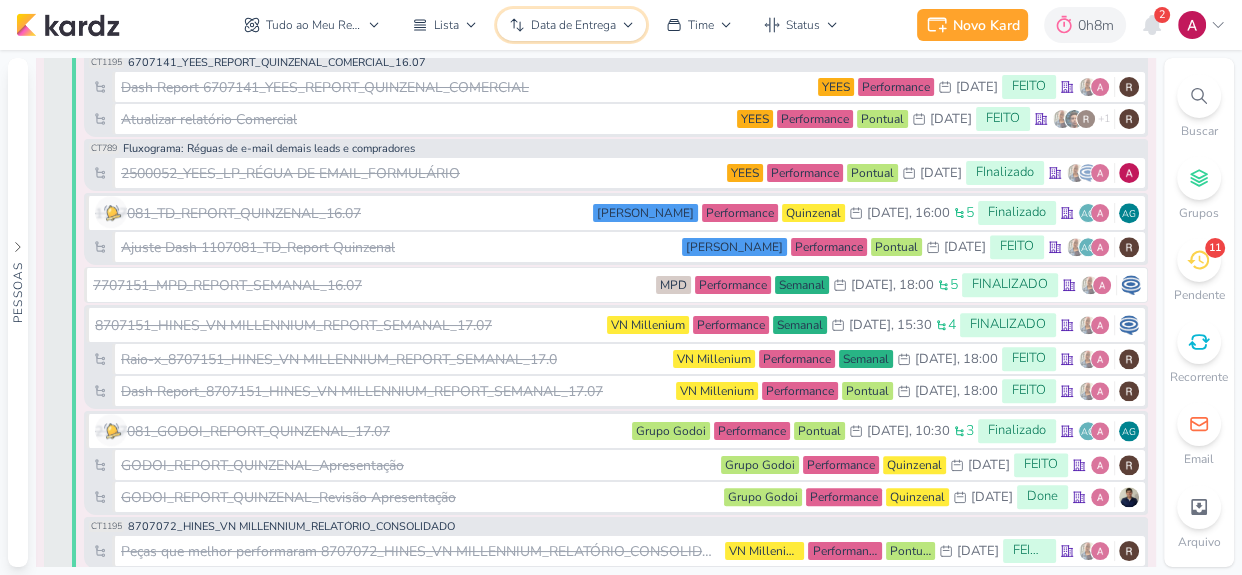 click on "Data de Entrega" at bounding box center [571, 25] 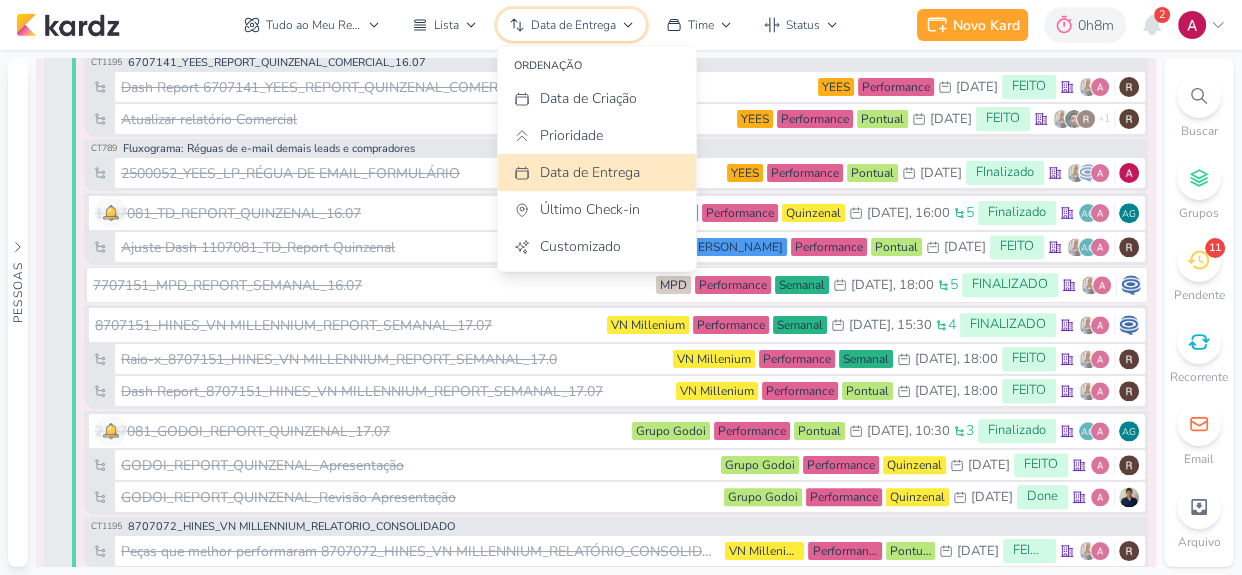 click on "Data de Entrega" at bounding box center (571, 25) 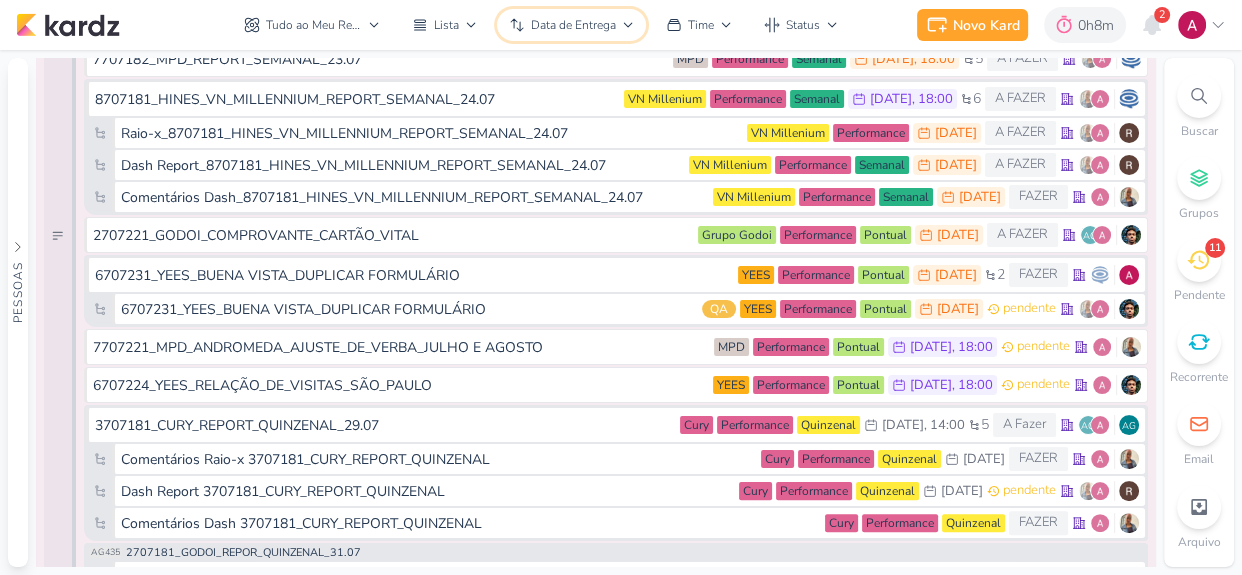 scroll, scrollTop: 0, scrollLeft: 0, axis: both 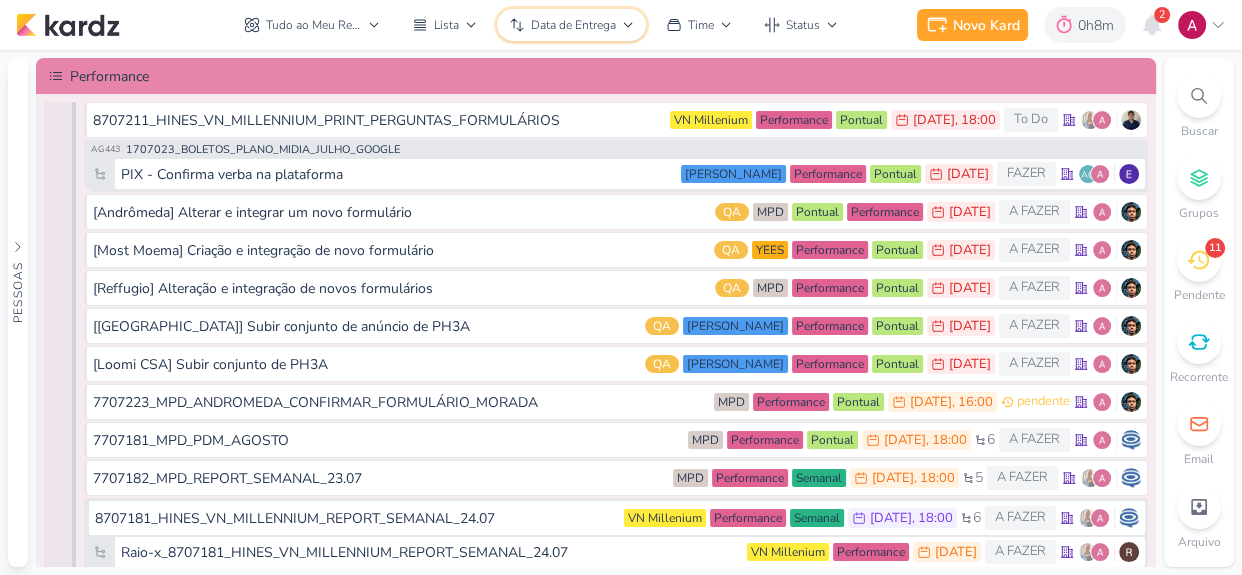 click on "Data de Entrega" at bounding box center (571, 25) 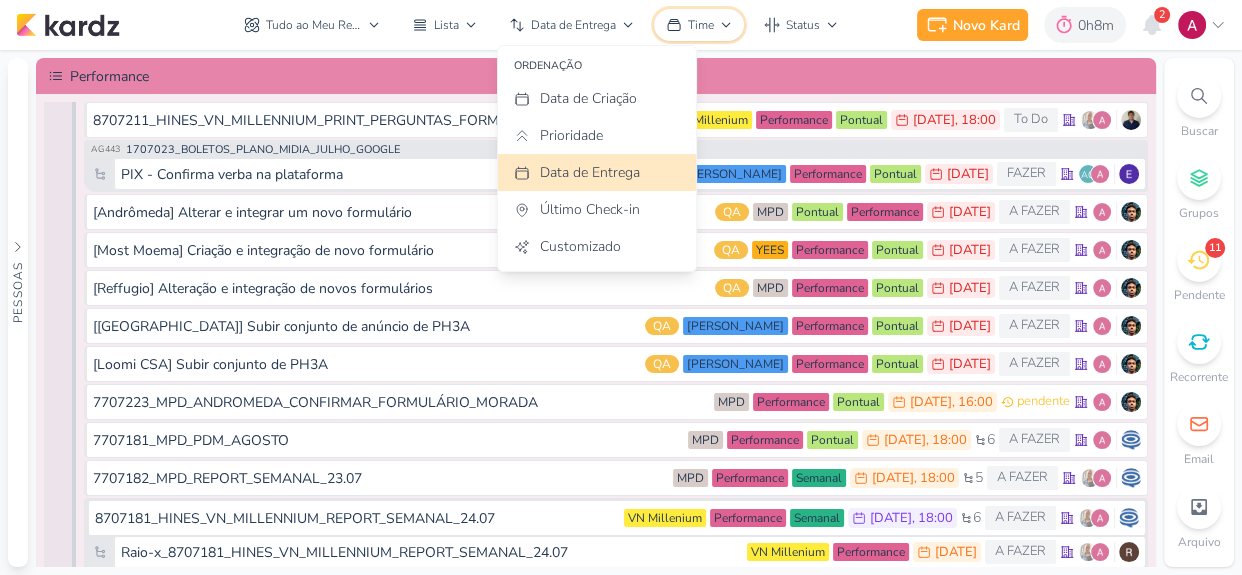 click on "Time" at bounding box center (701, 25) 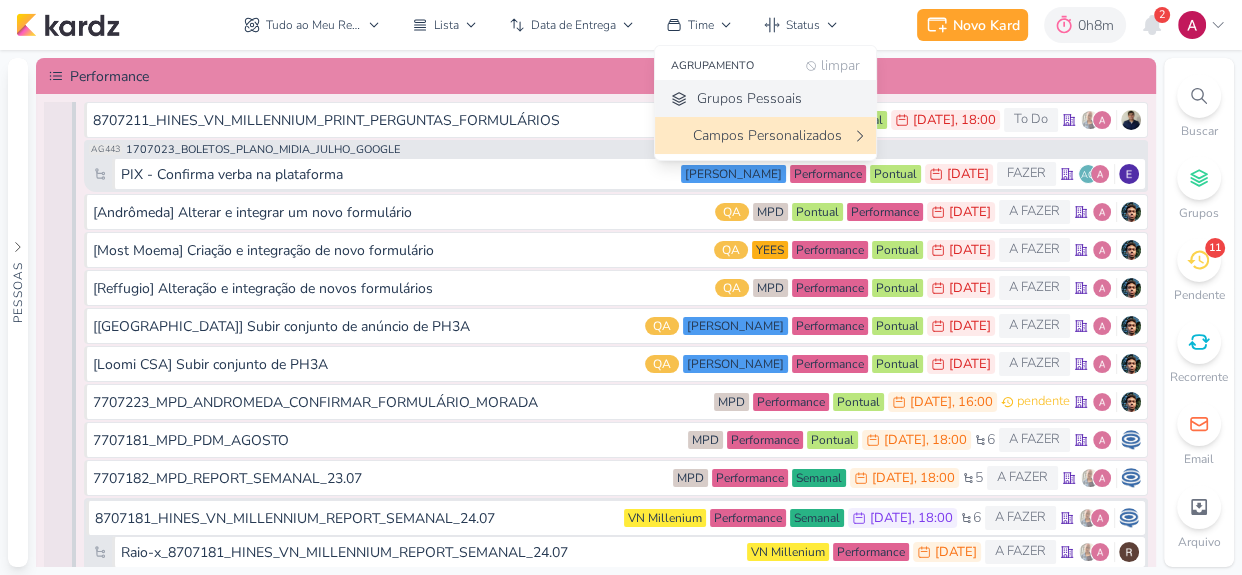 click on "Grupos Pessoais" at bounding box center [749, 98] 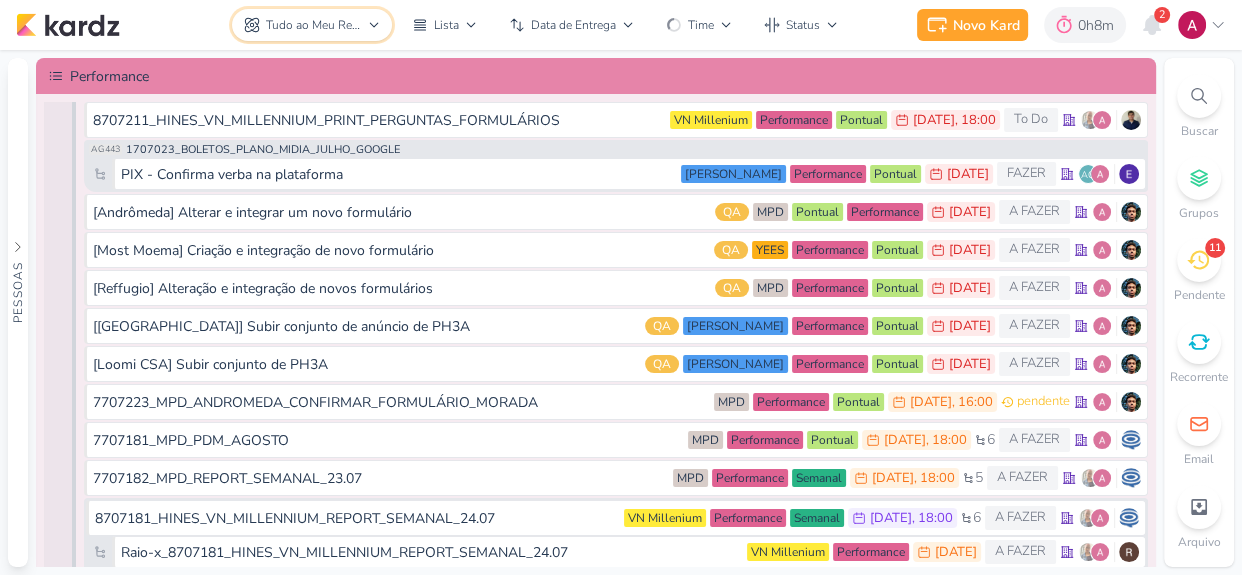click on "Tudo ao Meu Redor" at bounding box center (314, 25) 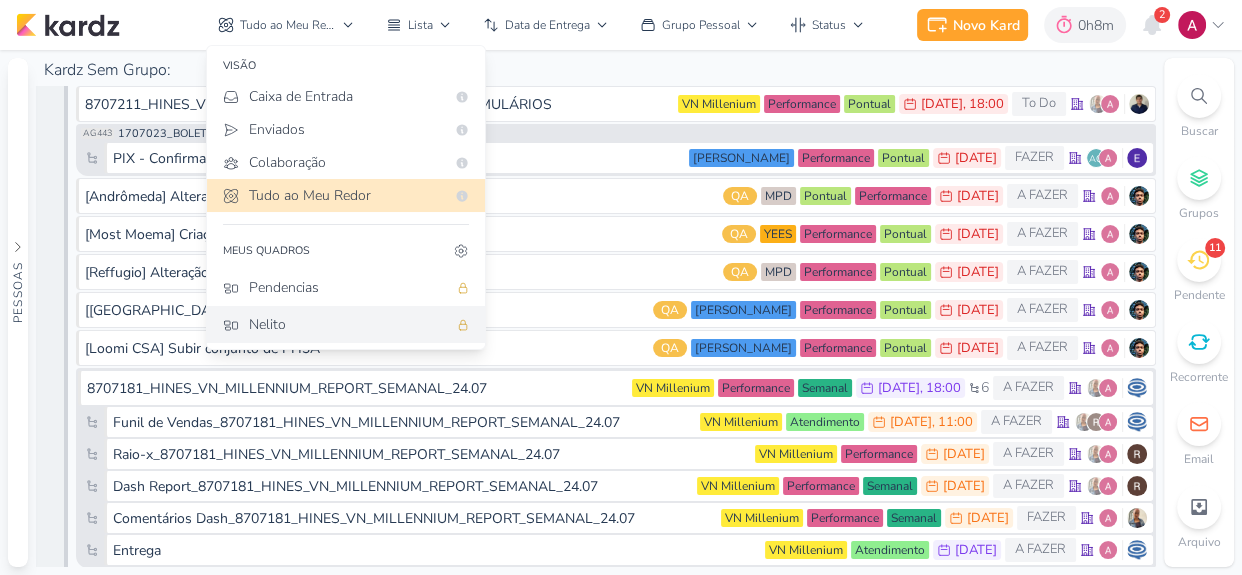 click on "Nelito" at bounding box center (348, 324) 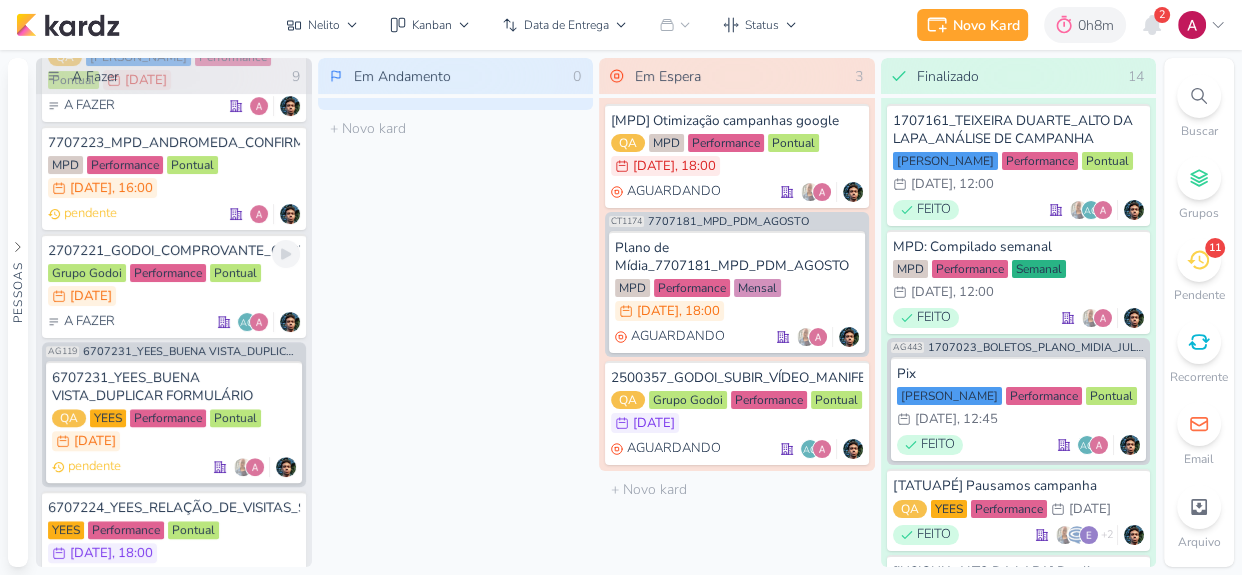 scroll, scrollTop: 591, scrollLeft: 0, axis: vertical 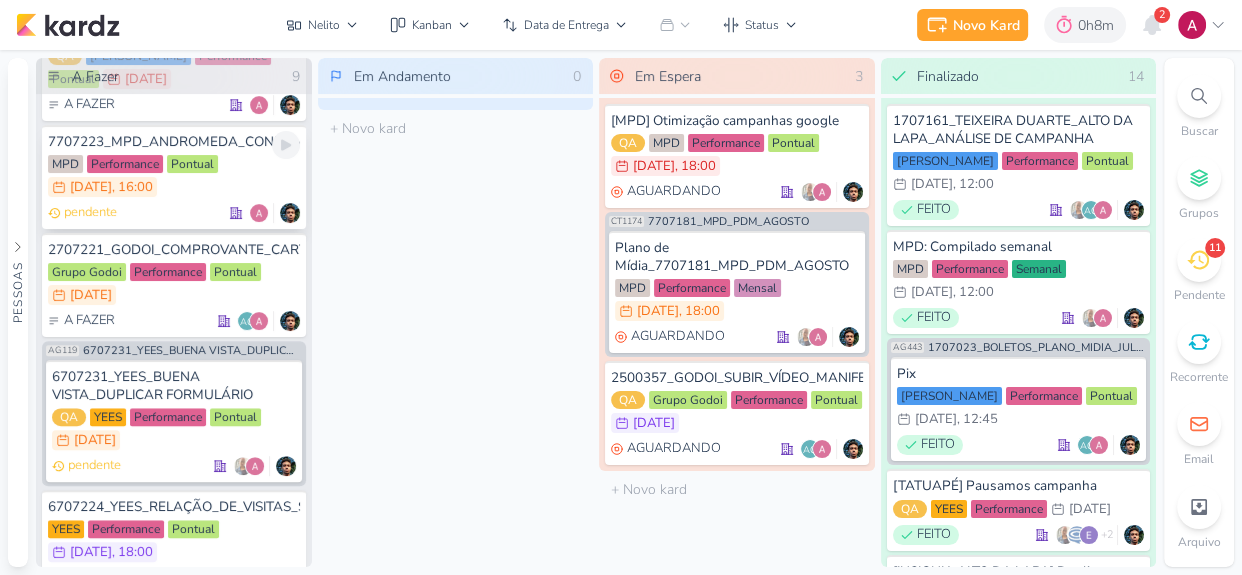 click on "pendente" at bounding box center (174, 213) 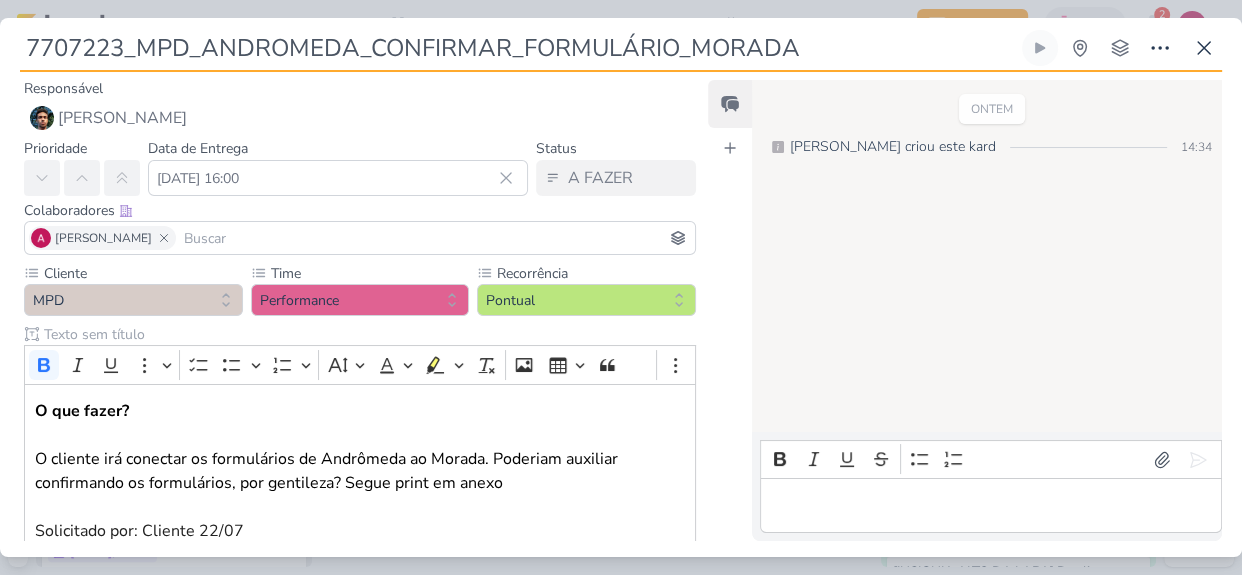 drag, startPoint x: 127, startPoint y: 50, endPoint x: 21, endPoint y: 65, distance: 107.05606 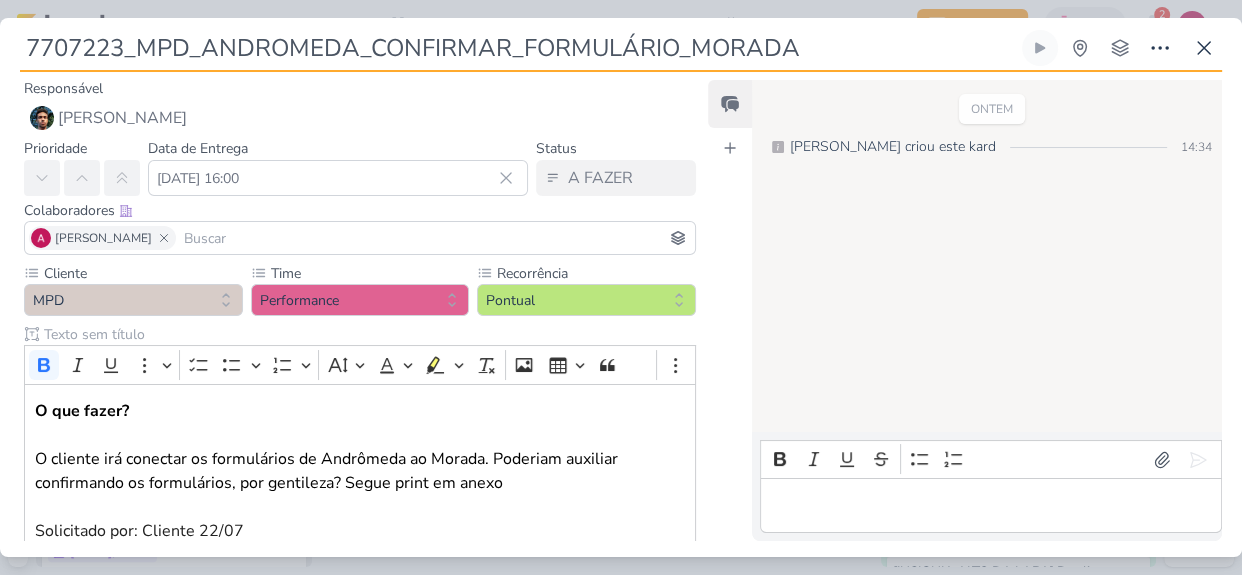 click on "7707223_MPD_ANDROMEDA_CONFIRMAR_FORMULÁRIO_MORADA" at bounding box center [519, 48] 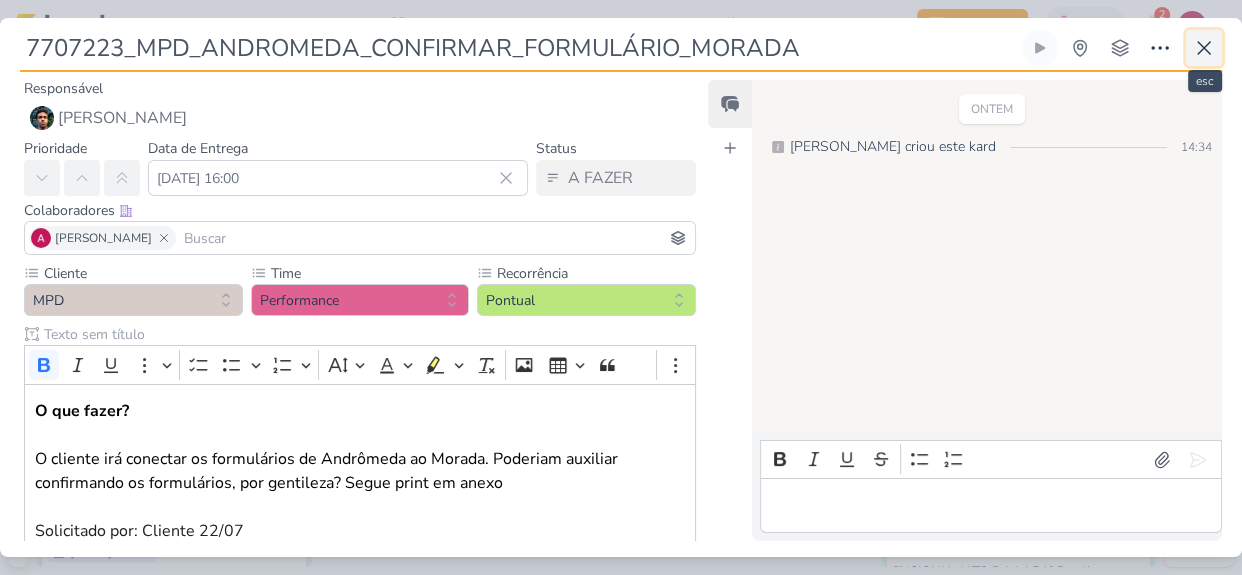 click 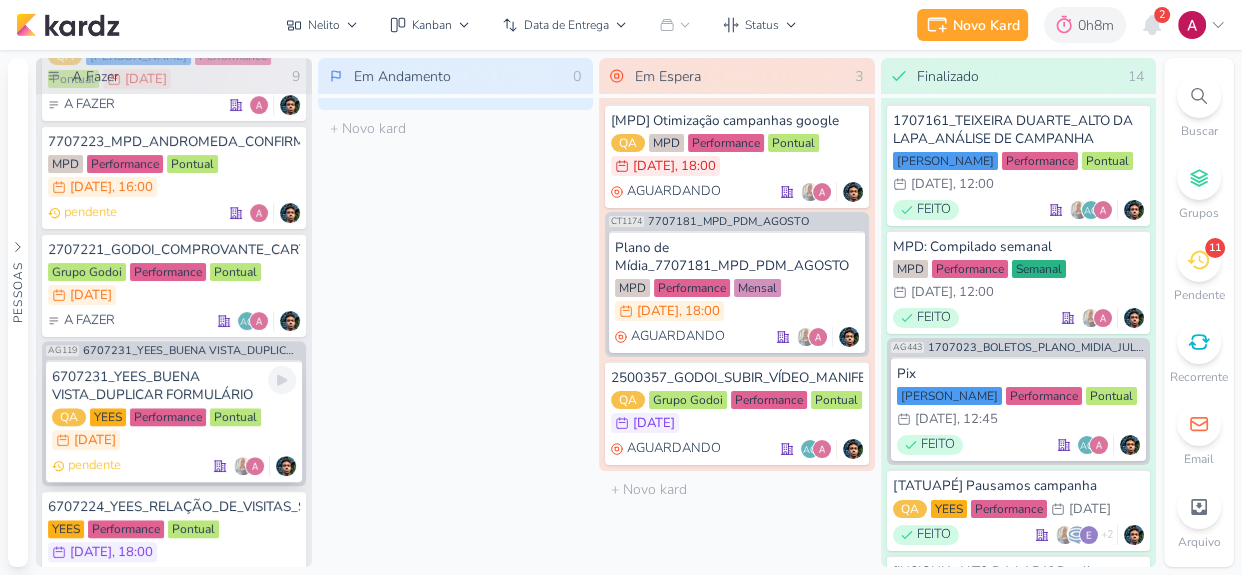 click on "6707231_YEES_BUENA VISTA_DUPLICAR FORMULÁRIO" at bounding box center (174, 386) 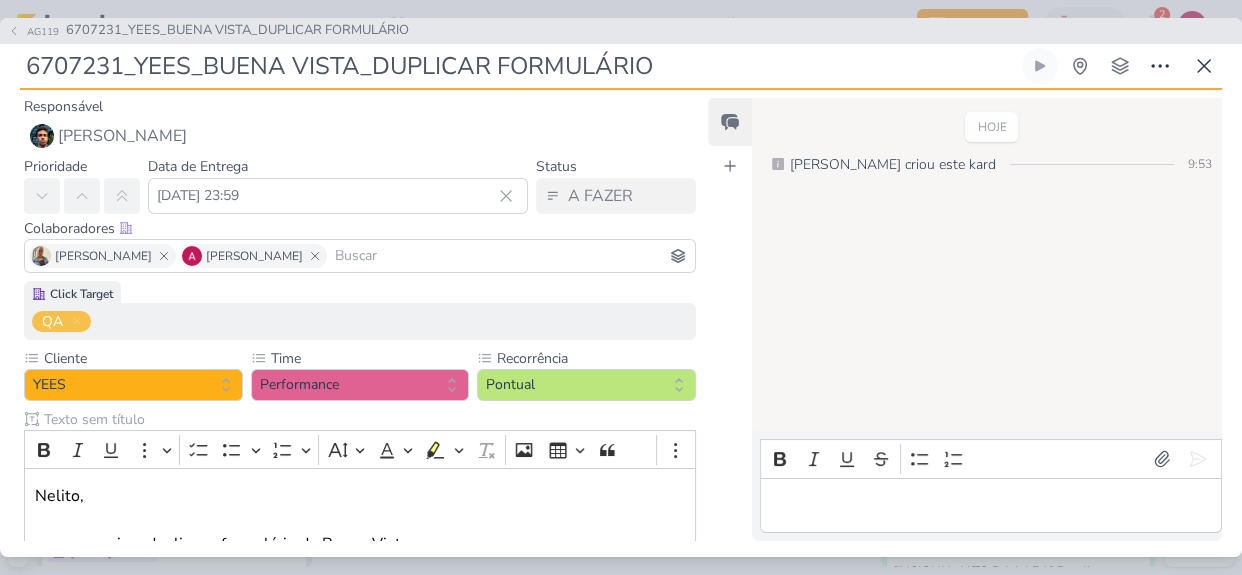 drag, startPoint x: 129, startPoint y: 65, endPoint x: 26, endPoint y: 75, distance: 103.4843 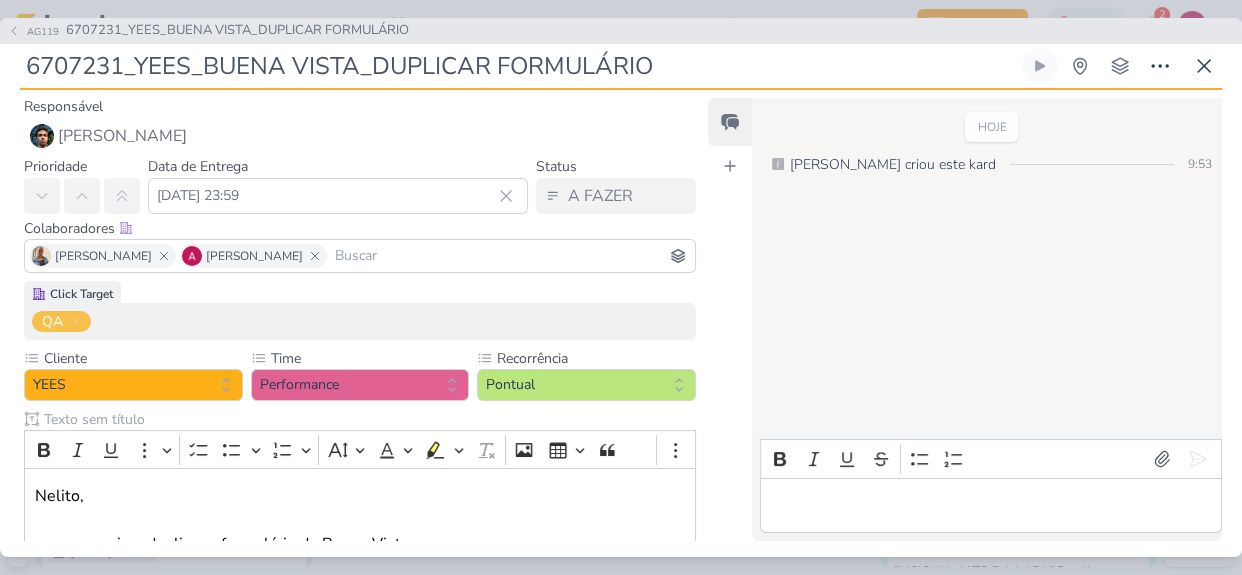 click on "6707231_YEES_BUENA VISTA_DUPLICAR FORMULÁRIO" at bounding box center [519, 66] 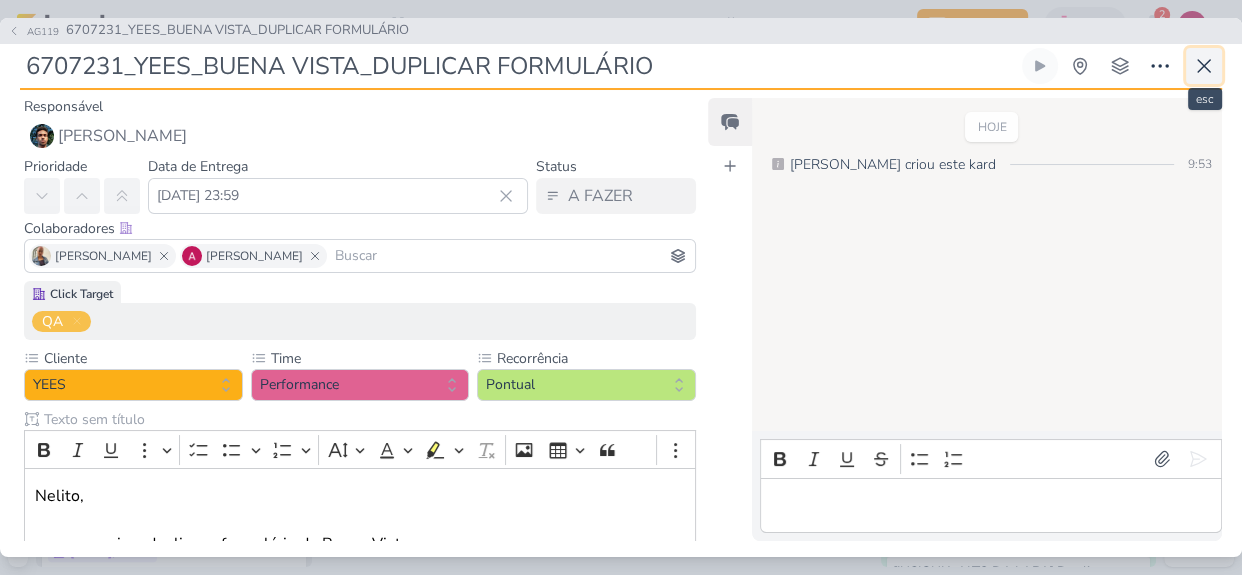 click 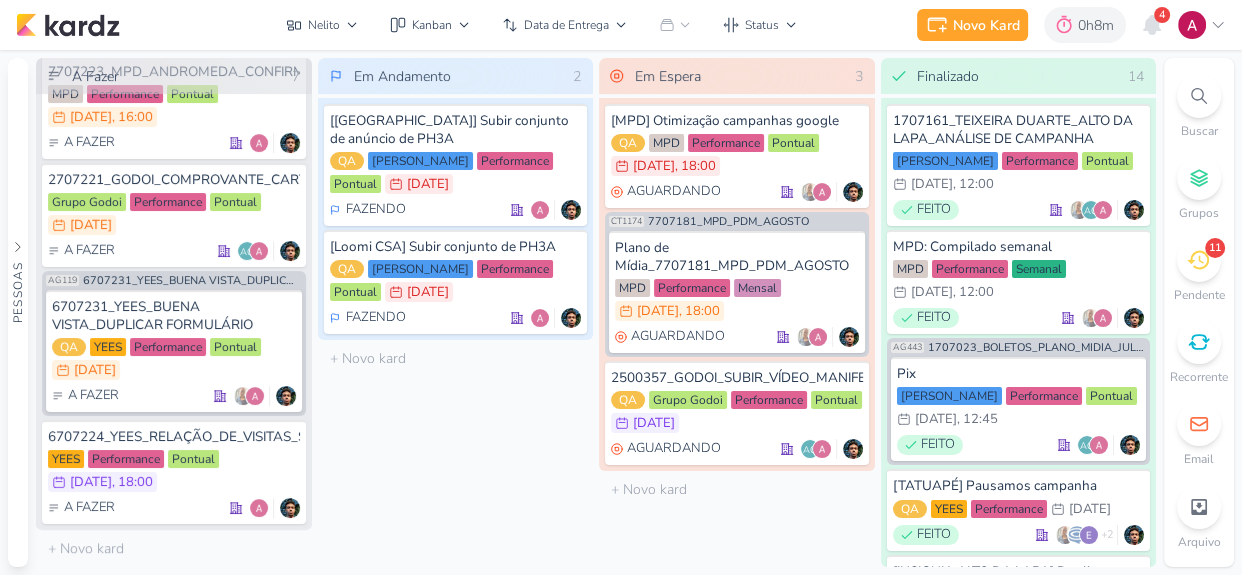 scroll, scrollTop: 424, scrollLeft: 0, axis: vertical 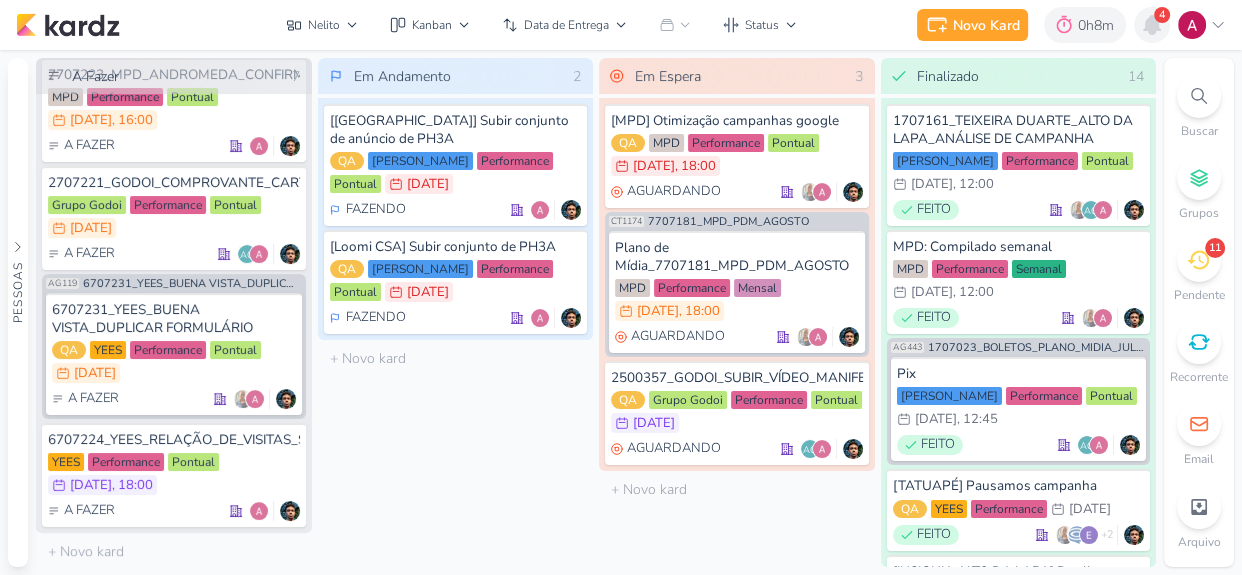 click 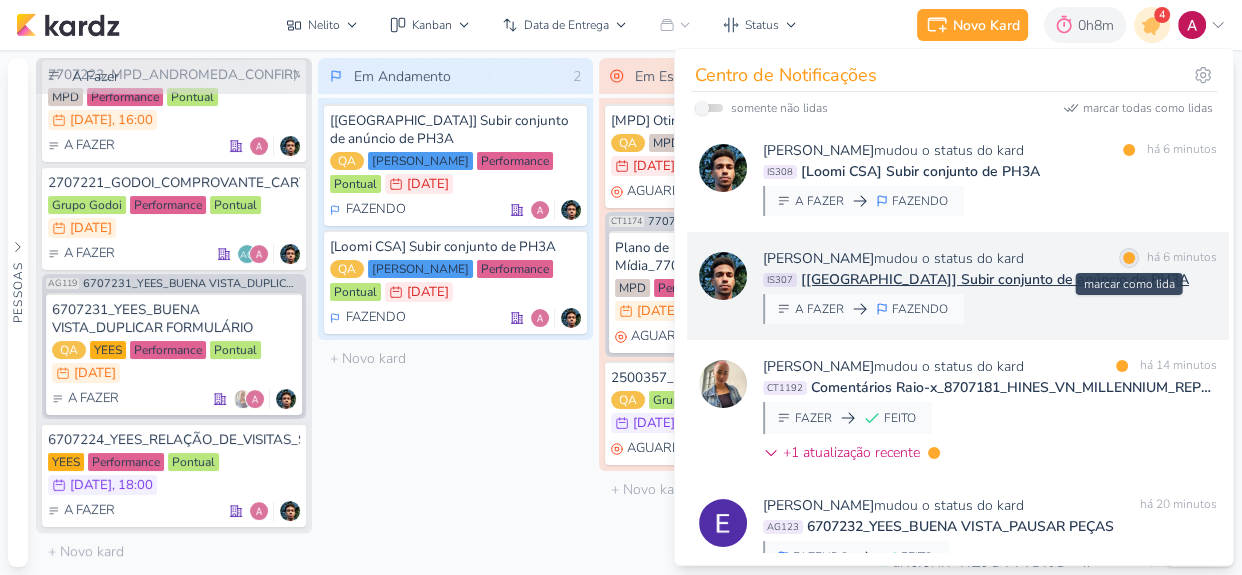 click at bounding box center [1129, 258] 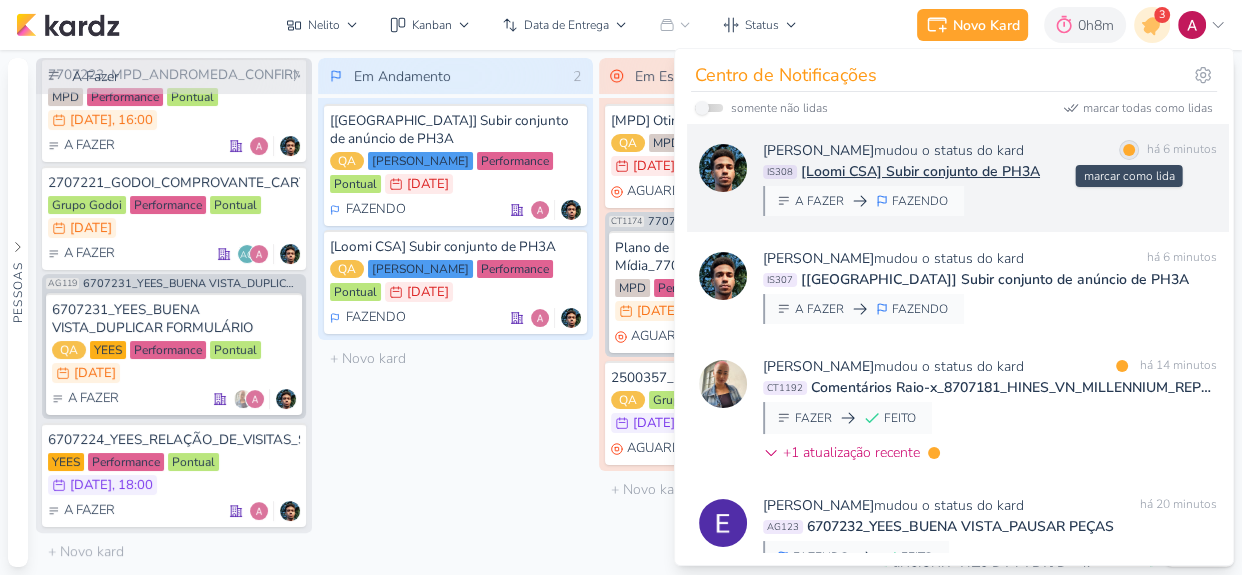 click at bounding box center [1129, 150] 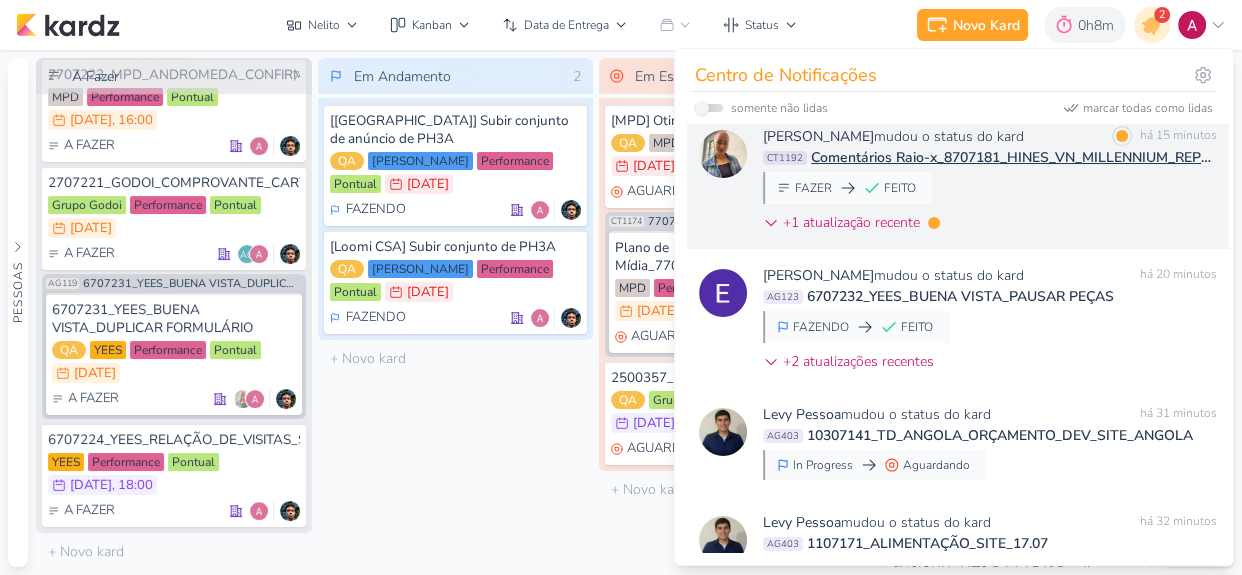 scroll, scrollTop: 73, scrollLeft: 0, axis: vertical 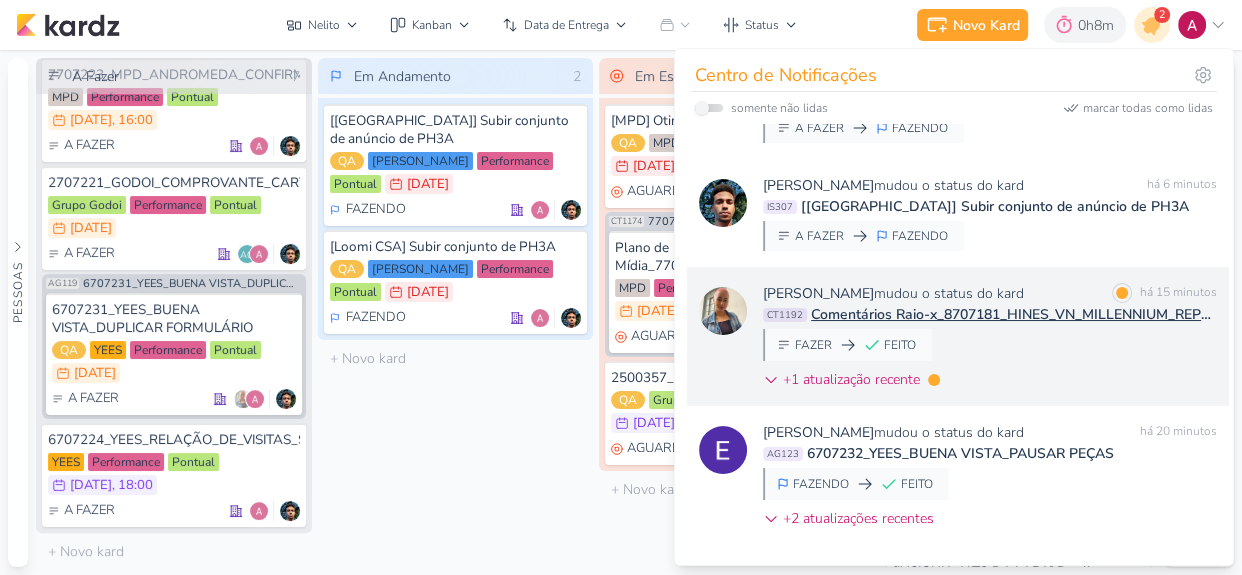 click on "[PERSON_NAME]  mudou o status do kard
marcar como lida
há 15 minutos
CT1192
Comentários Raio-x_8707181_HINES_VN_MILLENNIUM_REPORT_SEMANAL_24.07
FAZER
FEITO" at bounding box center [990, 340] 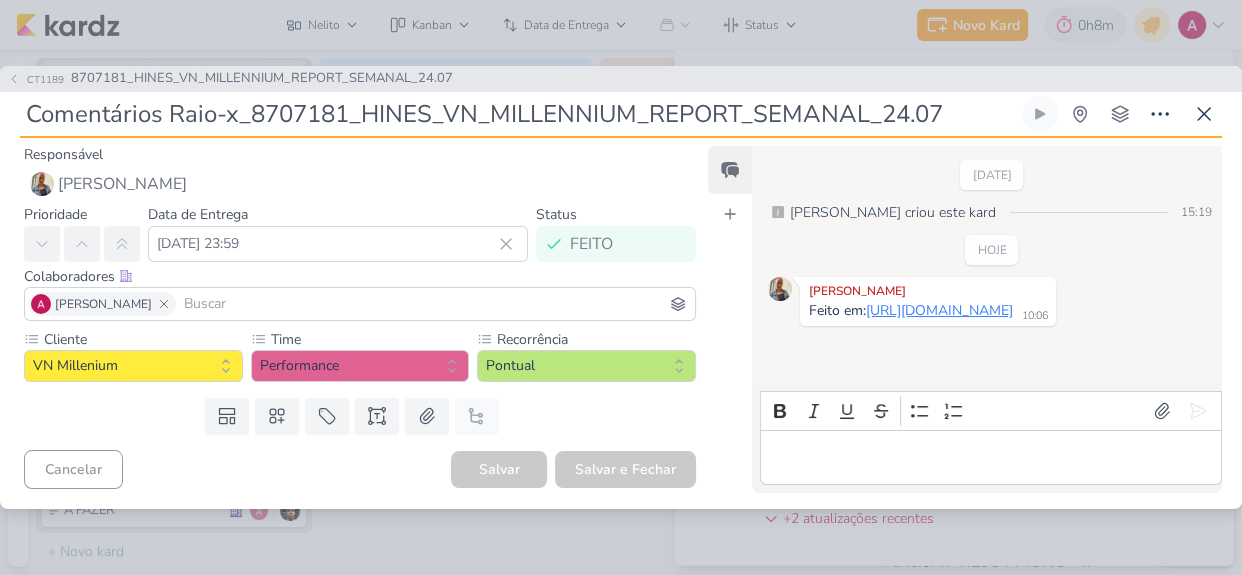 click on "[URL][DOMAIN_NAME]" at bounding box center (939, 310) 